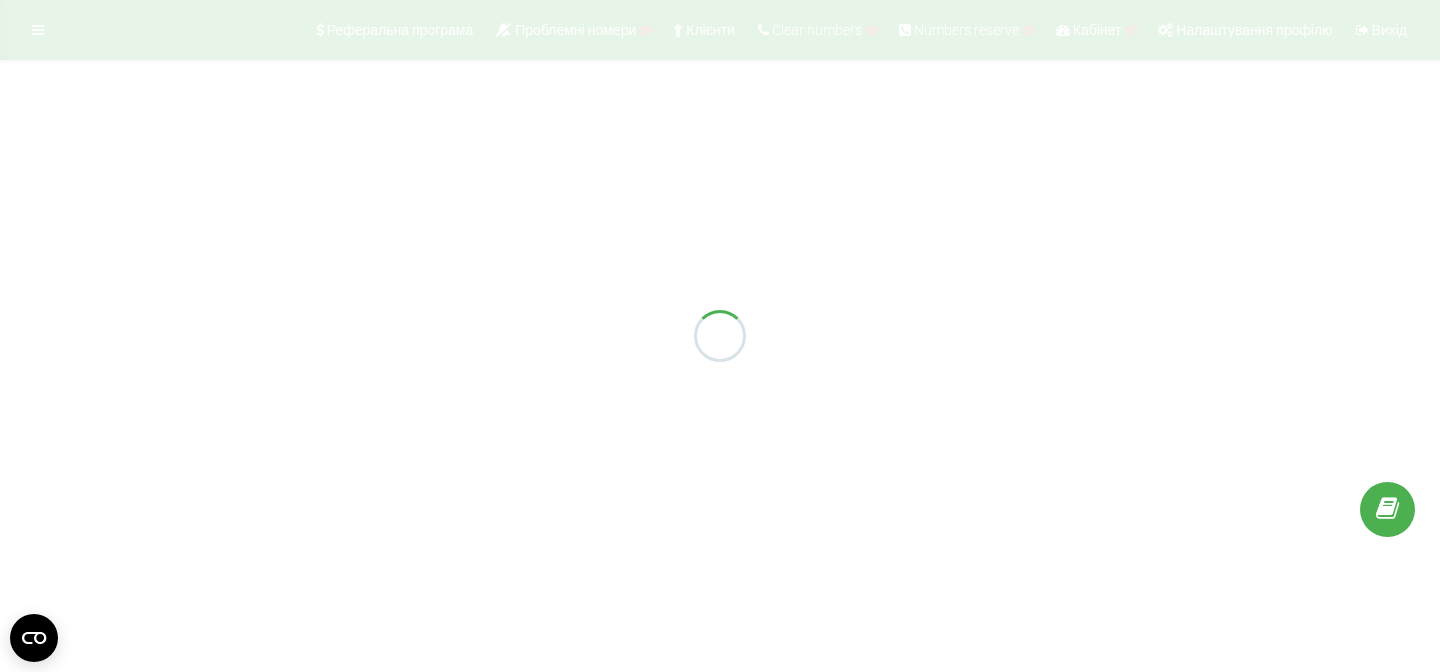 scroll, scrollTop: 0, scrollLeft: 0, axis: both 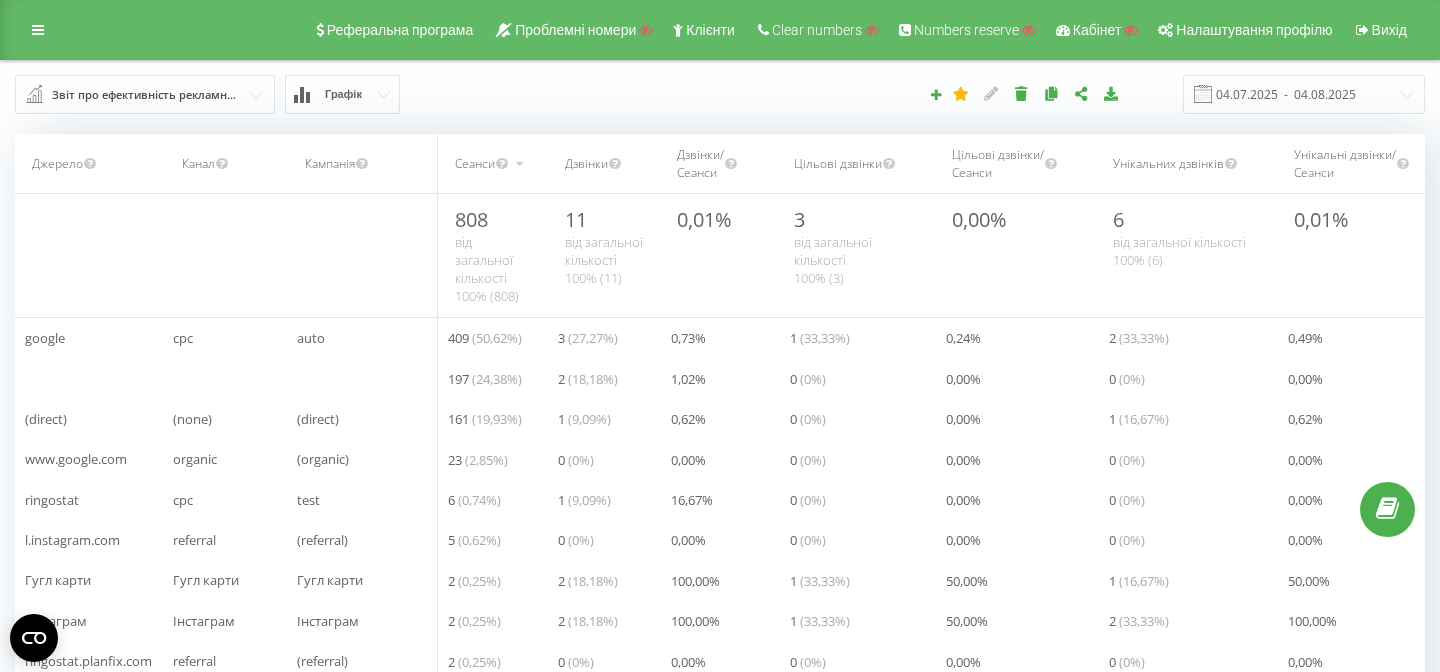 click at bounding box center (38, 30) 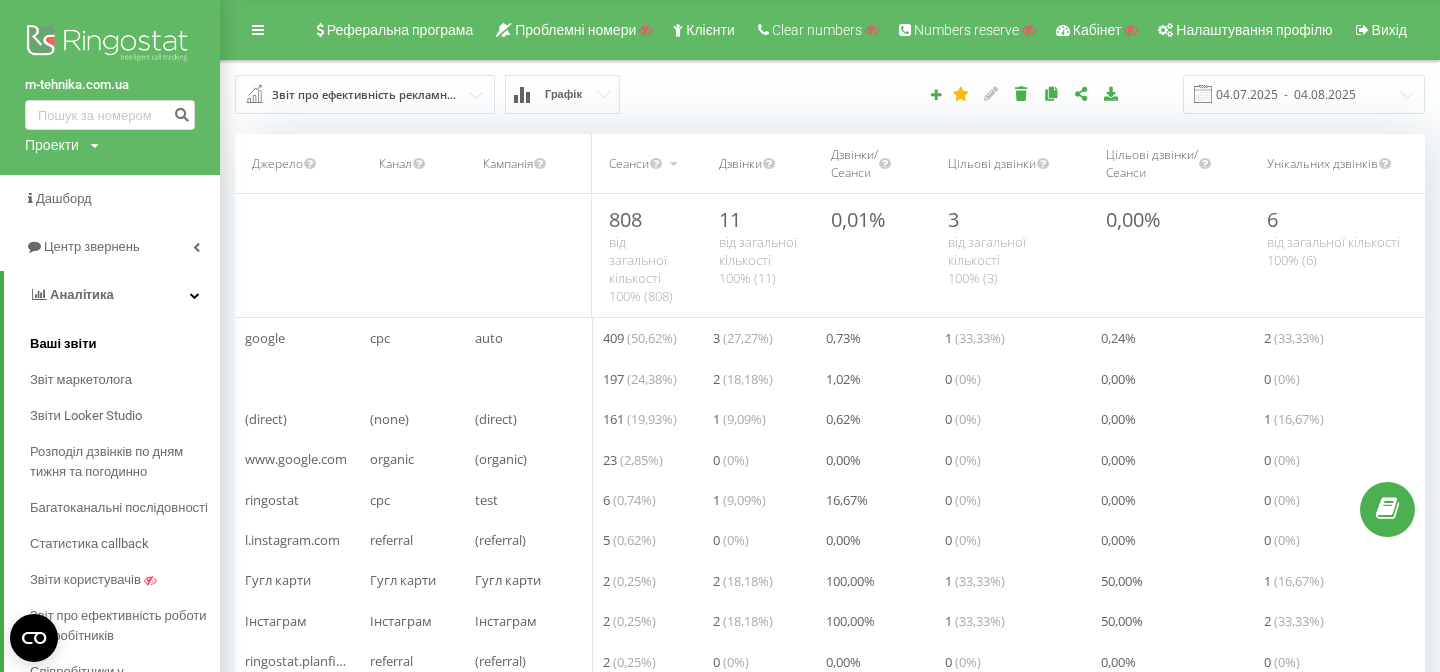 click on "Ваші звіти" at bounding box center [63, 344] 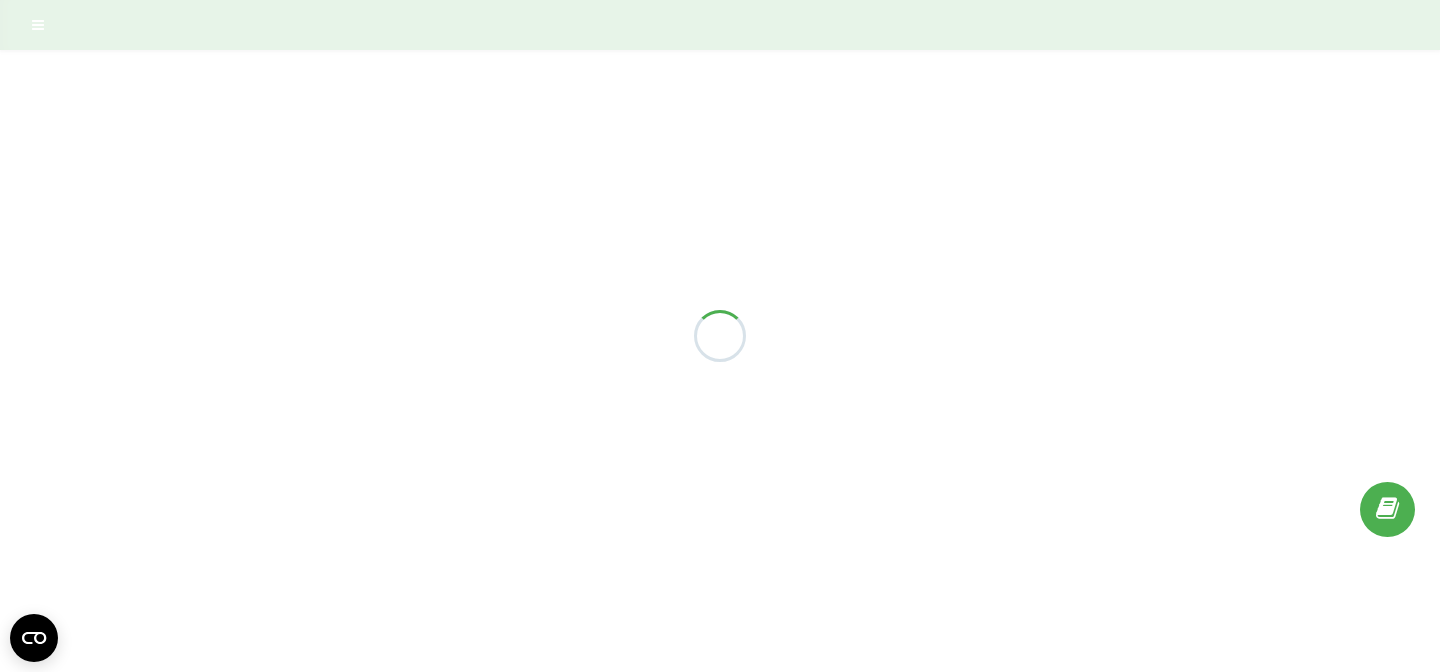 scroll, scrollTop: 0, scrollLeft: 0, axis: both 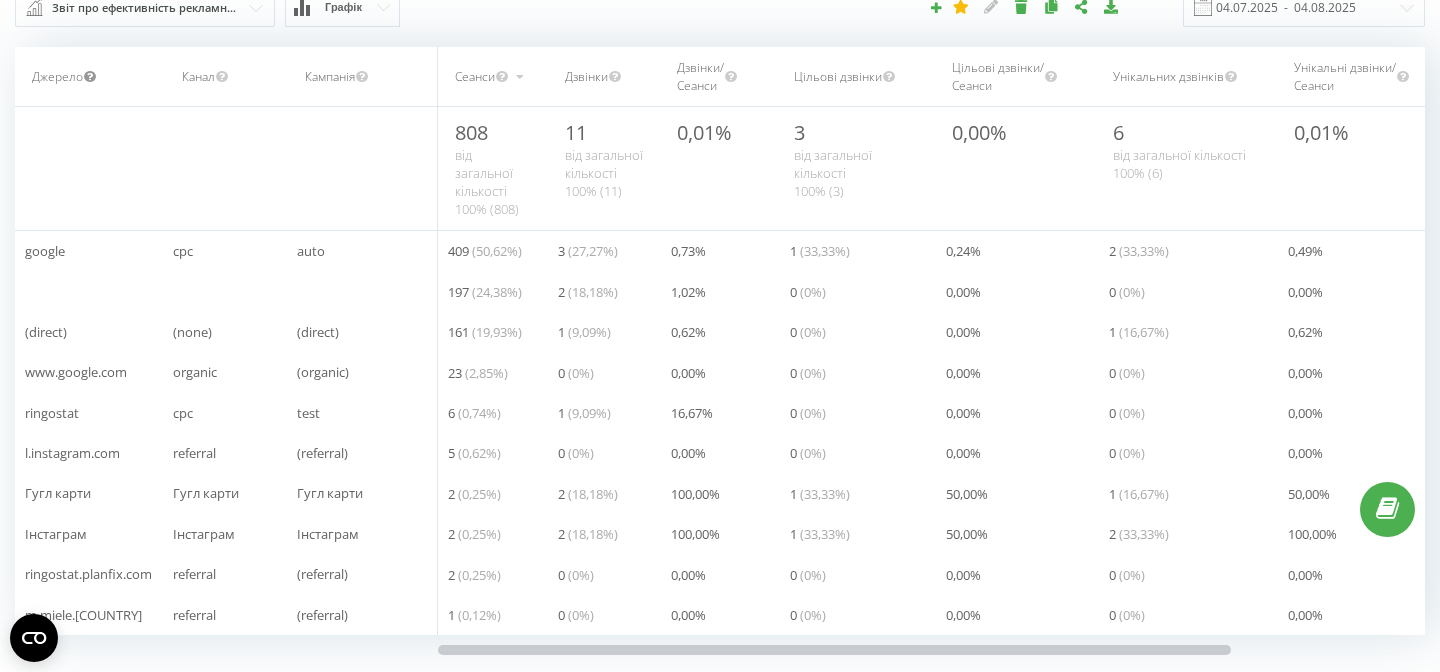 drag, startPoint x: 33, startPoint y: 77, endPoint x: 82, endPoint y: 80, distance: 49.09175 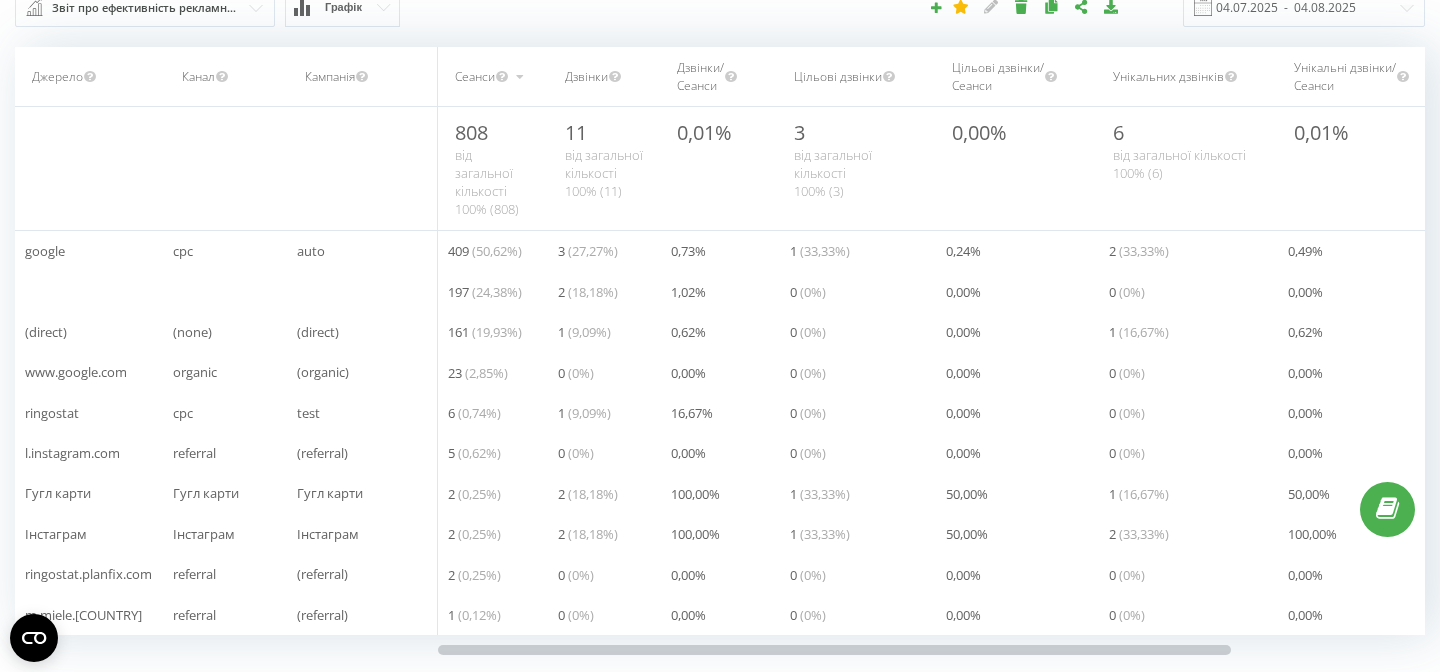 click on "Джерело" at bounding box center [57, 76] 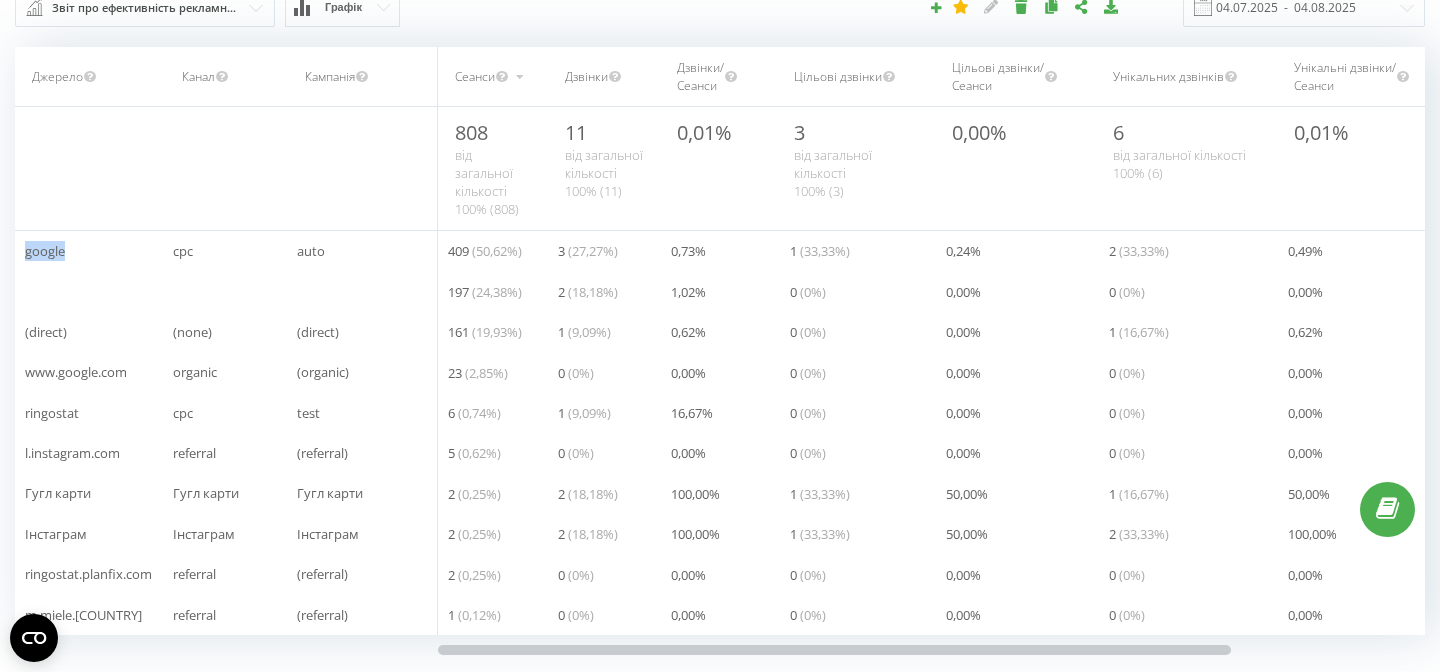 click on "google" at bounding box center [45, 251] 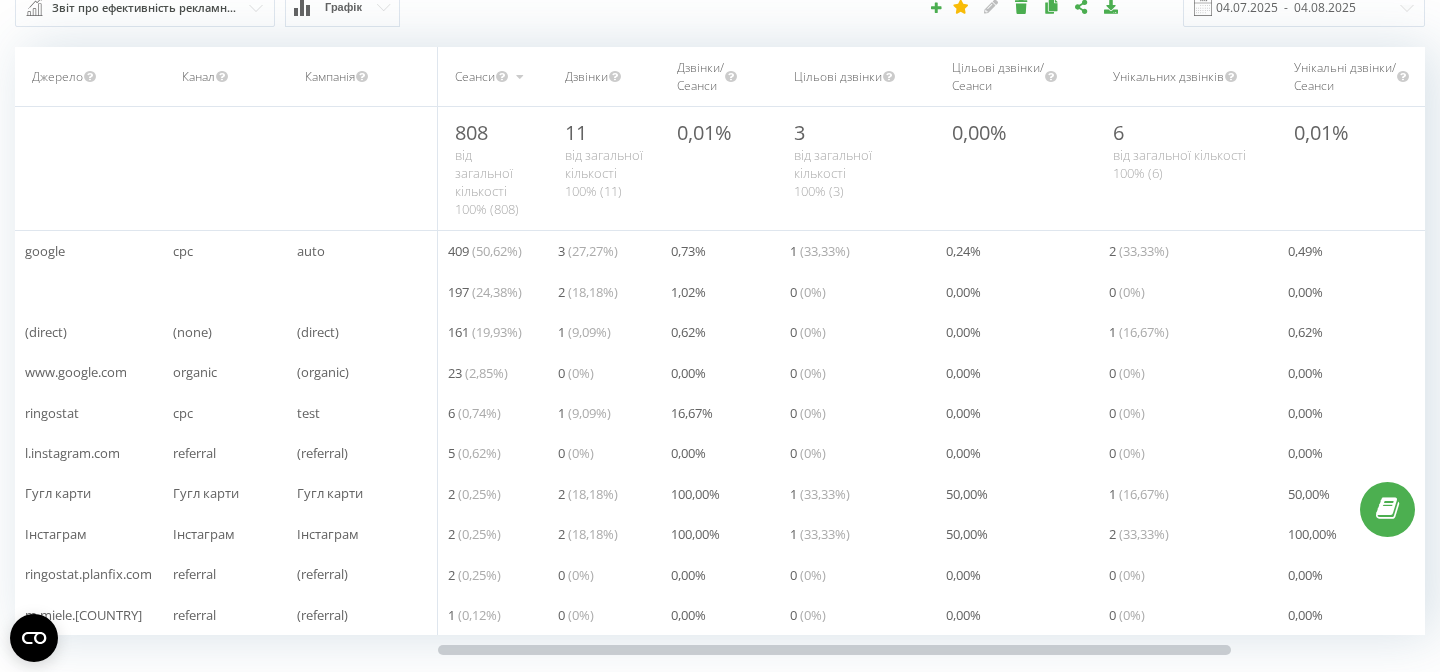 click on "Інстаграм" at bounding box center (56, 534) 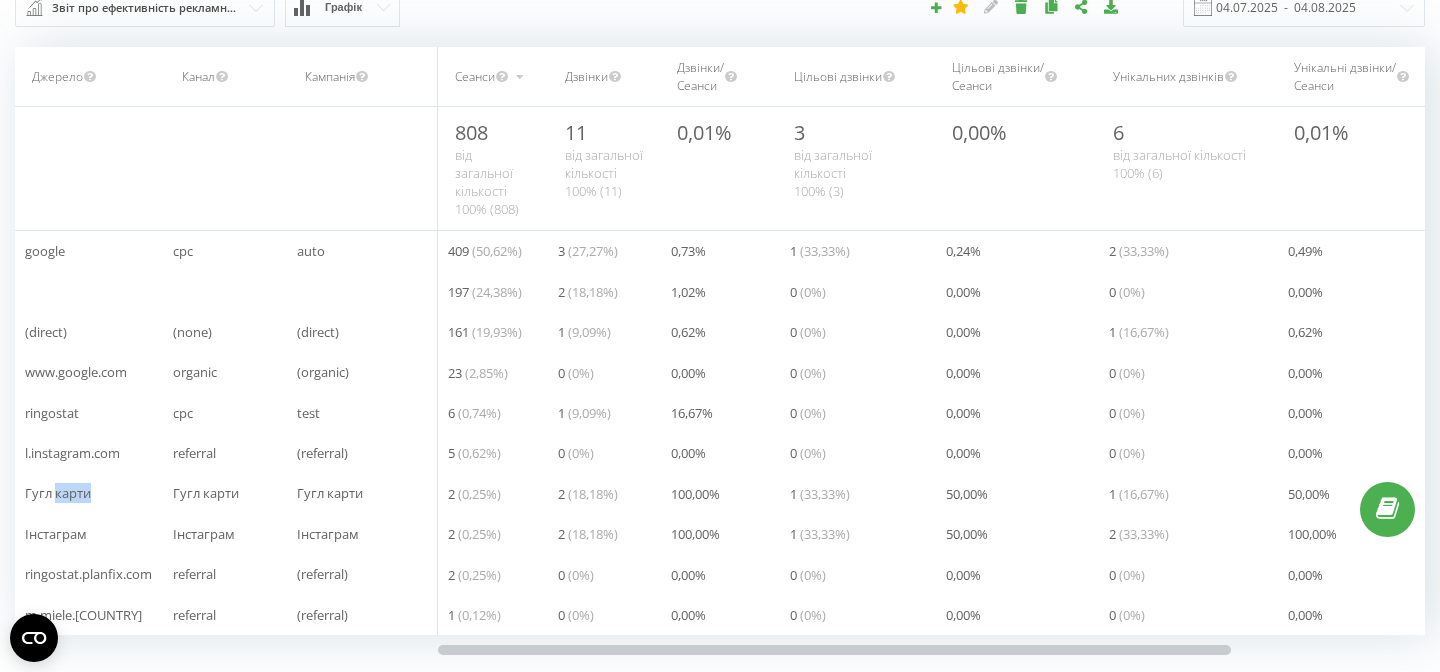 click on "Гугл карти" at bounding box center (58, 493) 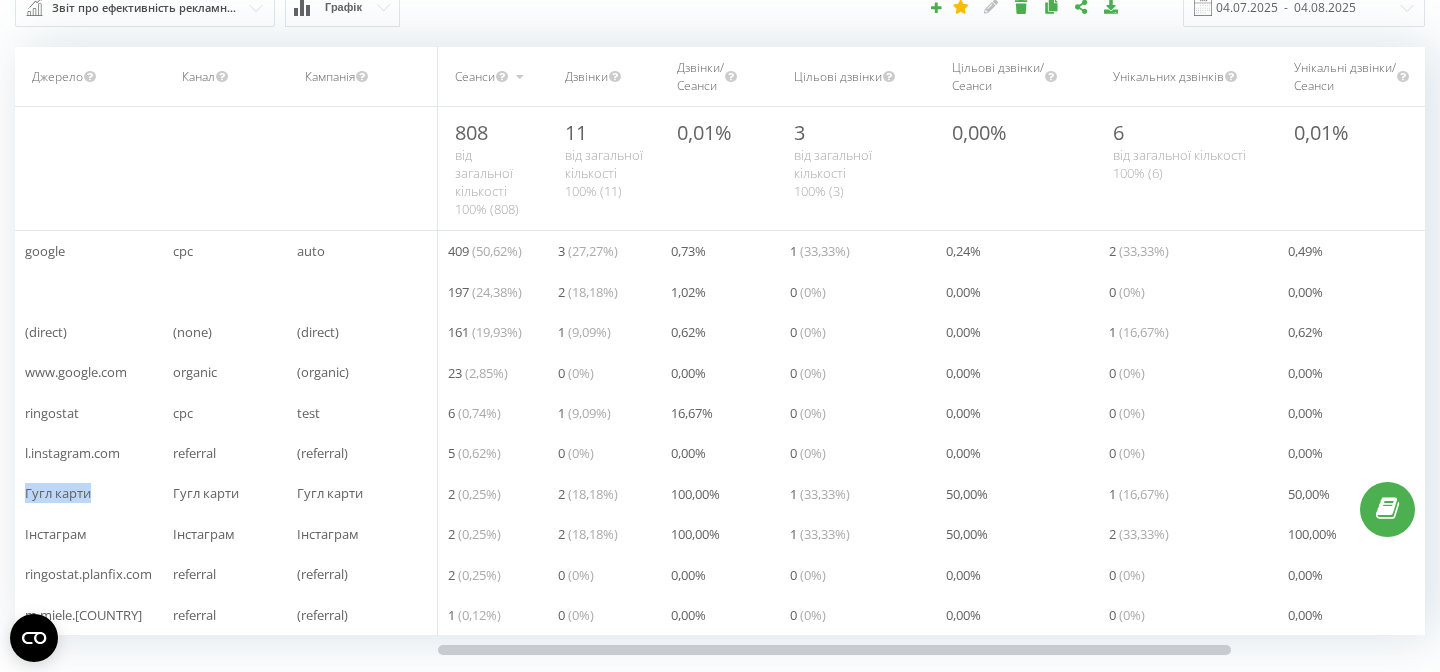 click on "Гугл карти" at bounding box center [58, 493] 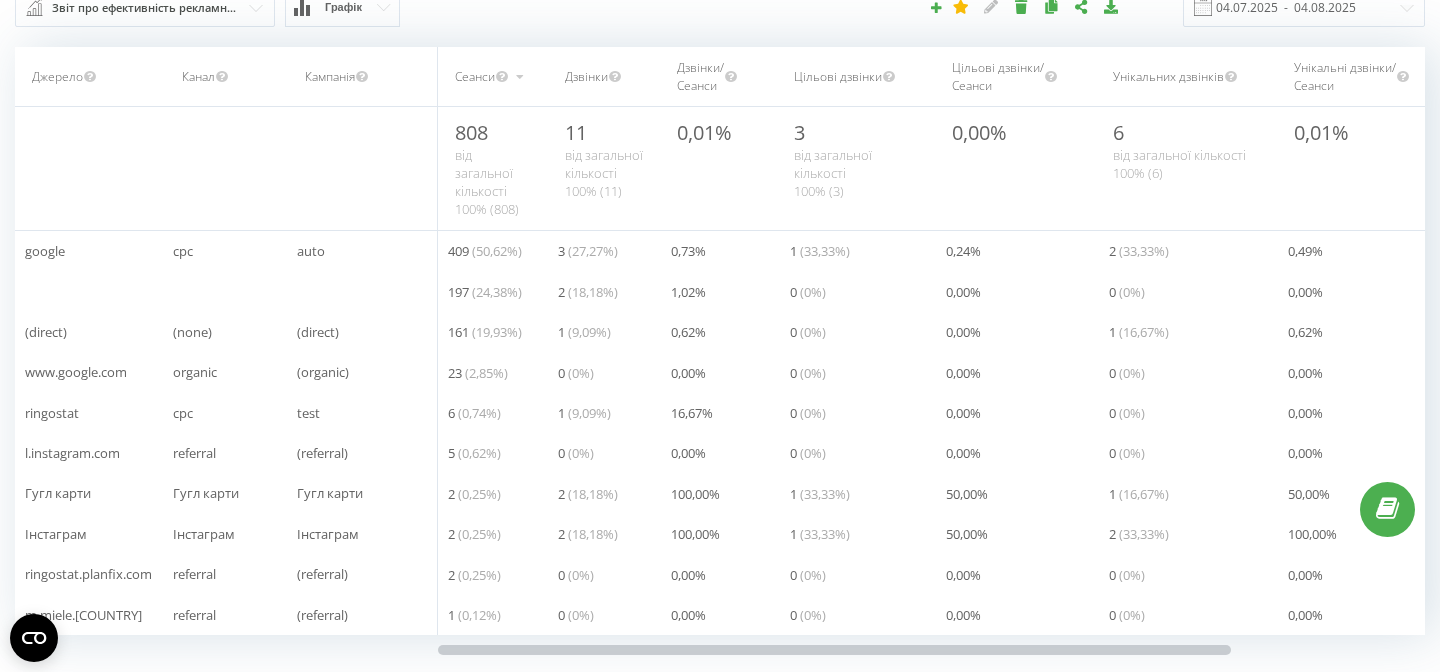 click on "Інстаграм" at bounding box center [56, 534] 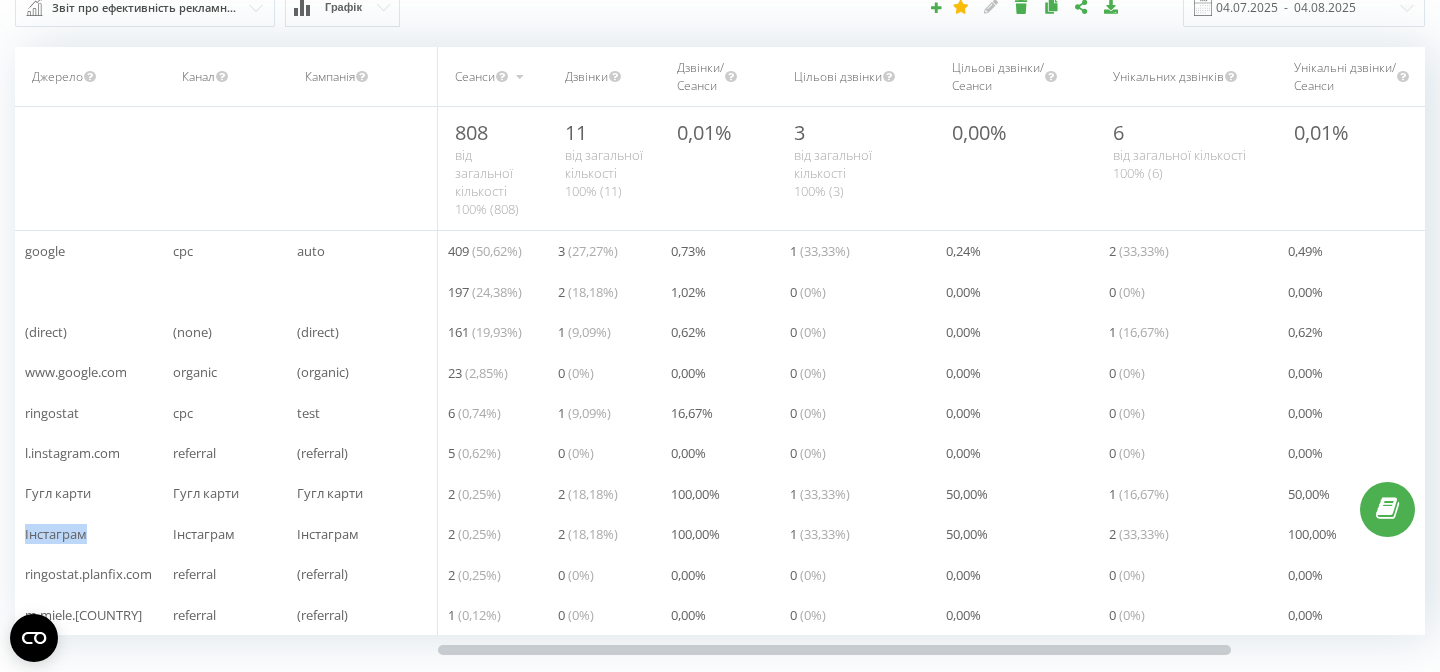 click on "Інстаграм" at bounding box center (56, 534) 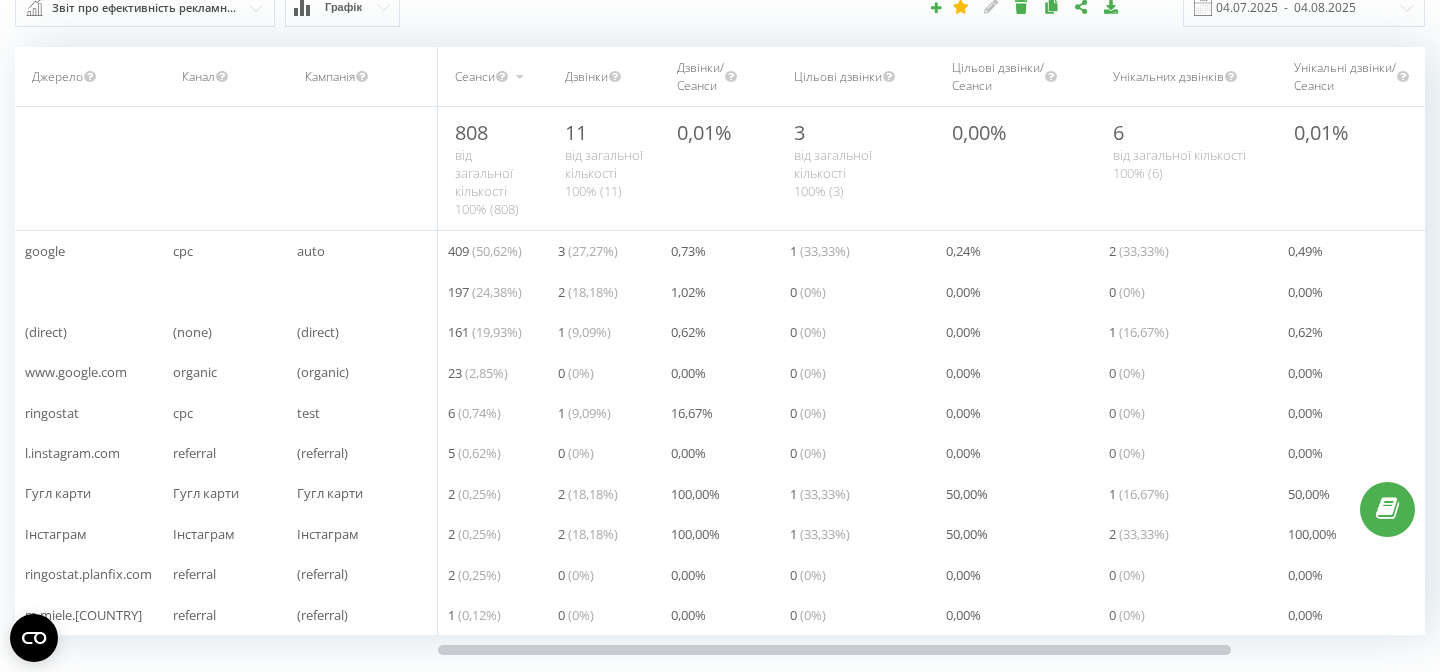 click on "Гугл карти" at bounding box center [58, 493] 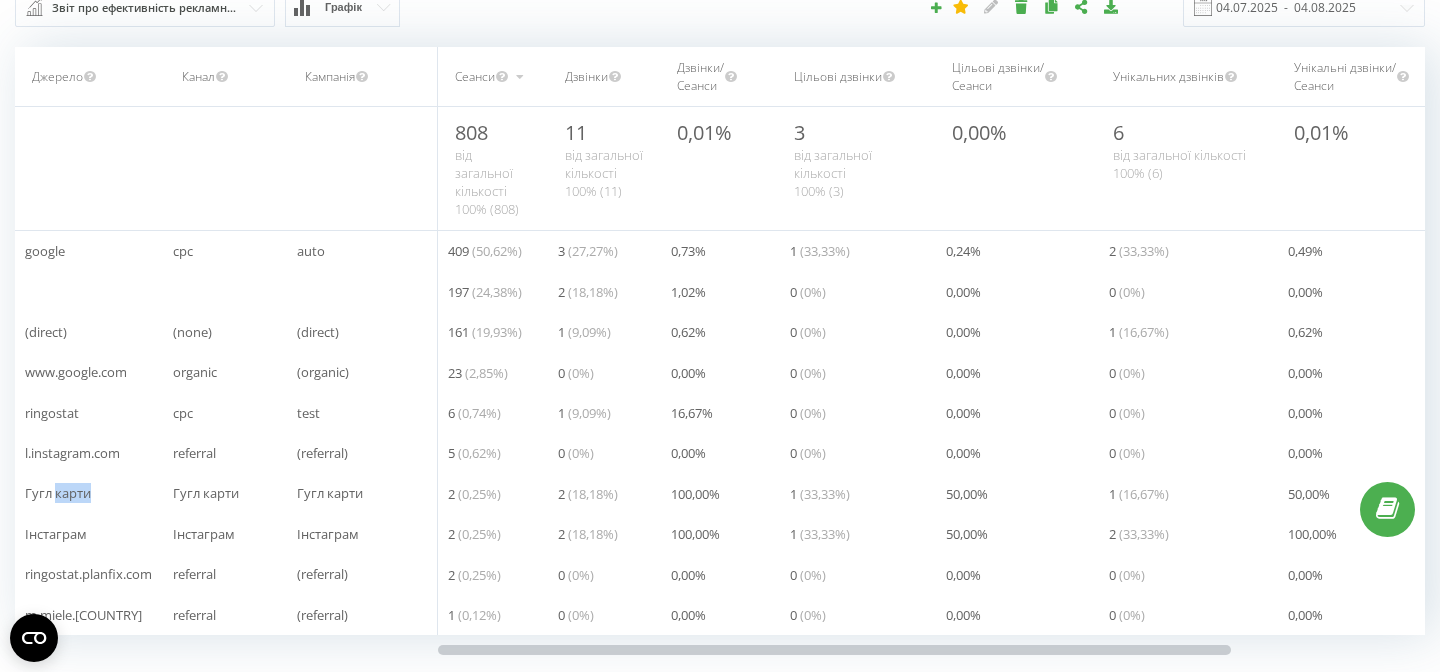 click on "Гугл карти" at bounding box center (58, 493) 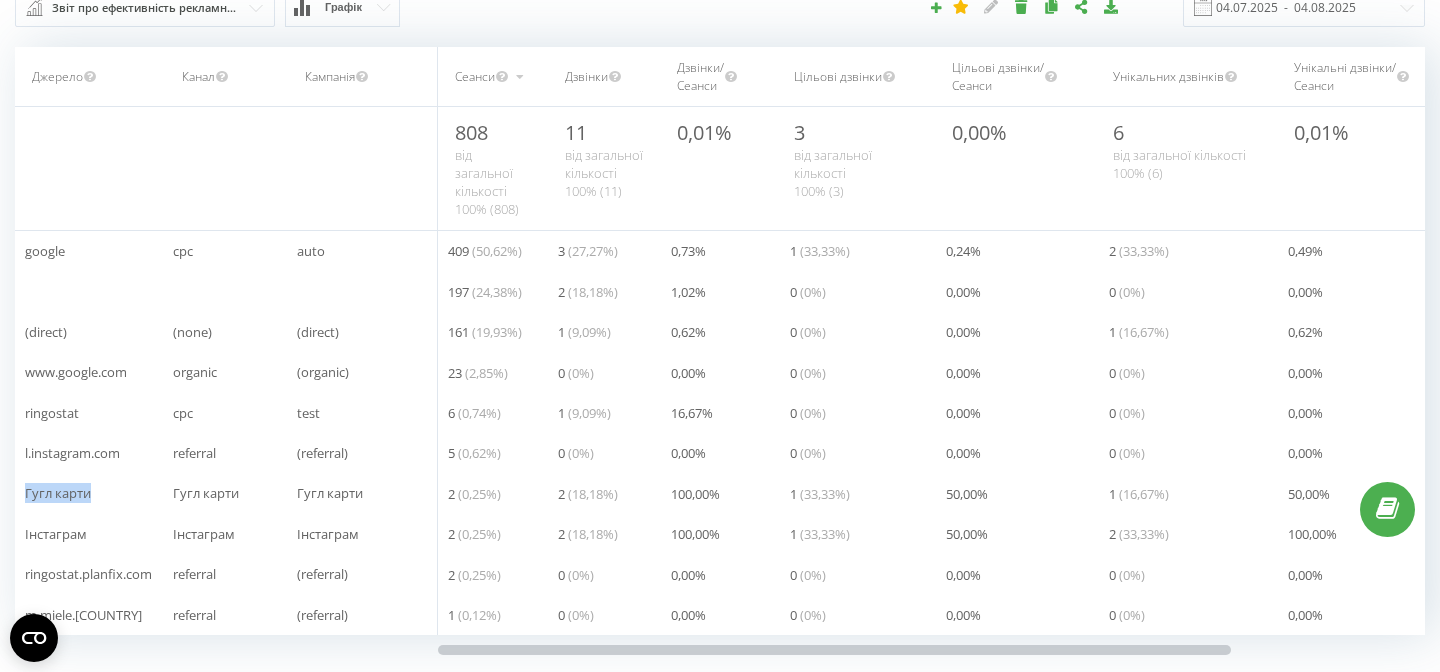 click on "Гугл карти" at bounding box center [58, 493] 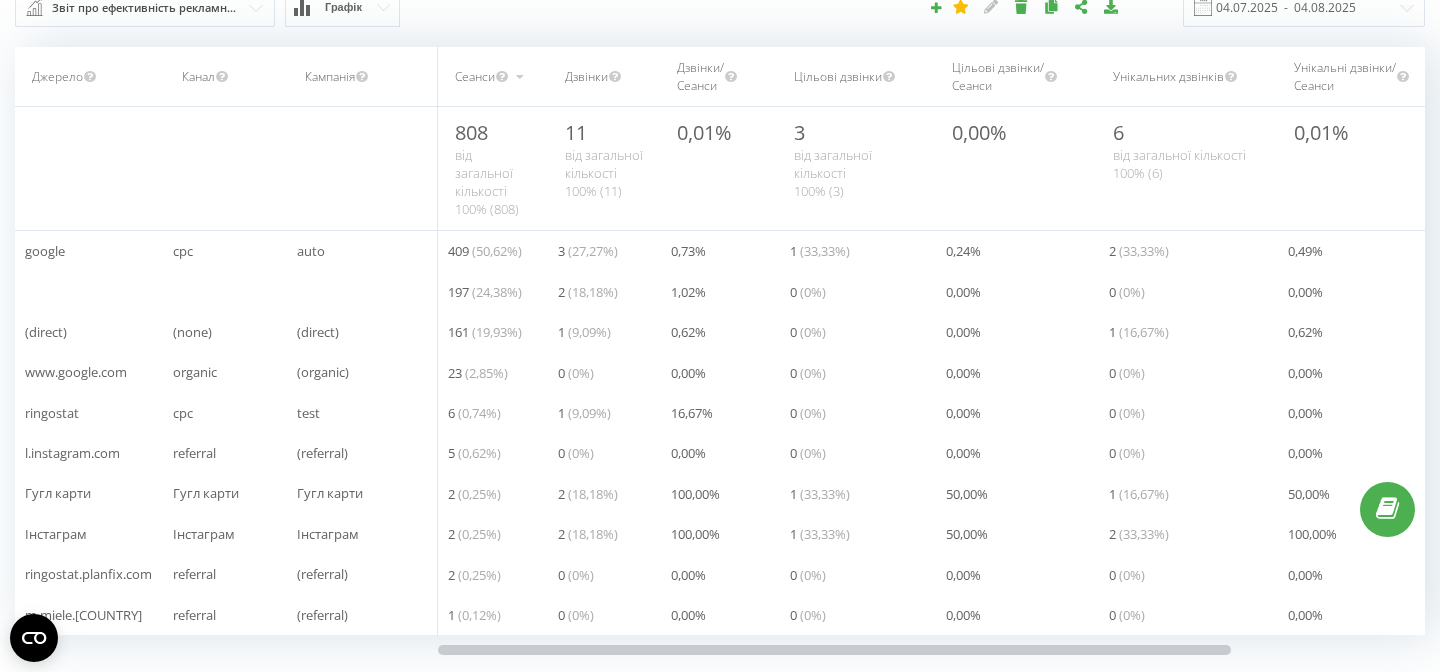 click on "Інстаграм" at bounding box center [56, 534] 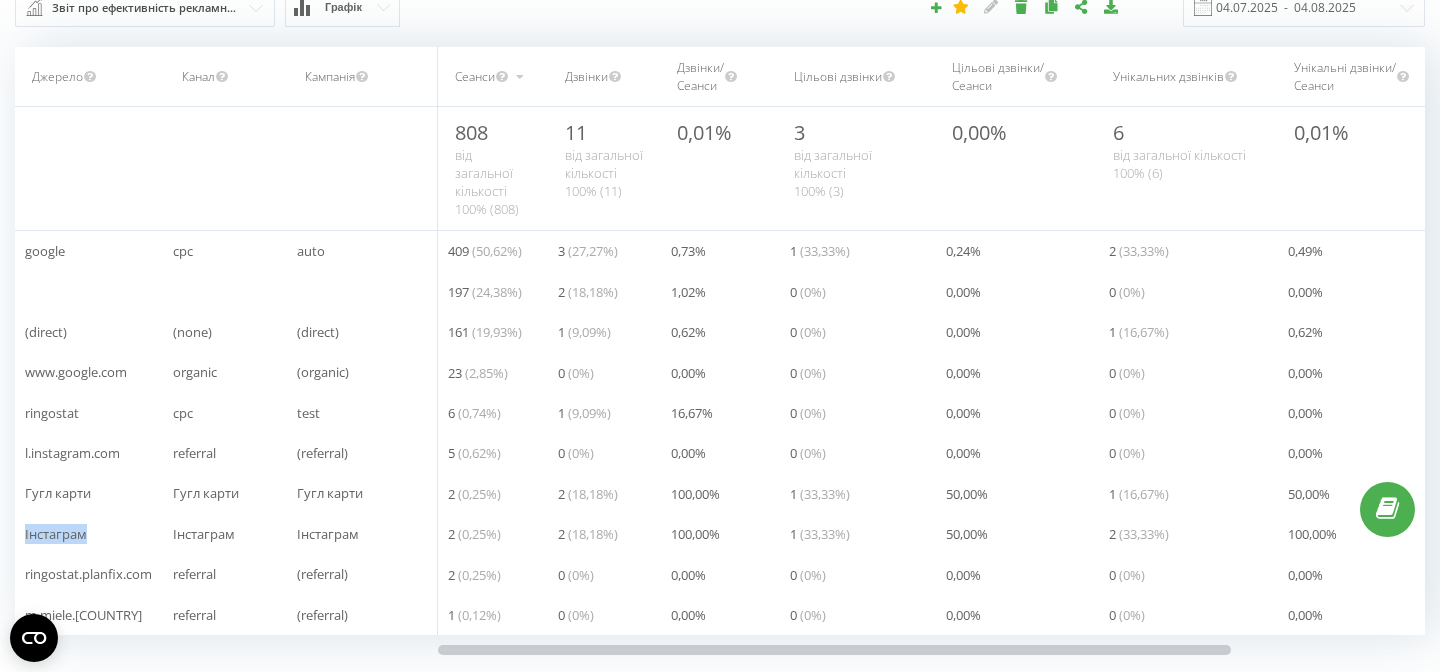 click on "Інстаграм" at bounding box center [56, 534] 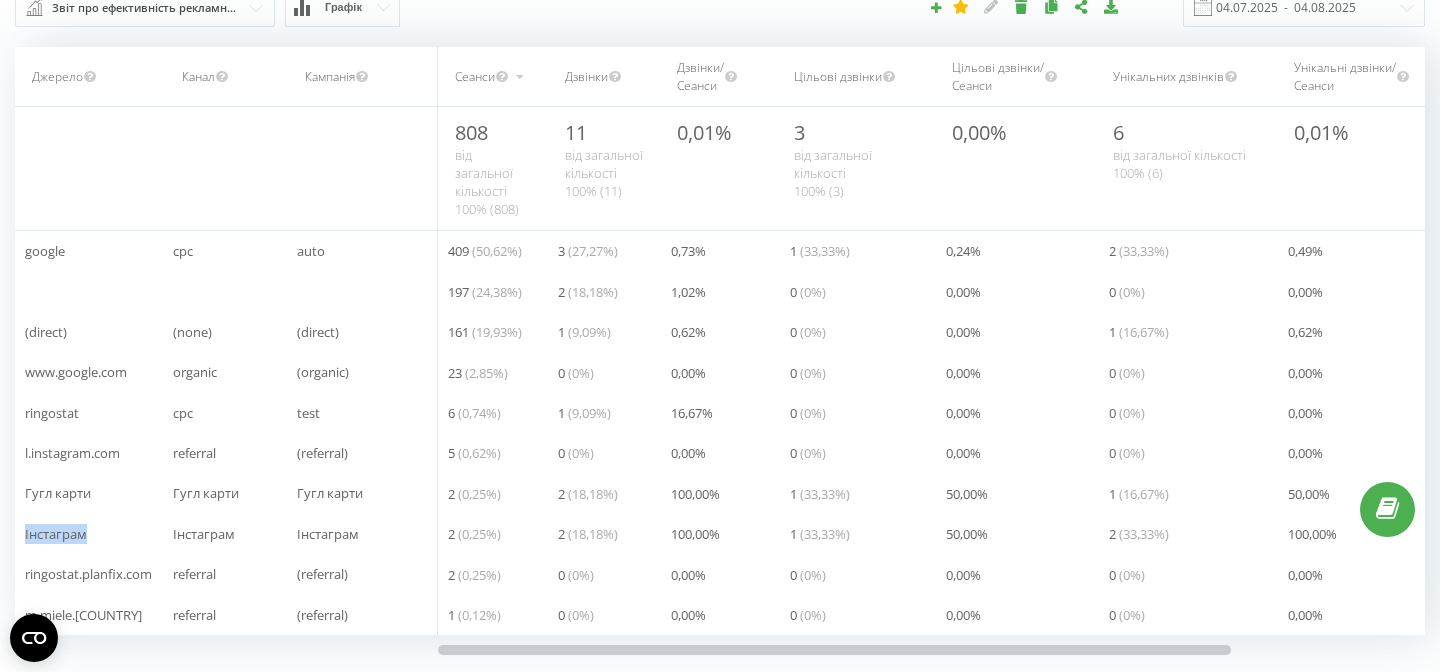 click on "Канал" at bounding box center [198, 76] 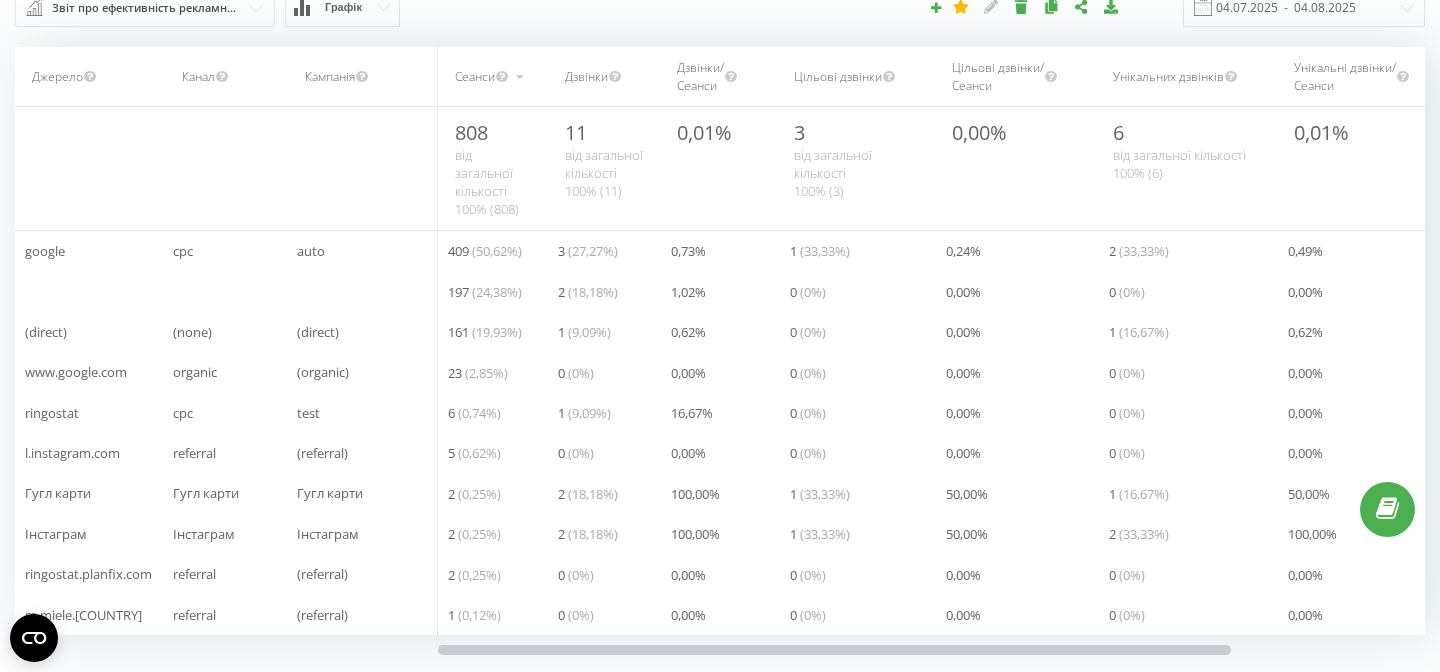 click on "organic" at bounding box center (195, 372) 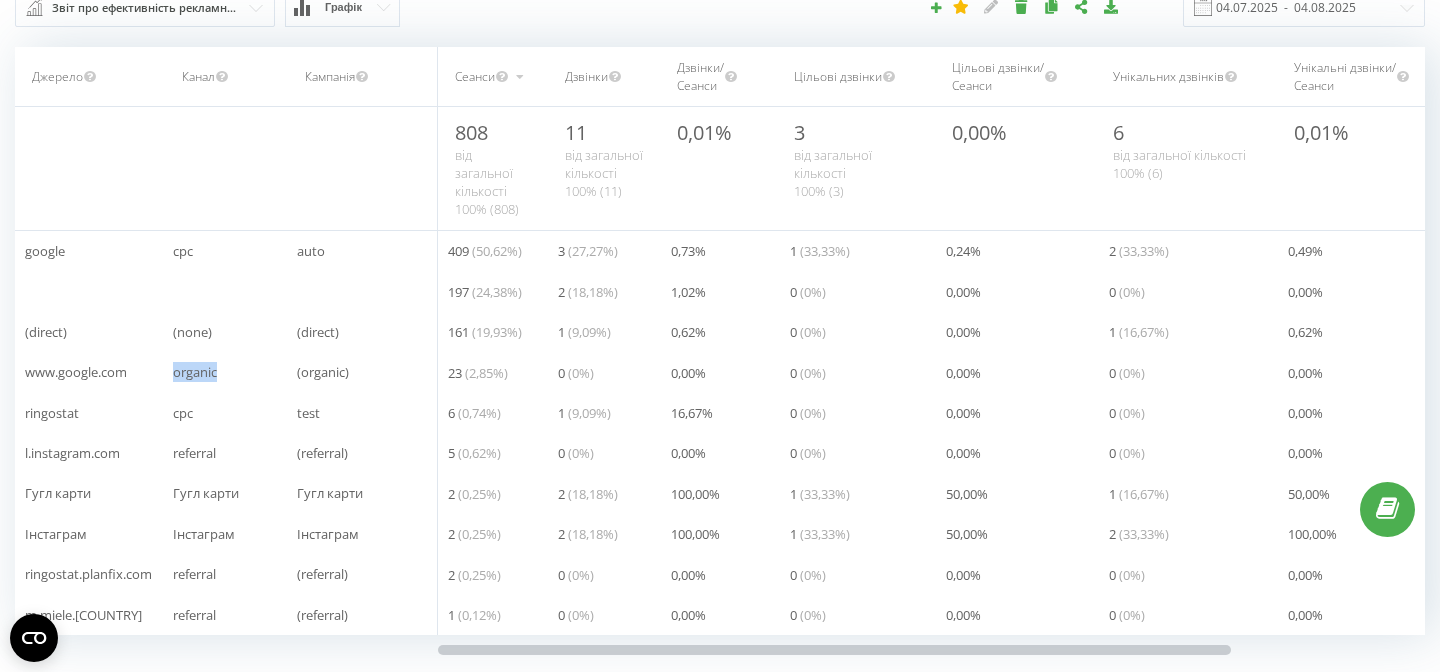click on "organic" at bounding box center (195, 372) 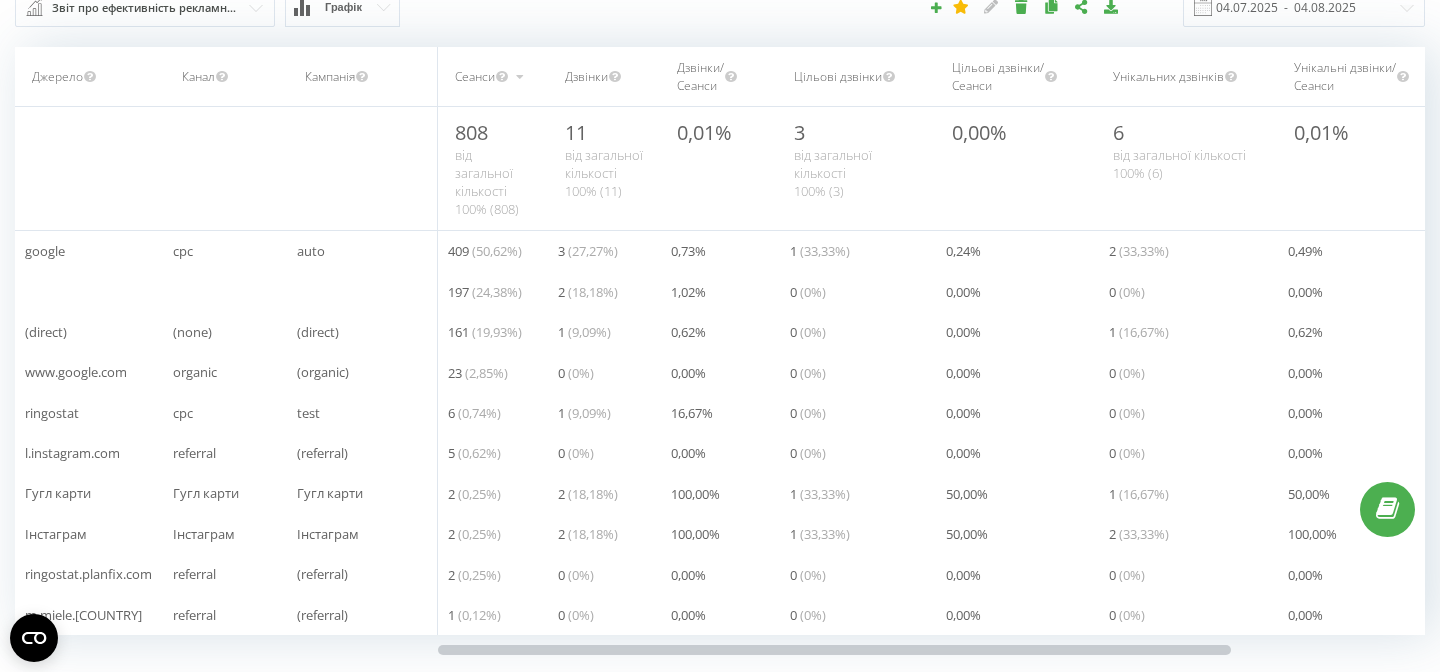 click on "Гугл карти" at bounding box center (206, 493) 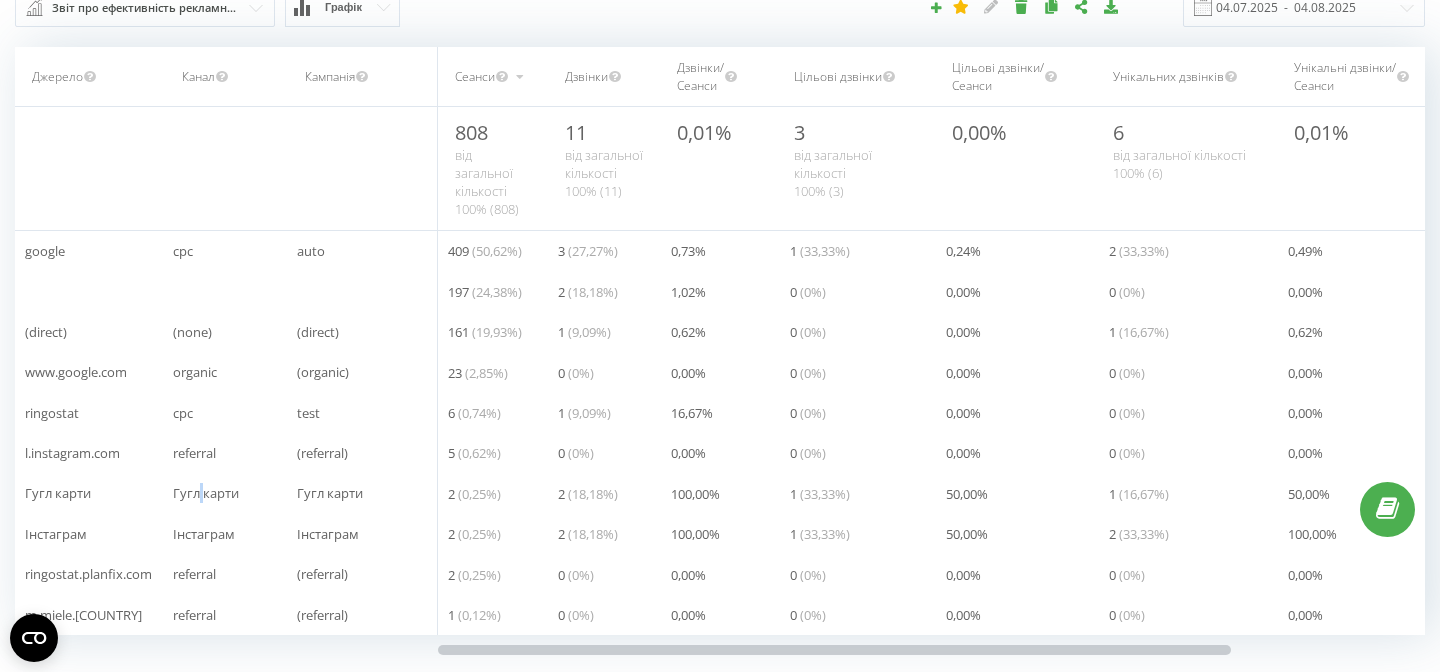 click on "Гугл карти" at bounding box center [206, 493] 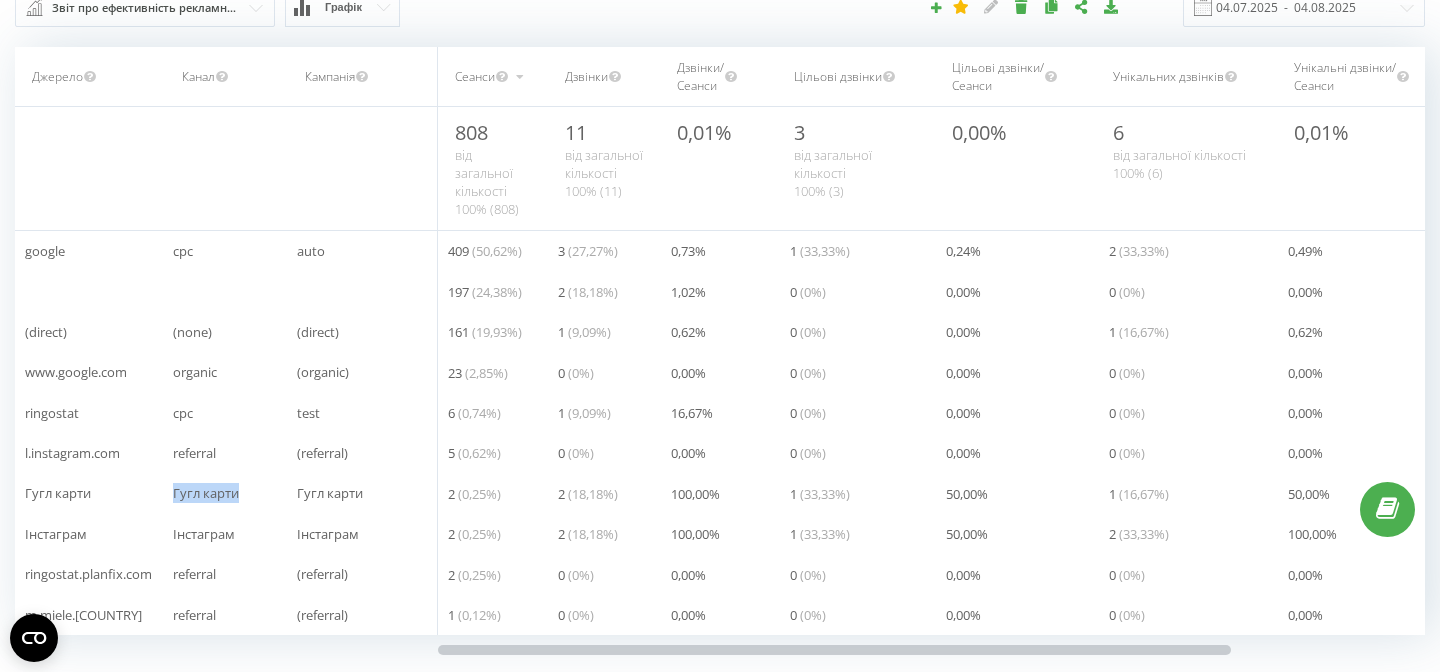 click on "Гугл карти" at bounding box center (206, 493) 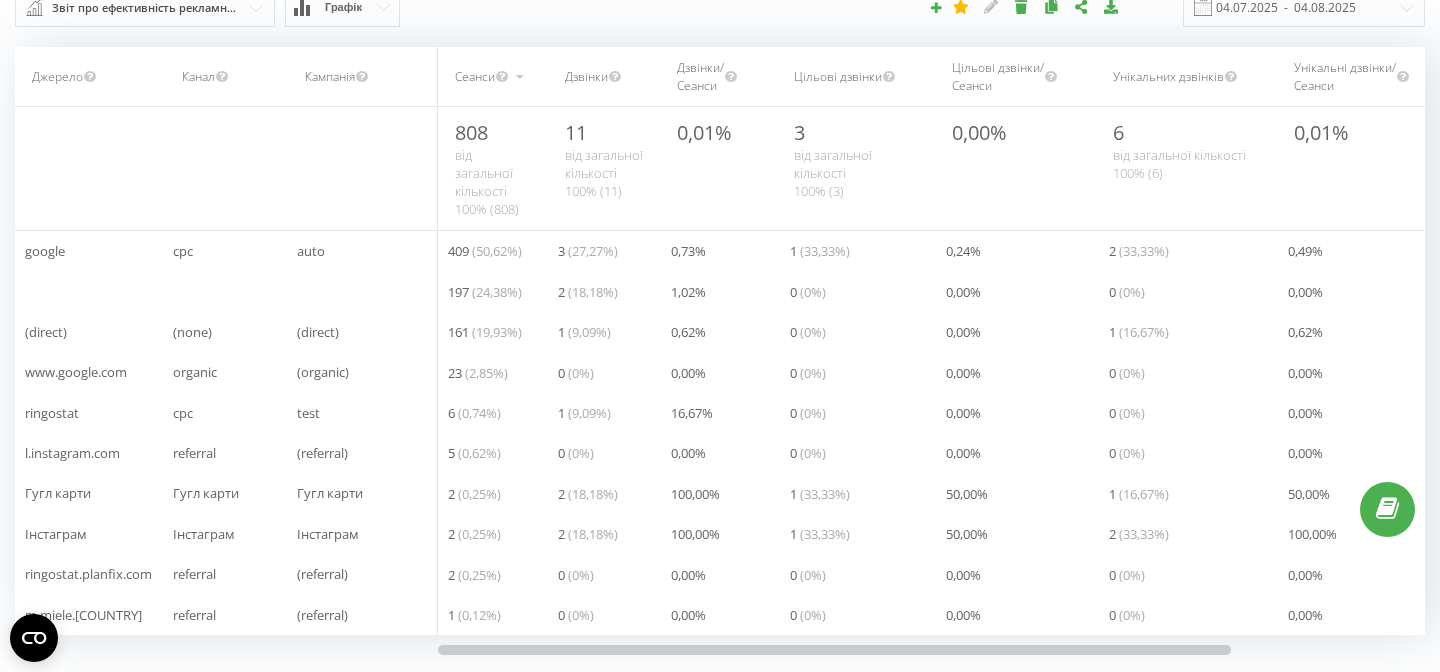 click on "Інстаграм" at bounding box center [204, 534] 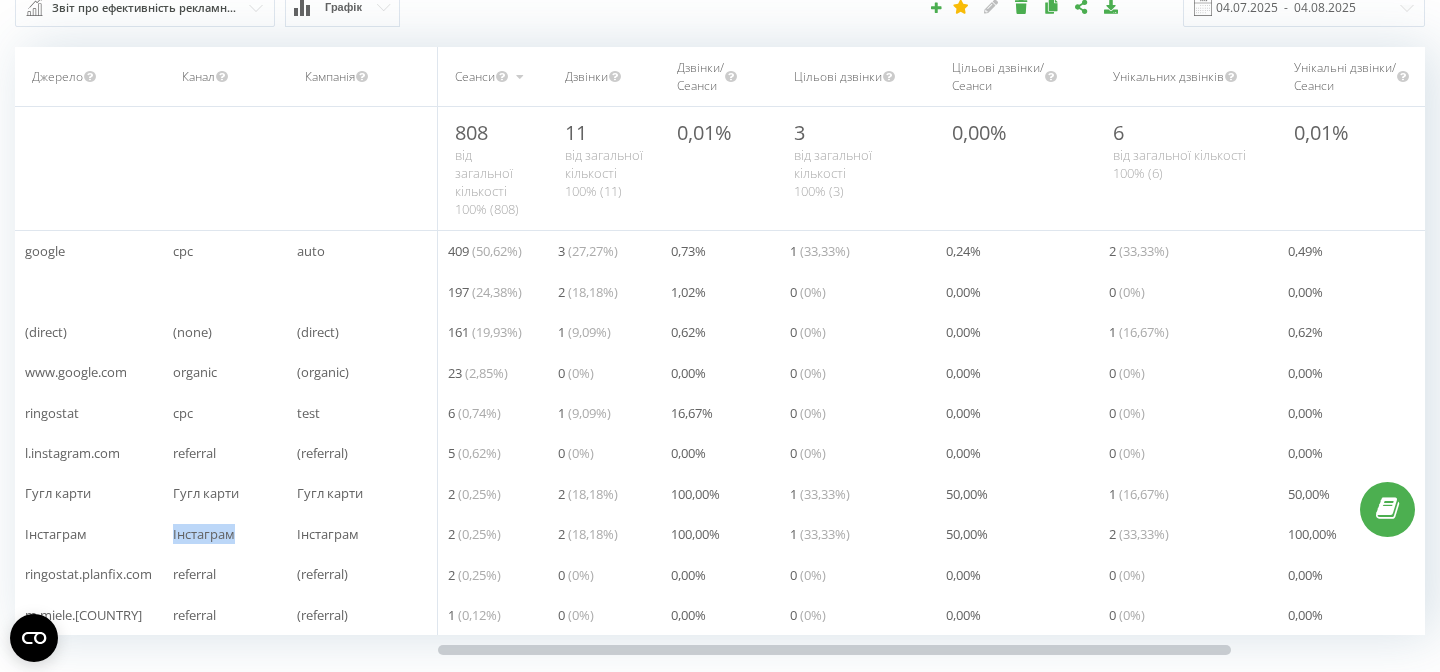 click on "Інстаграм" at bounding box center (204, 534) 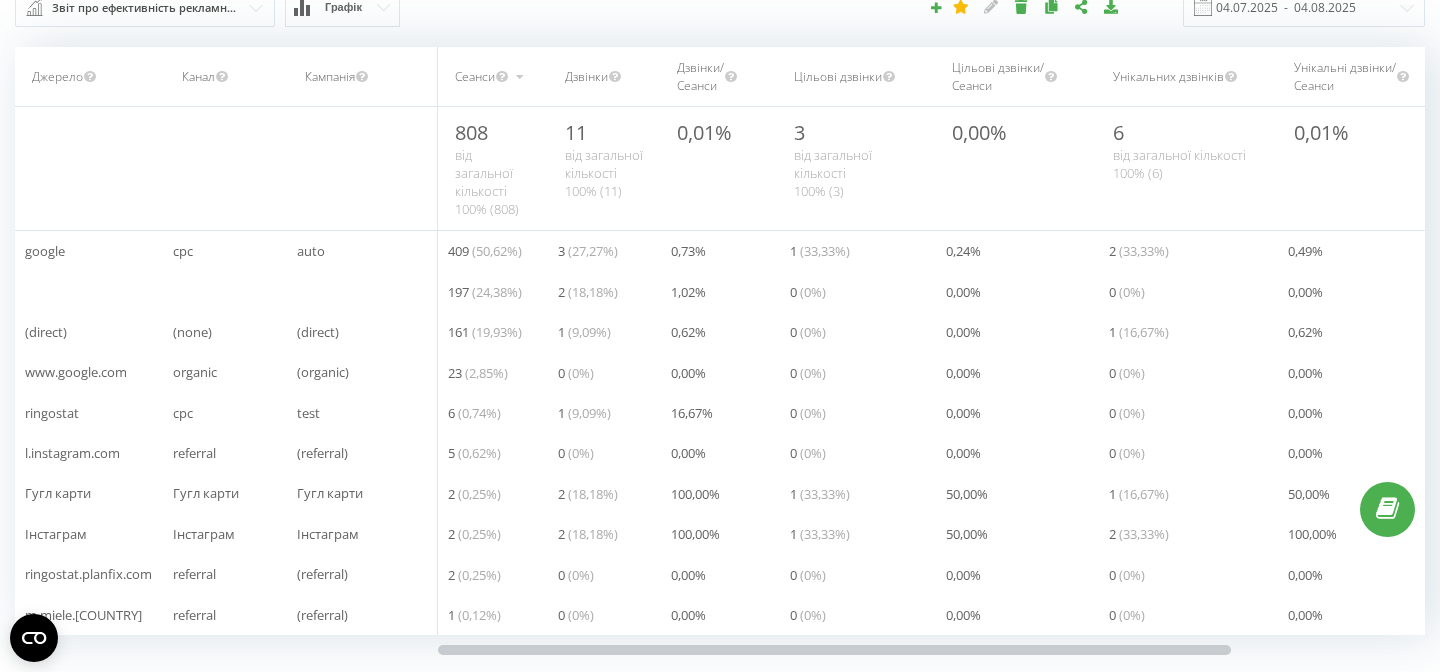 click on "Гугл карти" at bounding box center [58, 493] 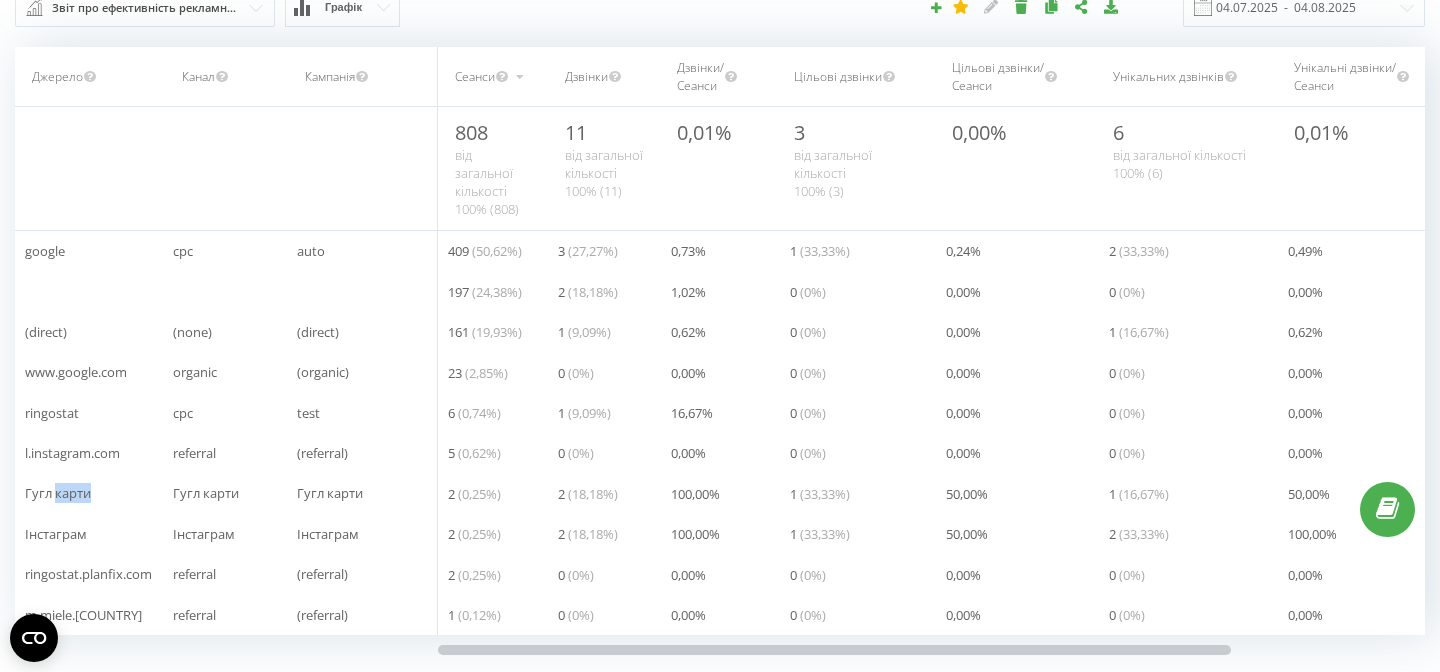 click on "Гугл карти" at bounding box center [58, 493] 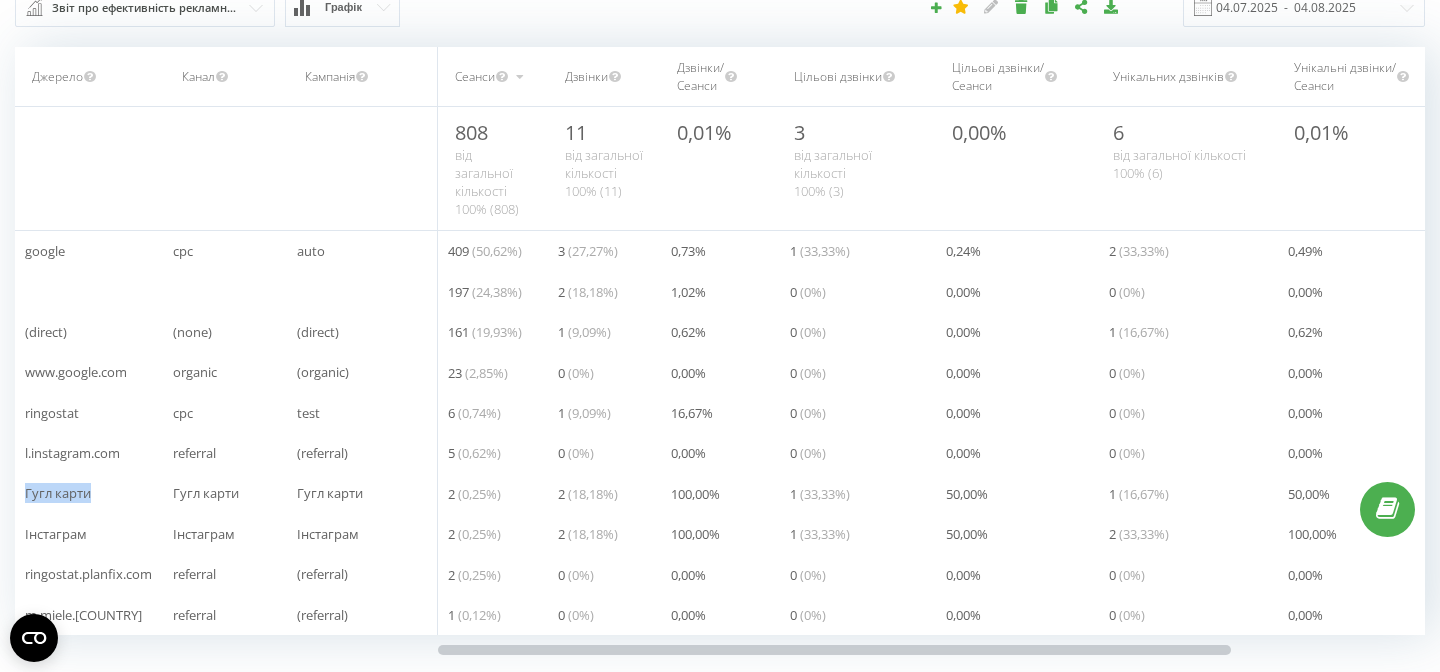 click on "Гугл карти" at bounding box center (58, 493) 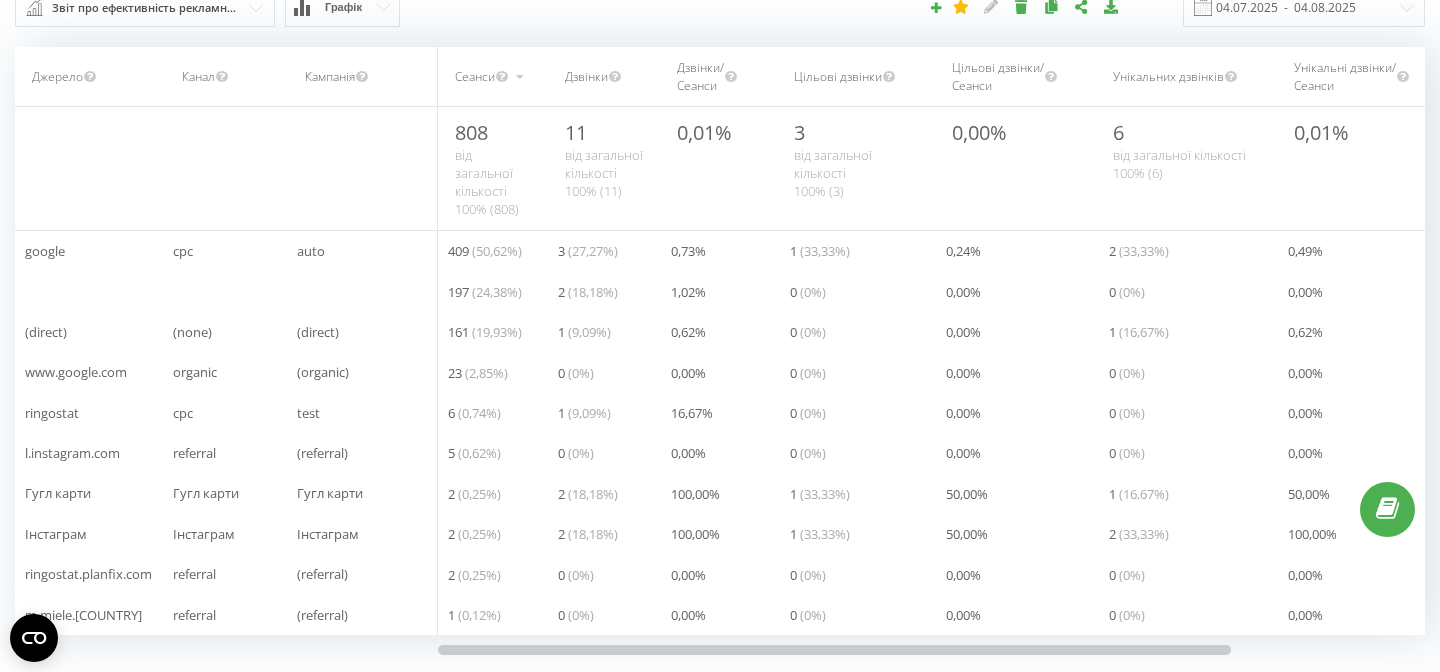 click on "Гугл карти" at bounding box center [206, 493] 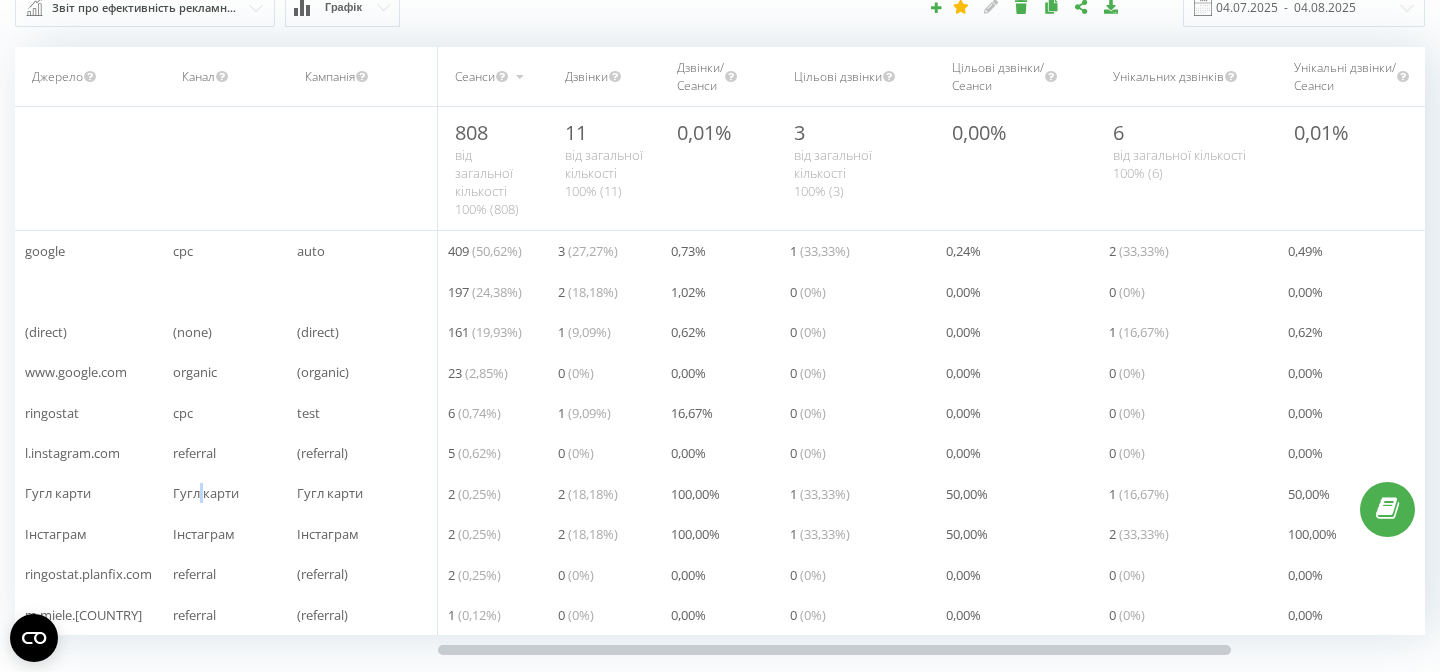 click on "Гугл карти" at bounding box center [206, 493] 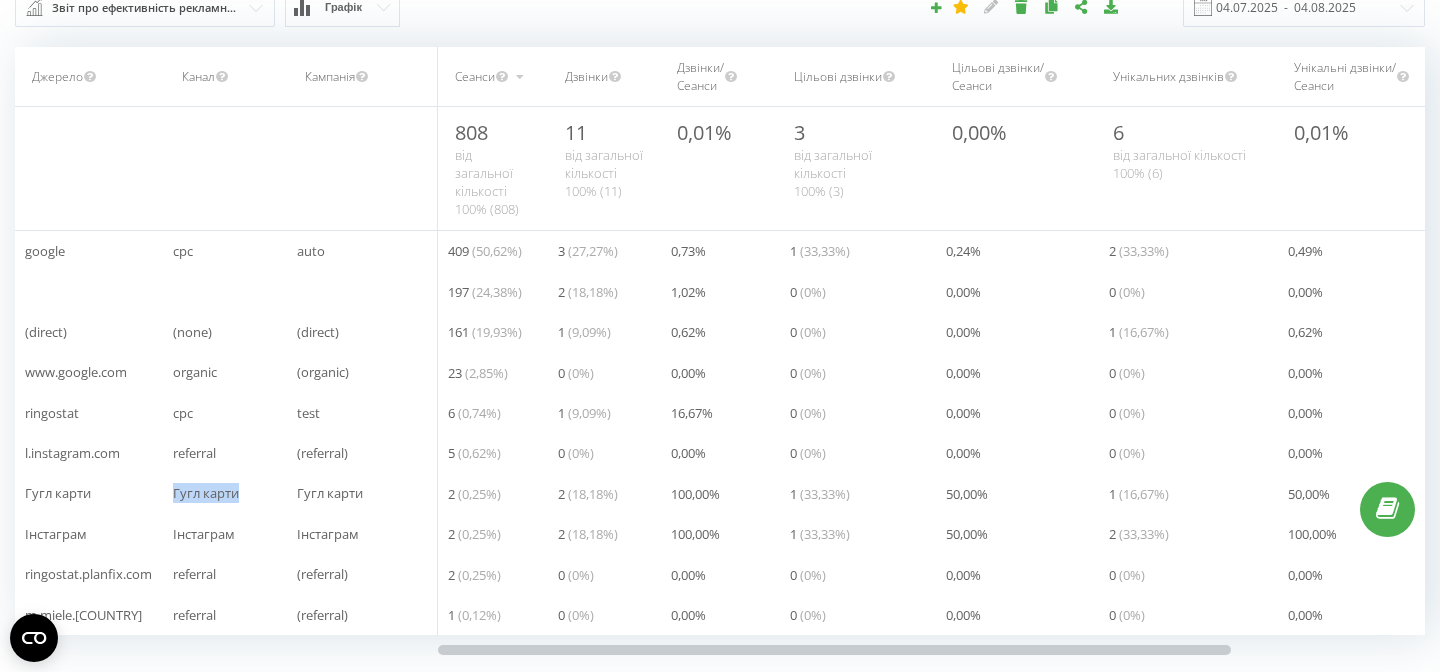 click on "Гугл карти" at bounding box center [206, 493] 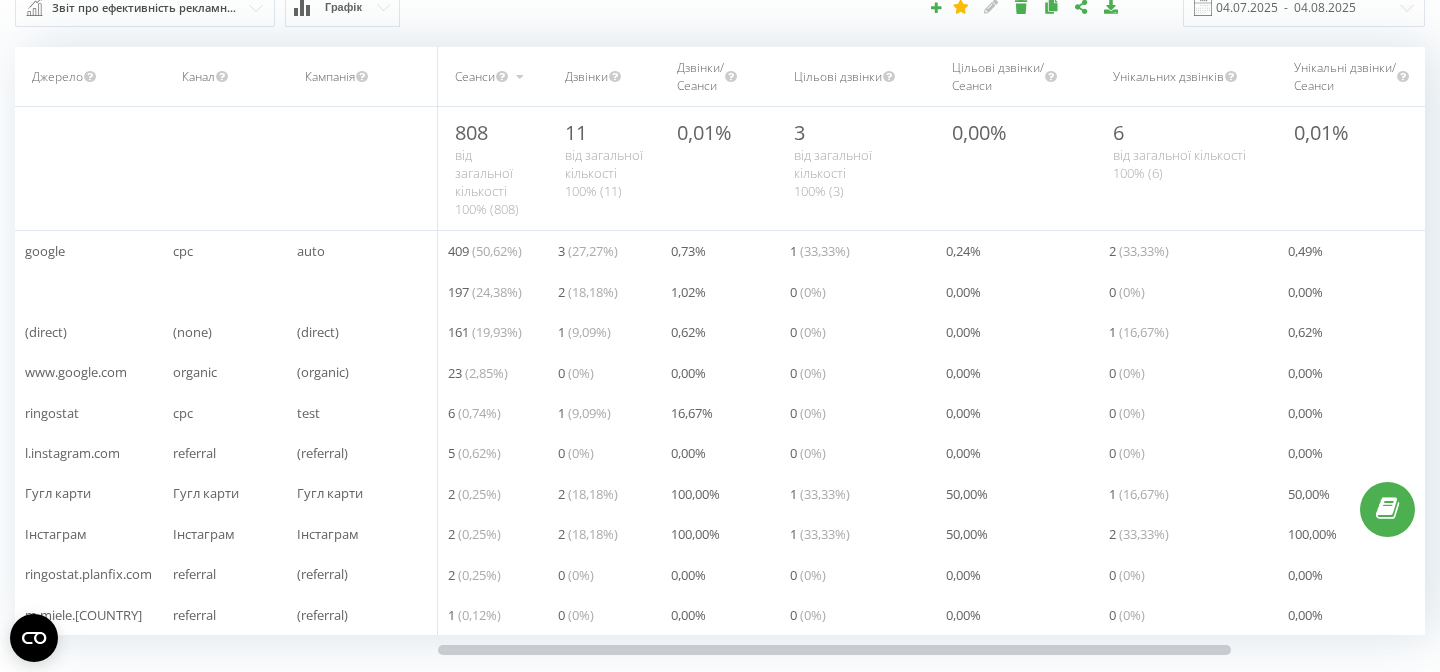 click on "Інстаграм" at bounding box center (204, 534) 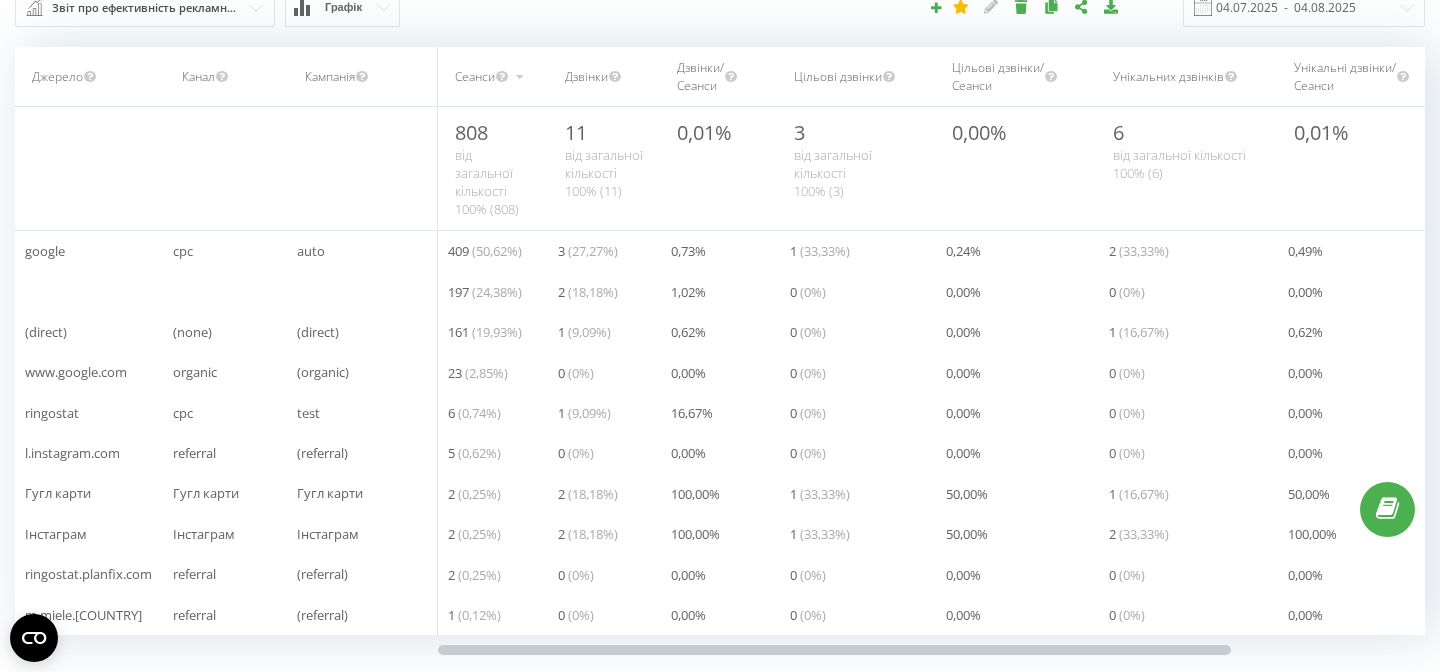 click on "cpc" at bounding box center (183, 413) 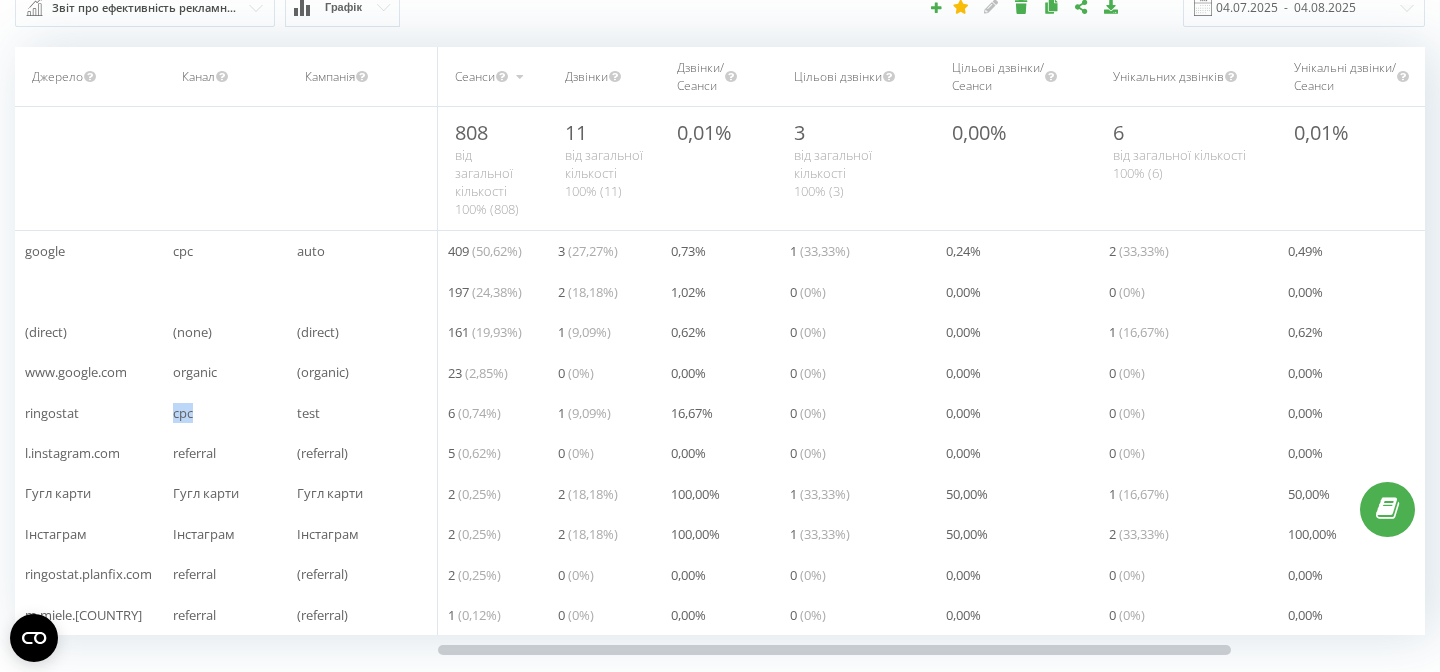 click on "cpc" at bounding box center [183, 413] 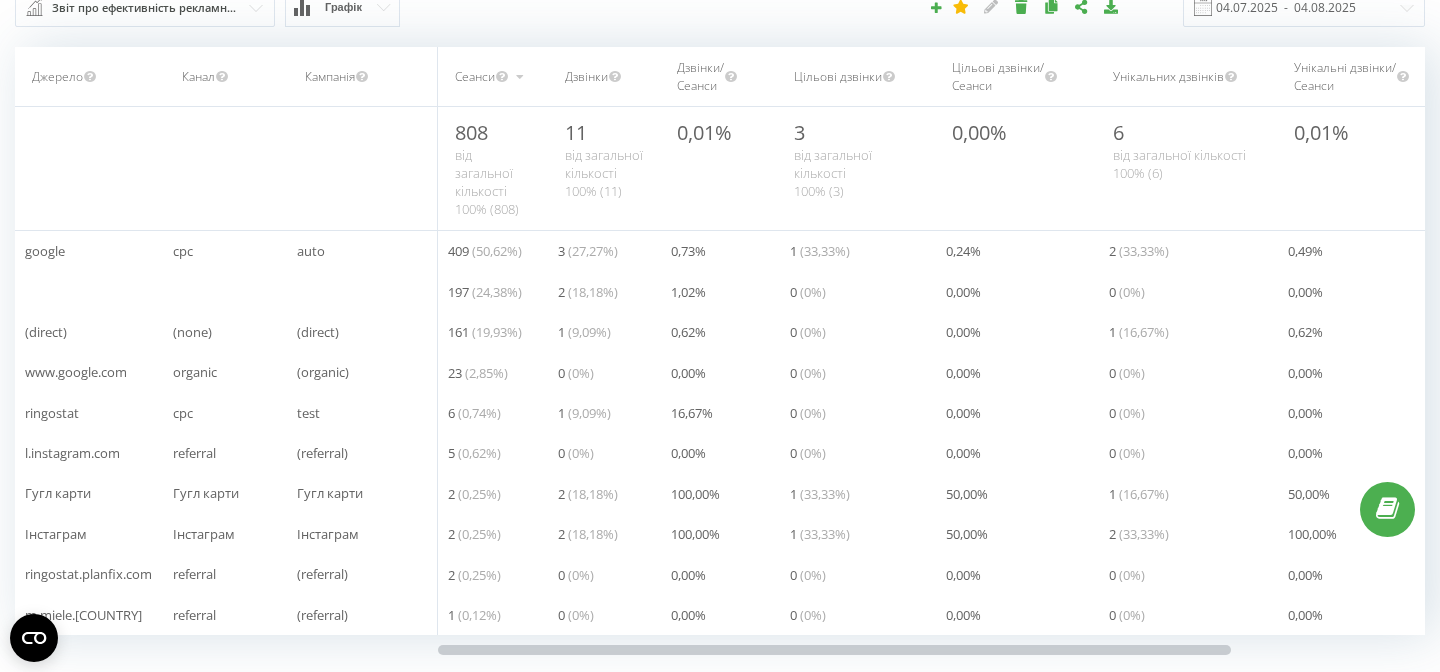 click on "(organic)" at bounding box center [362, 372] 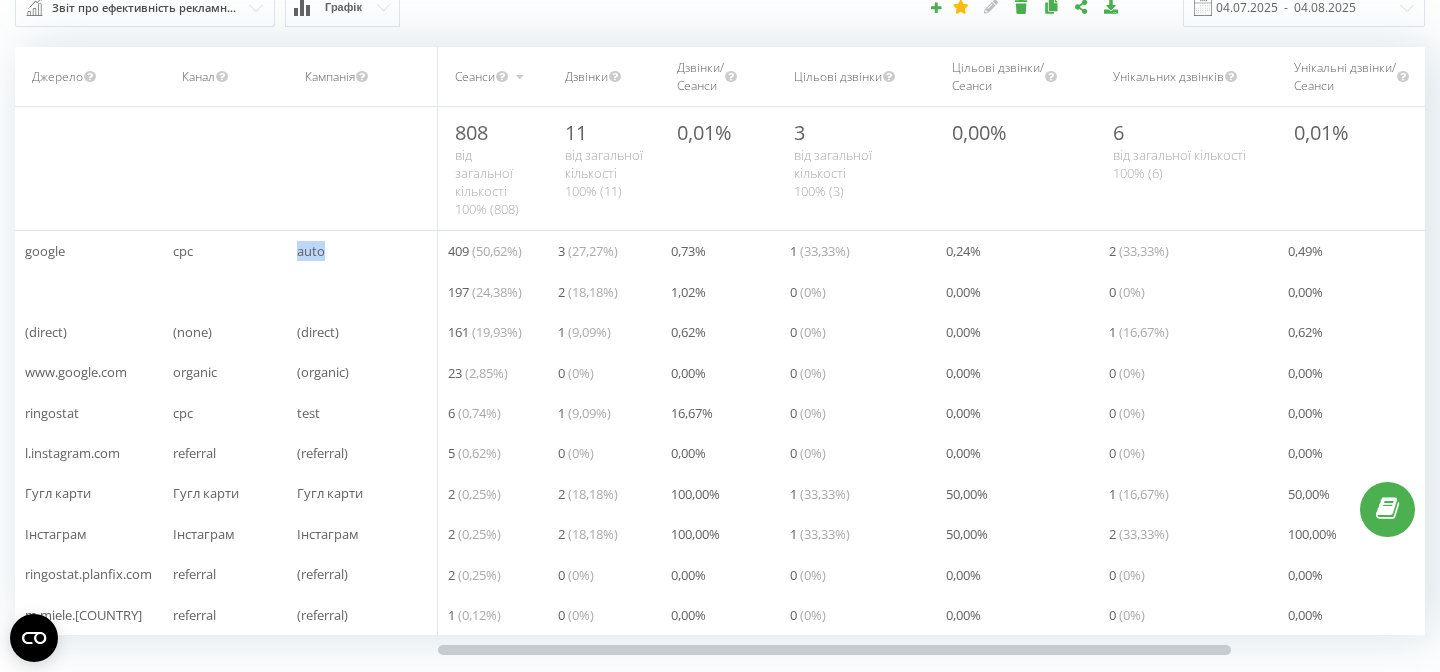 click on "auto" at bounding box center [311, 251] 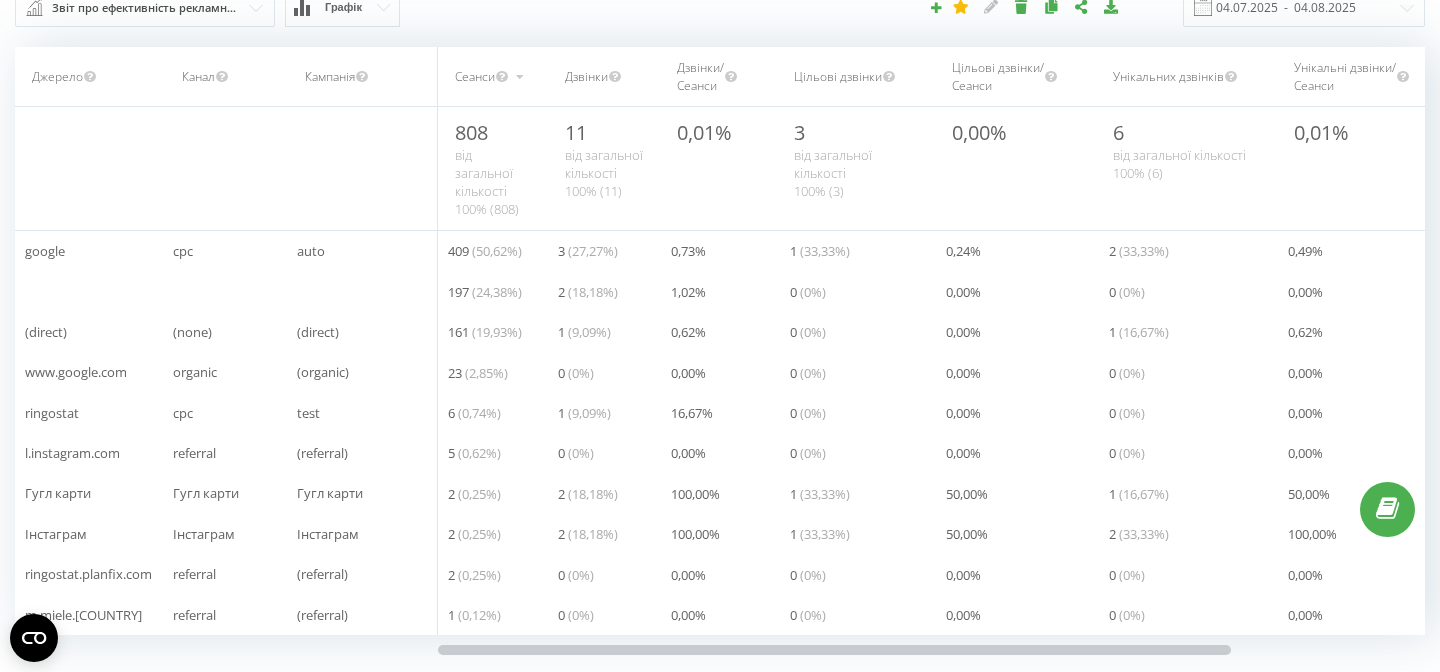 click at bounding box center [362, 292] 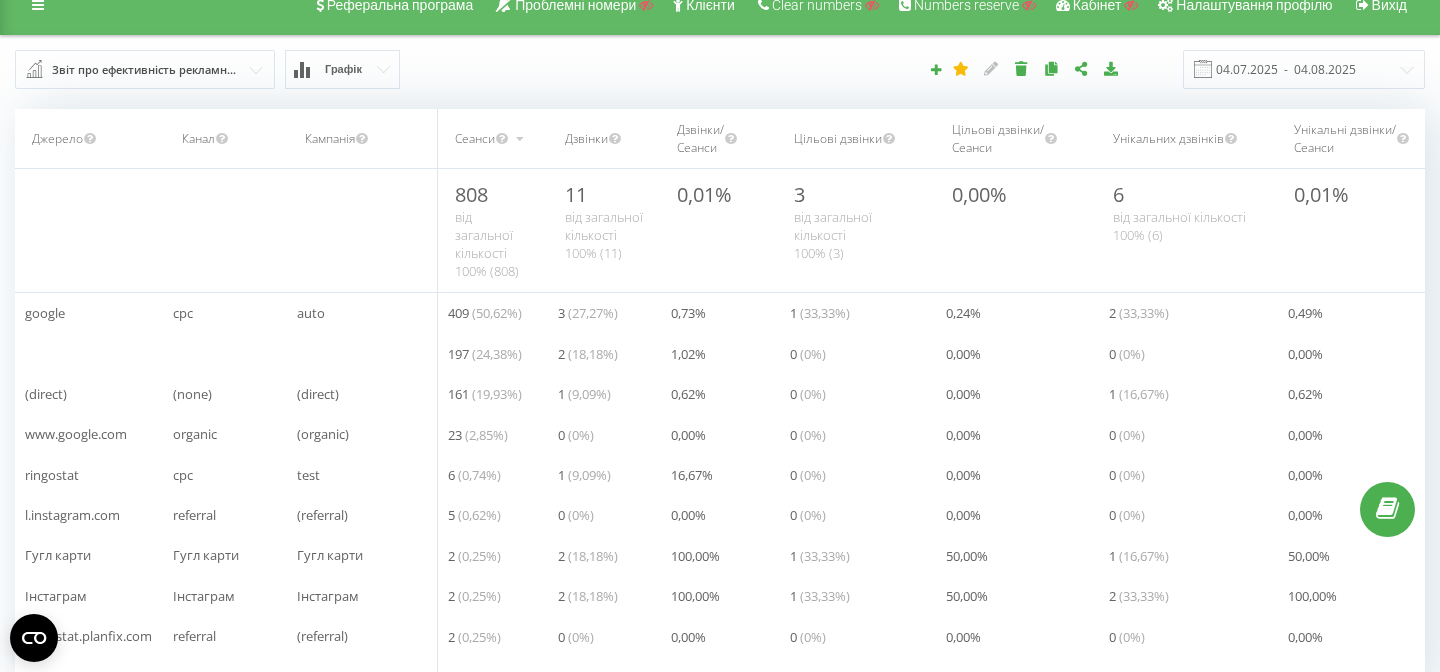 scroll, scrollTop: 10, scrollLeft: 0, axis: vertical 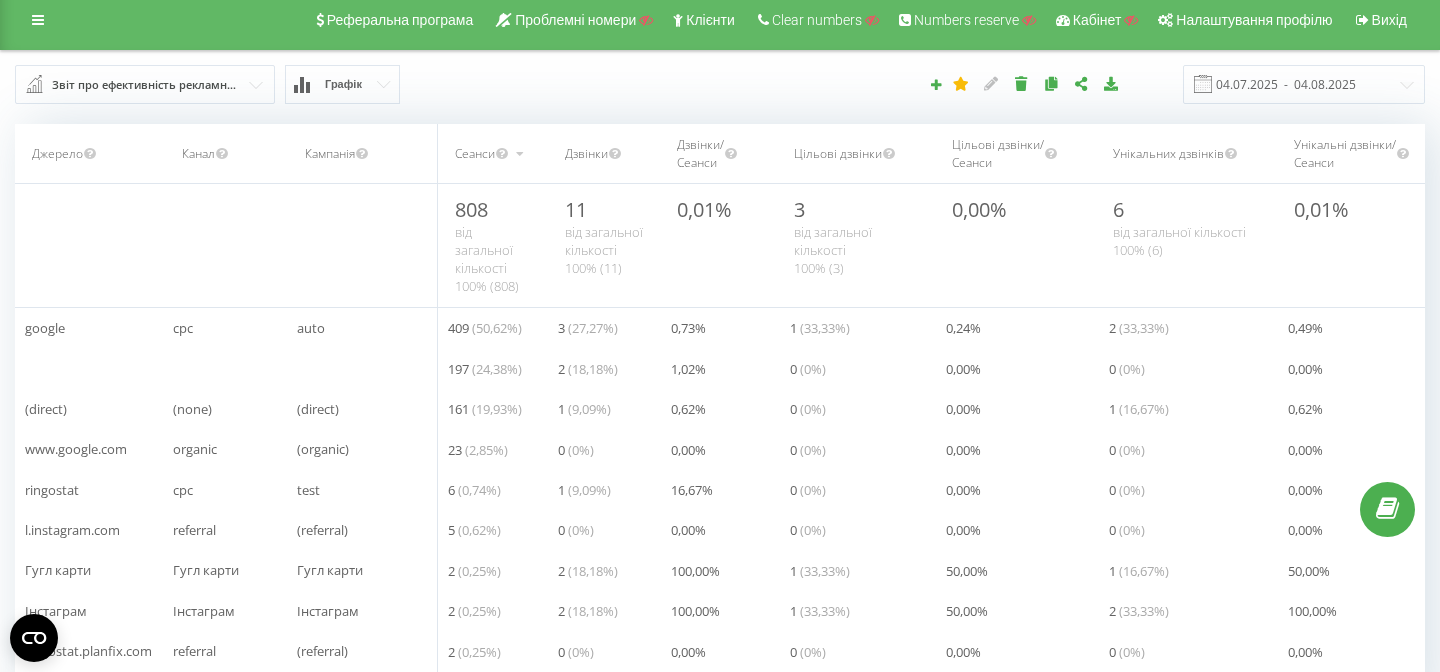 click on "auto" at bounding box center [311, 328] 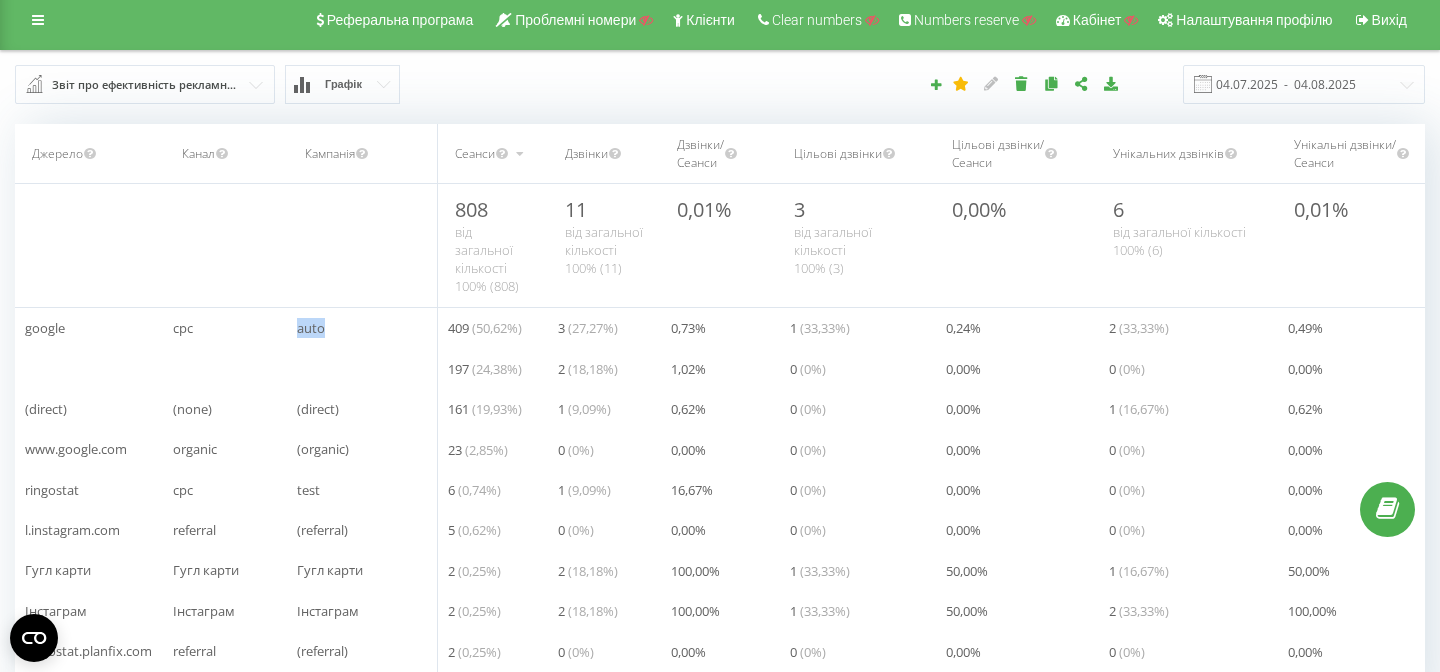 click on "auto" at bounding box center [311, 328] 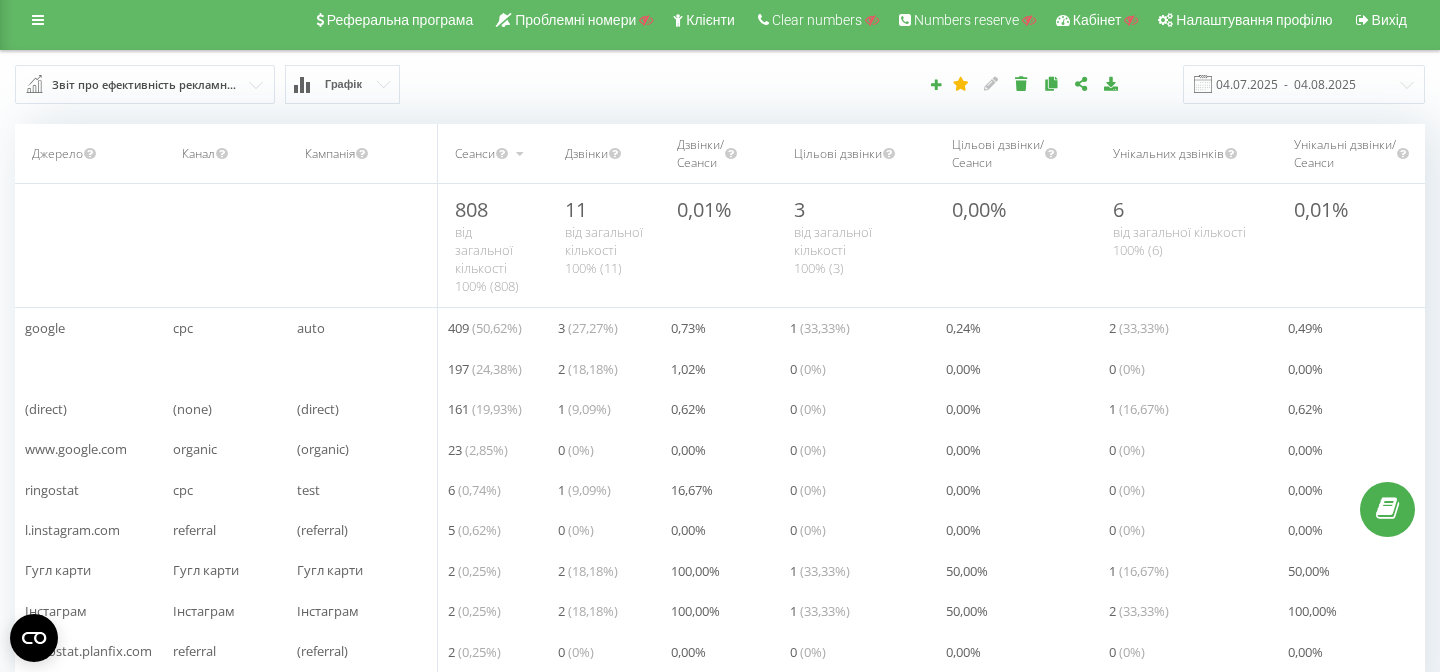 click on "409   ( 50,62 %)" at bounding box center (485, 328) 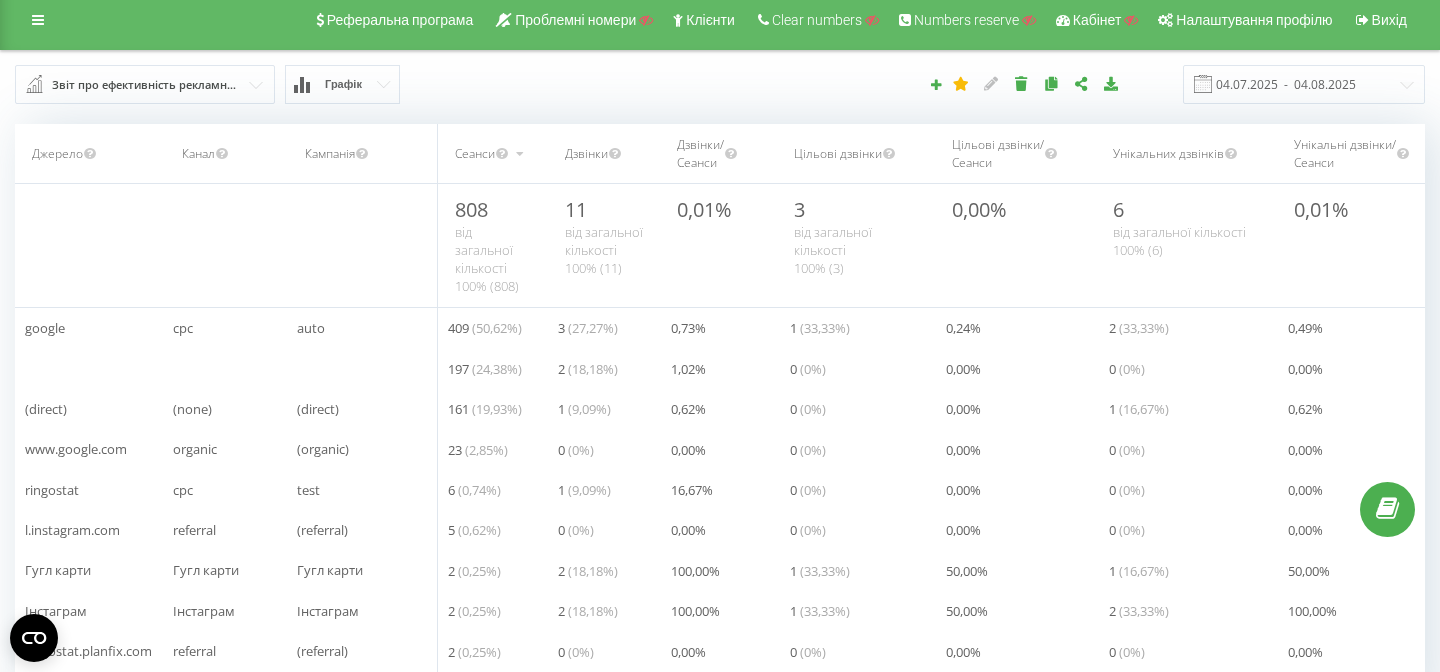 click on "auto" at bounding box center [311, 328] 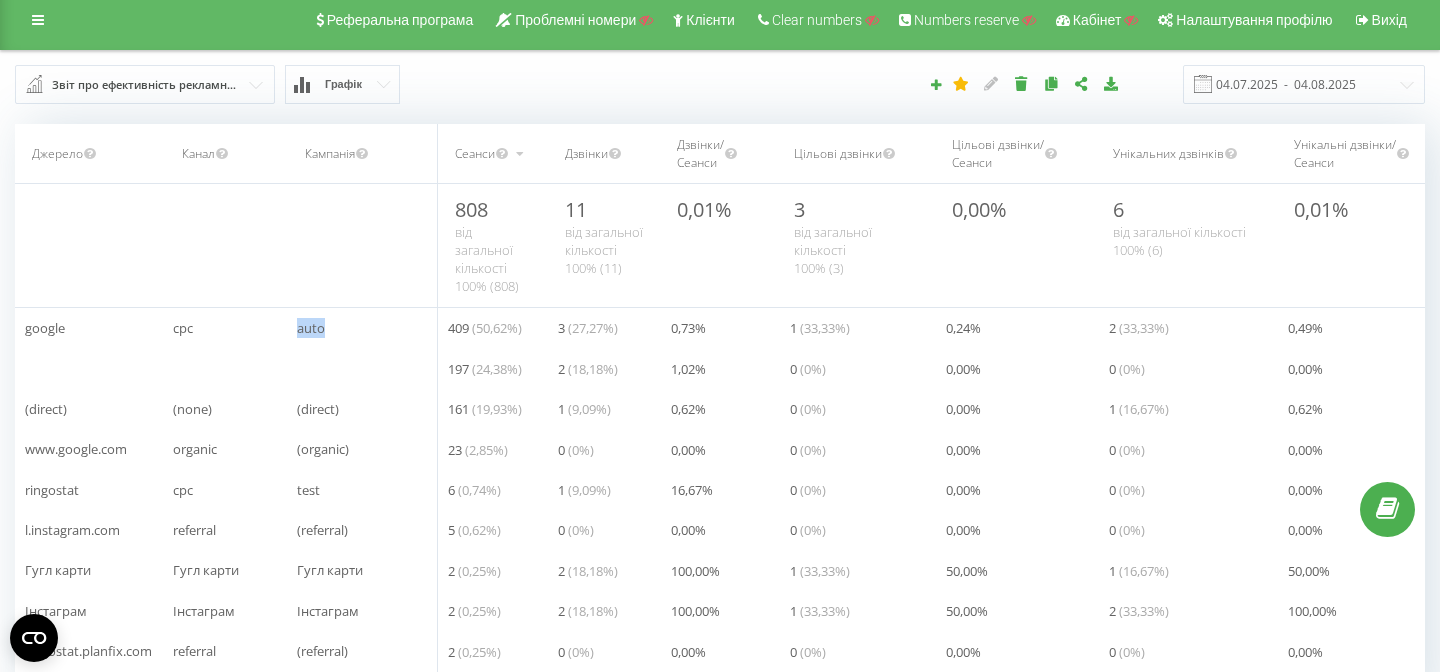 click on "auto" at bounding box center [311, 328] 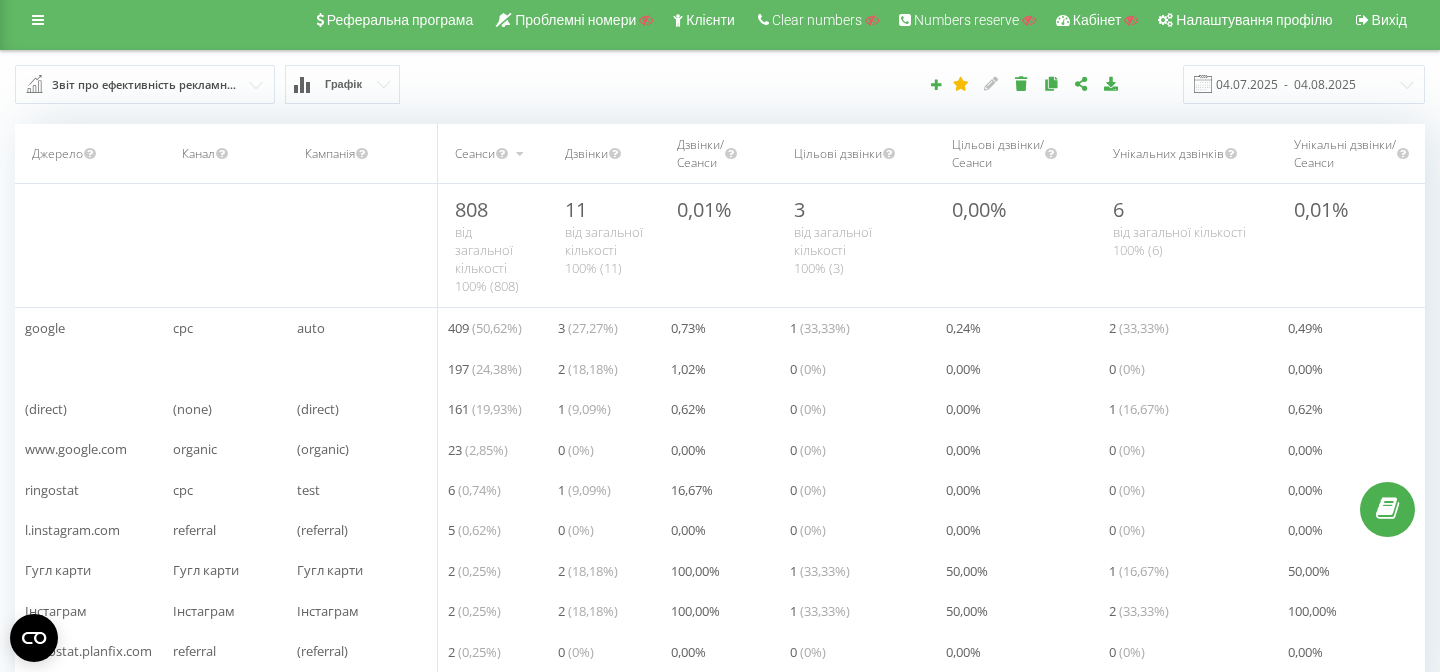 click on "409   ( 50,62 %)" at bounding box center (485, 328) 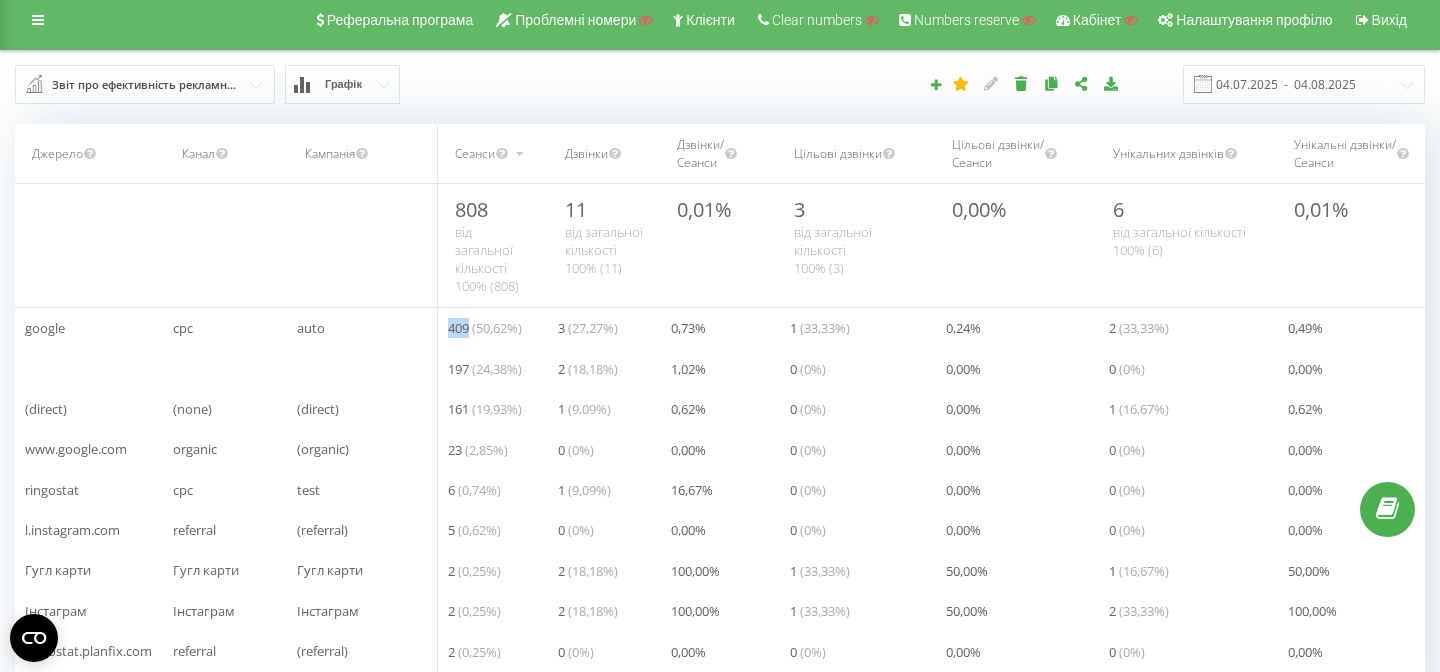 click on "409   ( 50,62 %)" at bounding box center (485, 328) 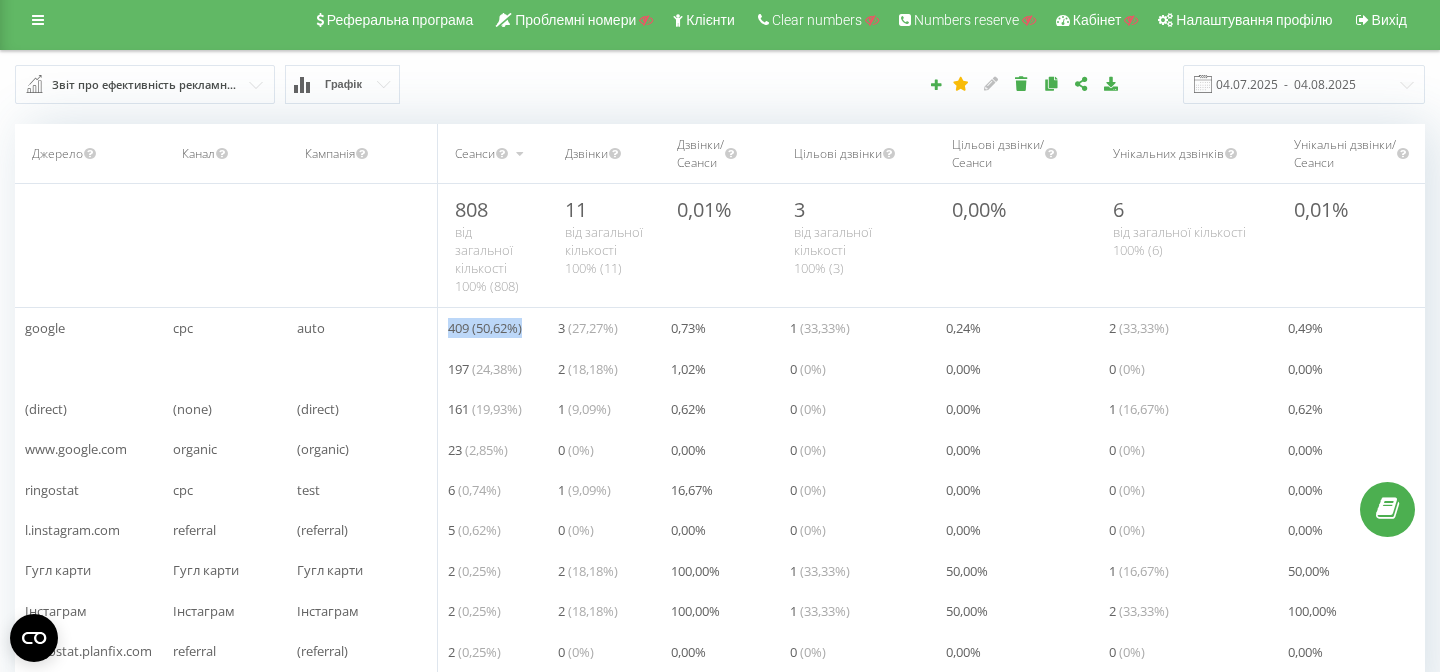 click on "409   ( 50,62 %)" at bounding box center [485, 328] 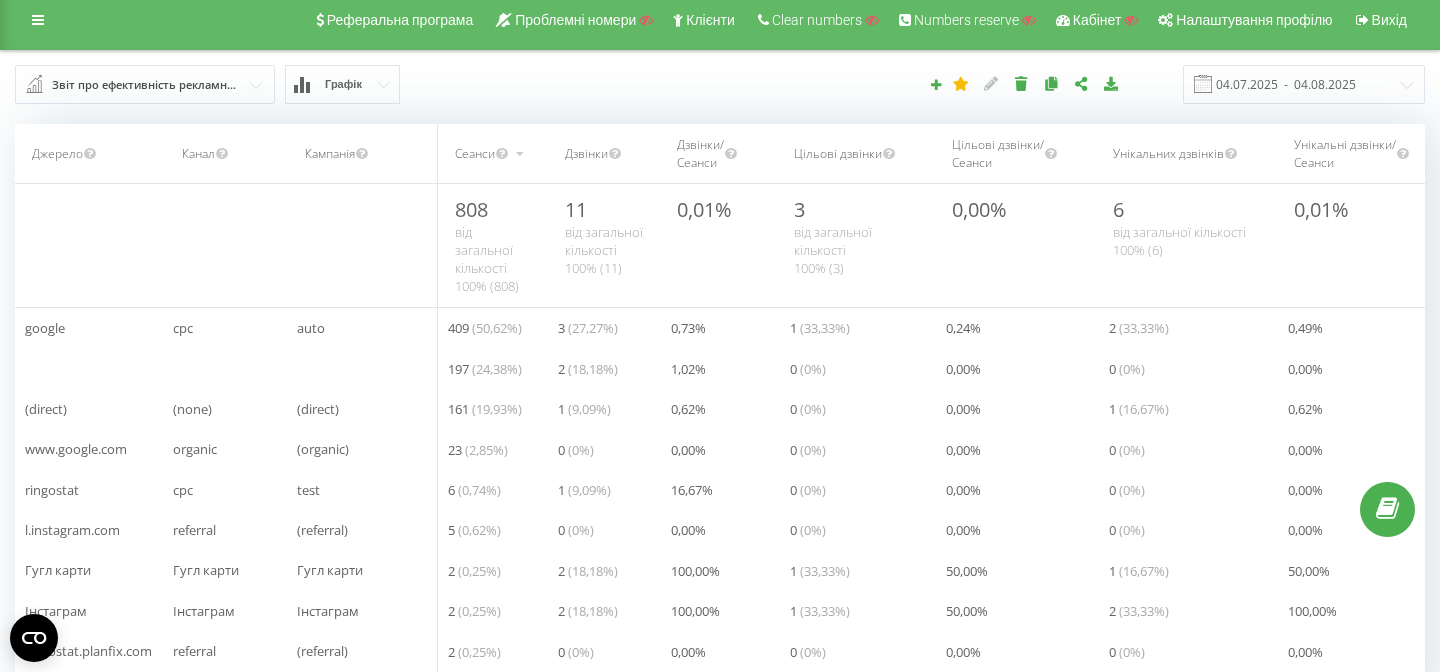 click on "( 27,27 %)" at bounding box center [593, 328] 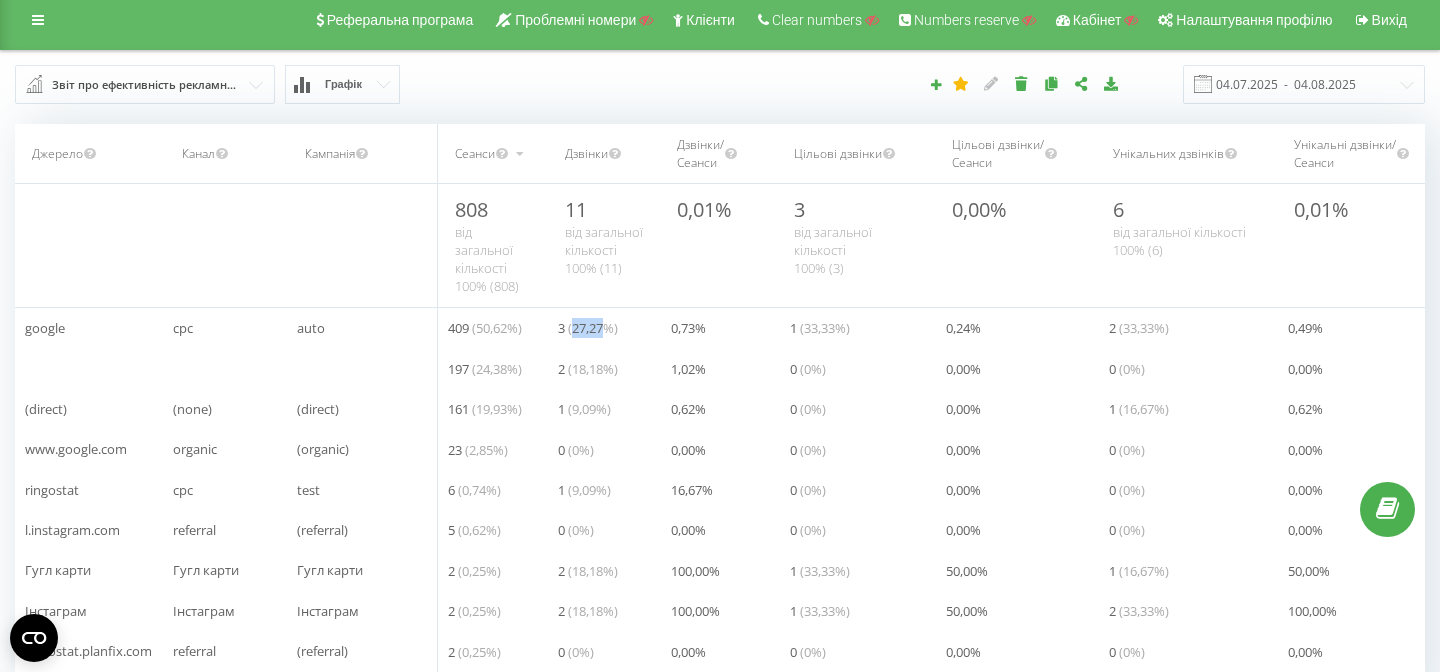 click on "( 27,27 %)" at bounding box center (593, 328) 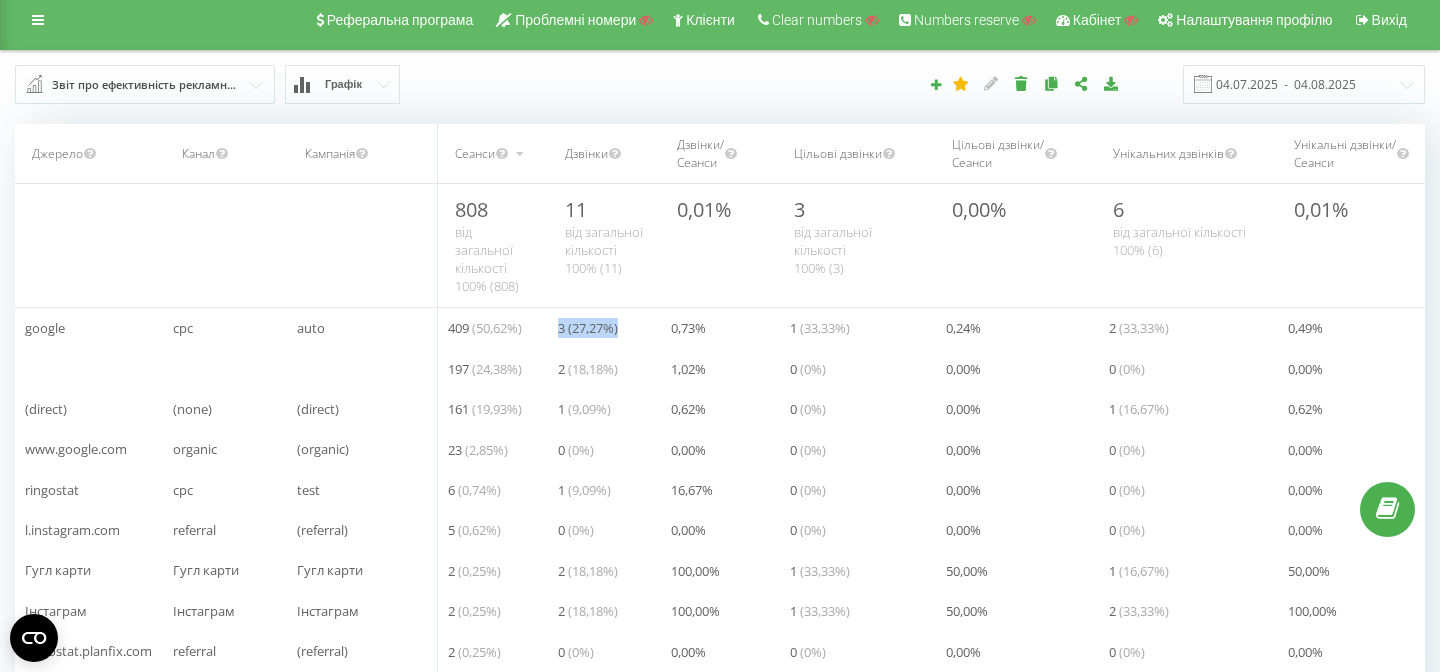 click on "( 27,27 %)" at bounding box center (593, 328) 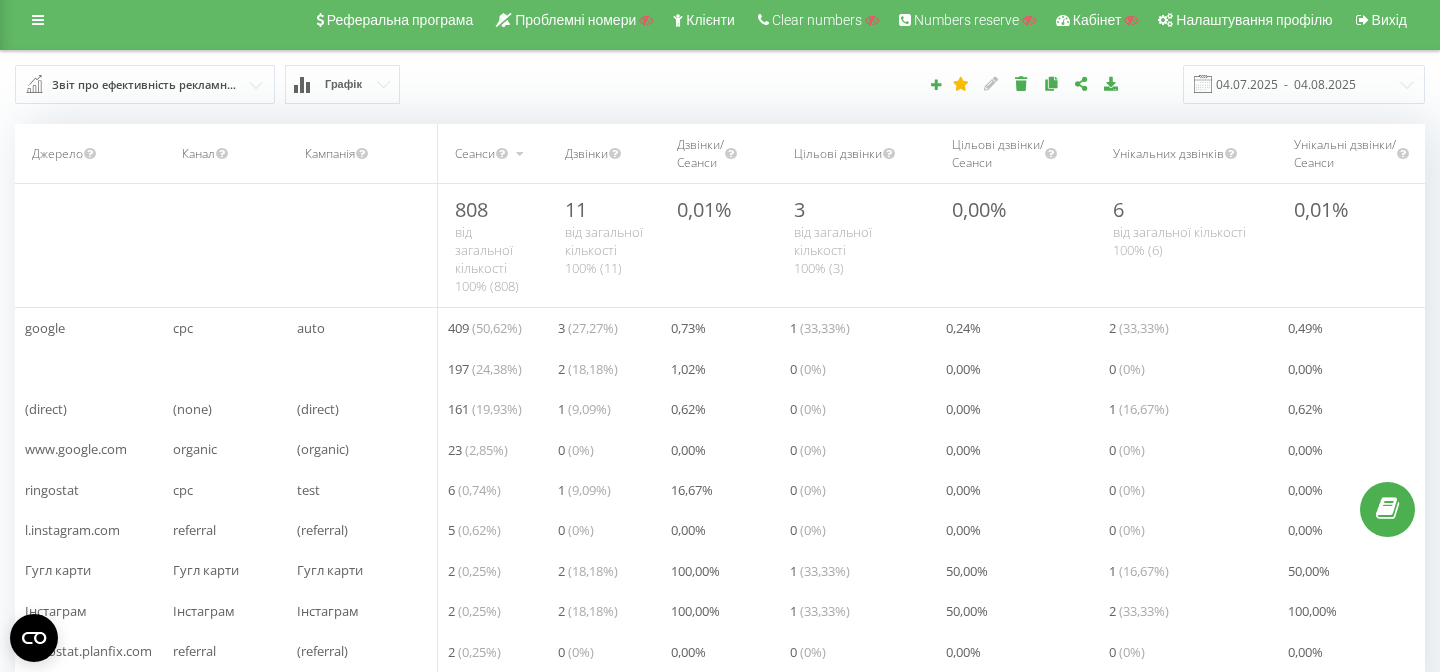 click on "3   ( 27,27 %)" at bounding box center (588, 328) 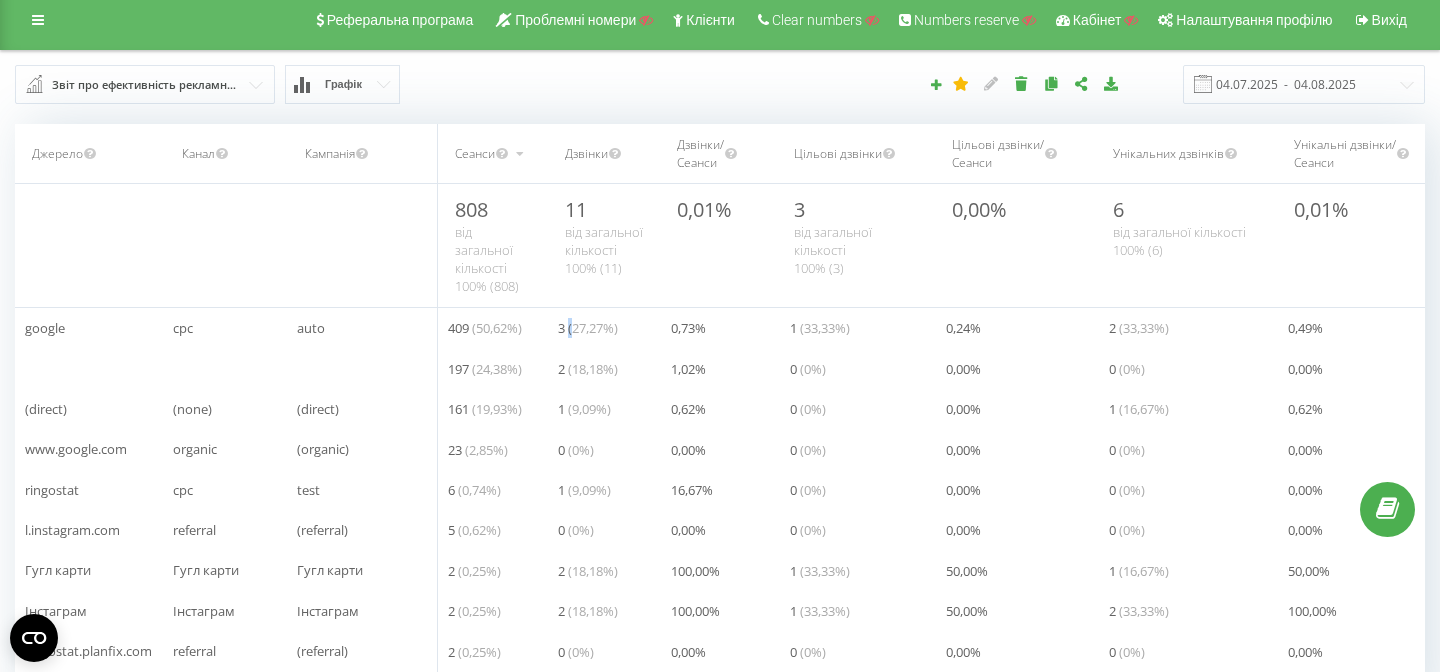 click on "3   ( 27,27 %)" at bounding box center [588, 328] 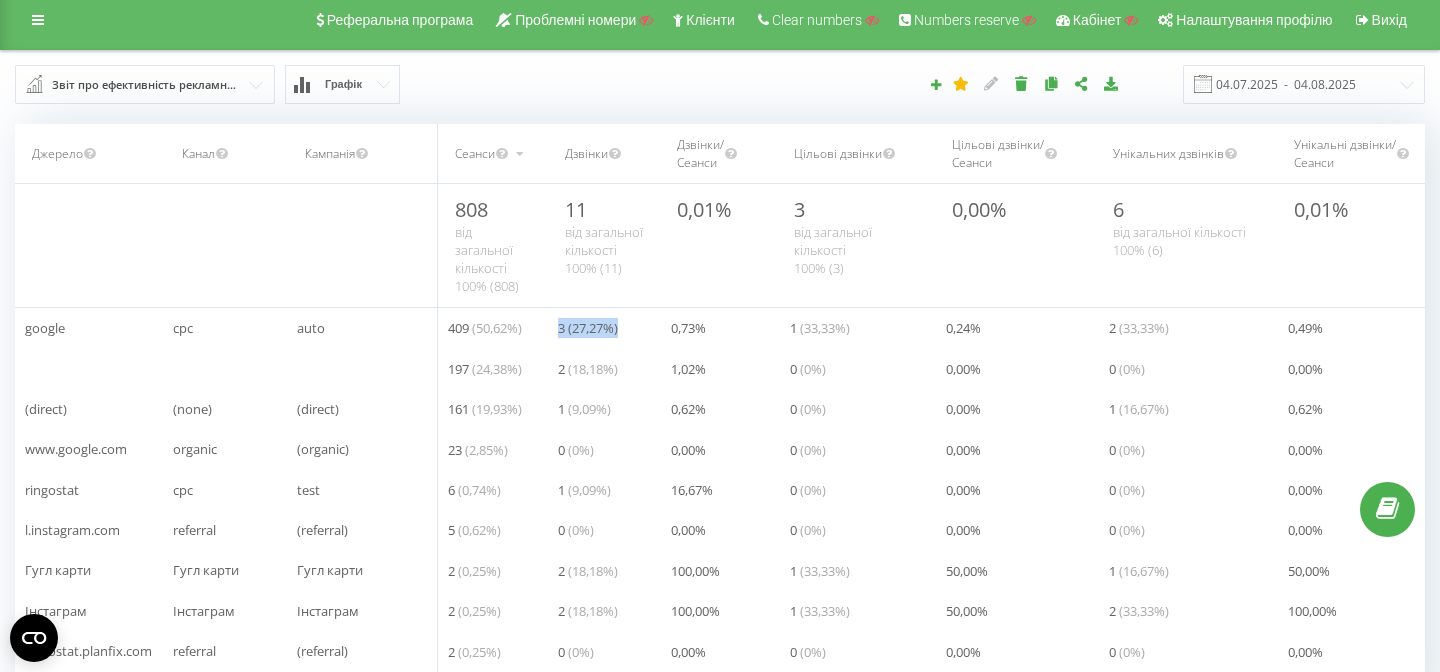 click on "3   ( 27,27 %)" at bounding box center (588, 328) 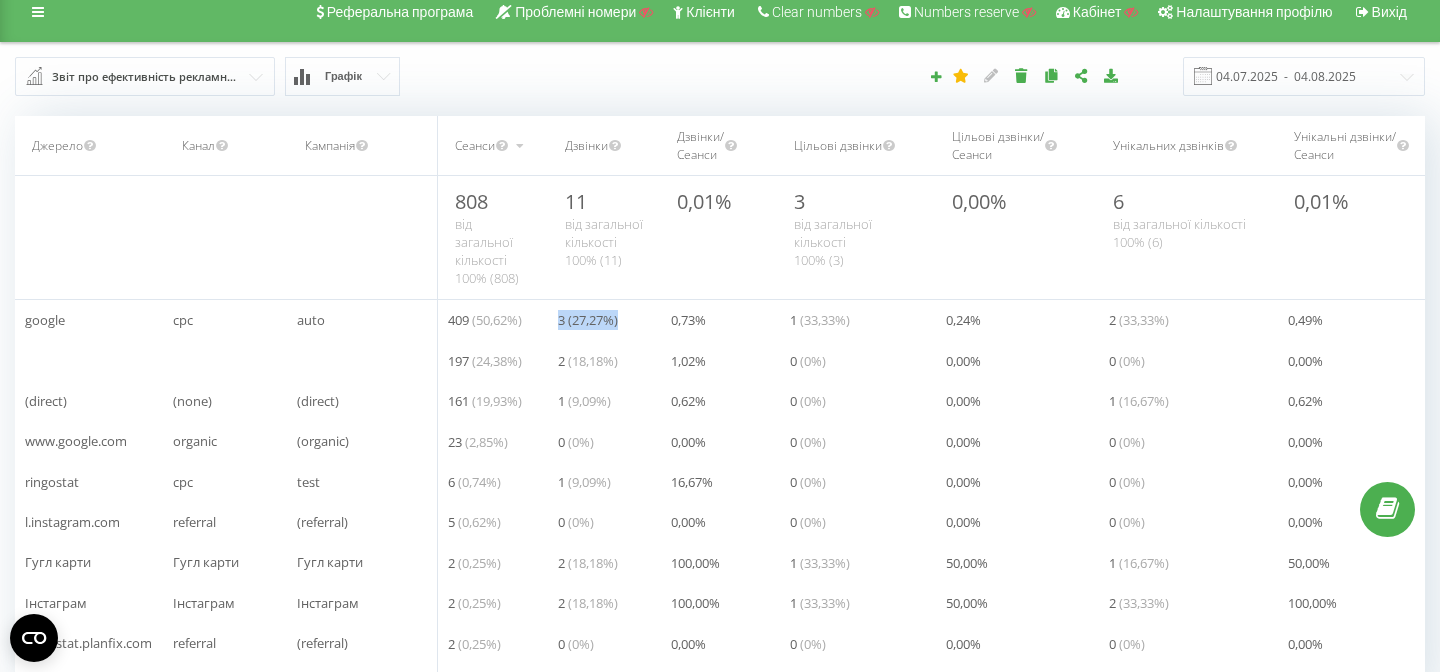 scroll, scrollTop: 0, scrollLeft: 0, axis: both 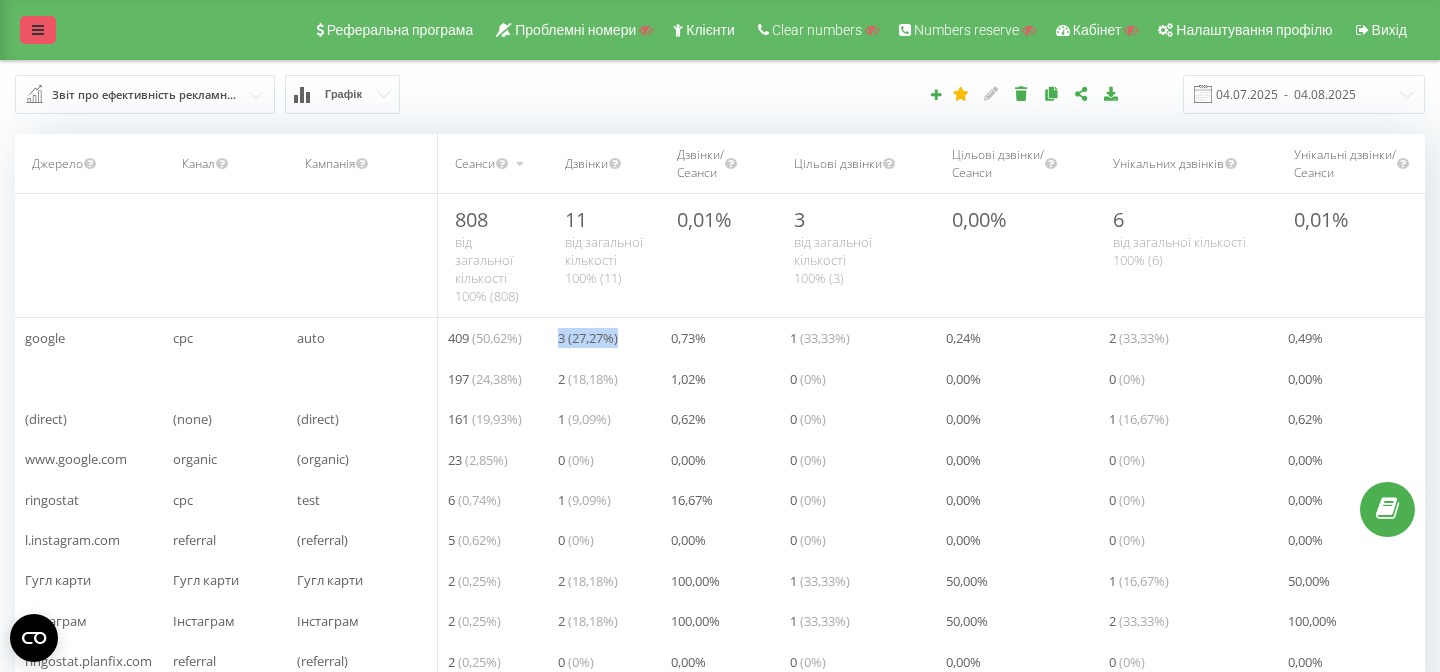 click at bounding box center [38, 30] 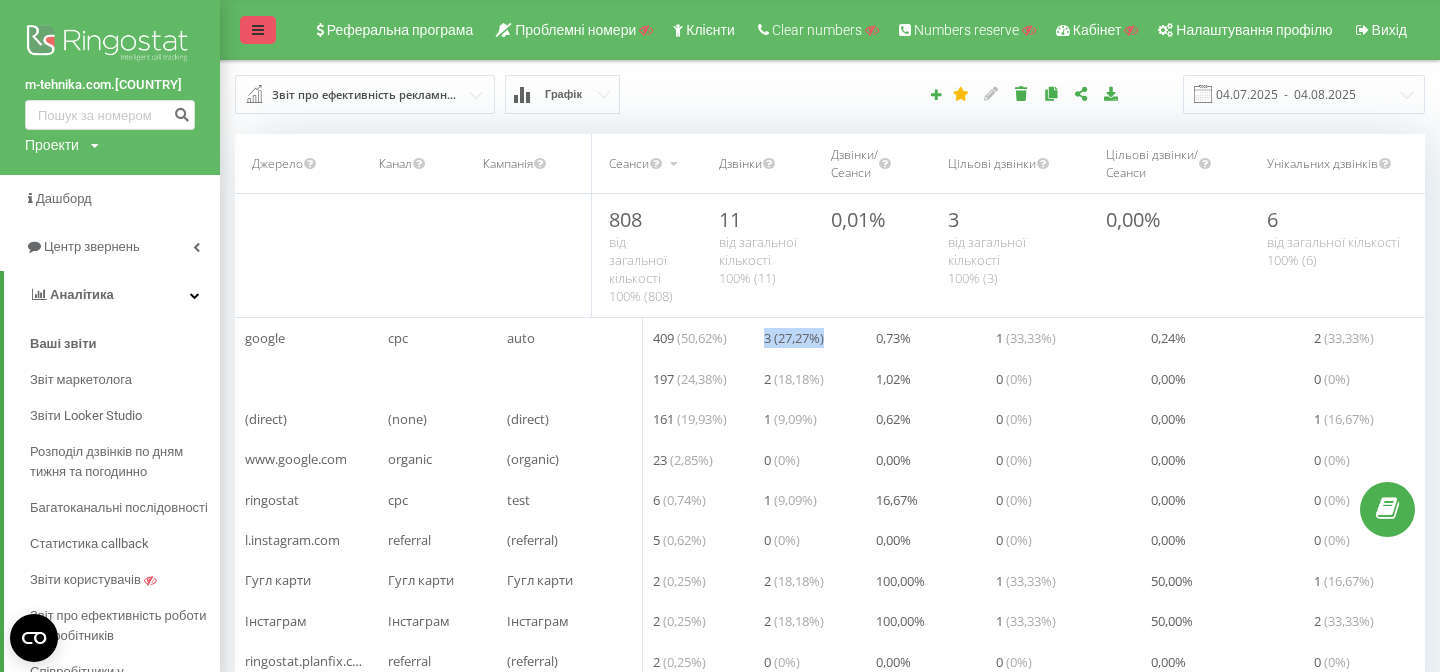 scroll, scrollTop: 59, scrollLeft: 131, axis: both 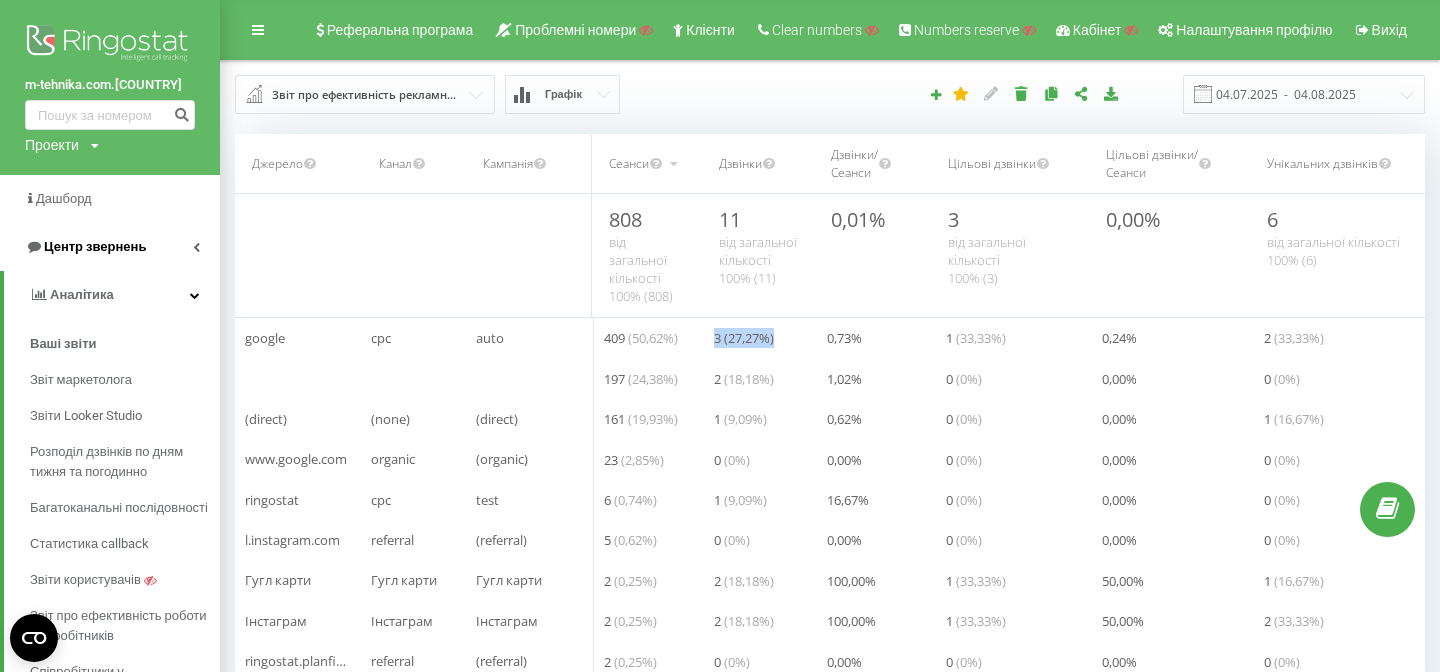 click on "Центр звернень" at bounding box center [95, 246] 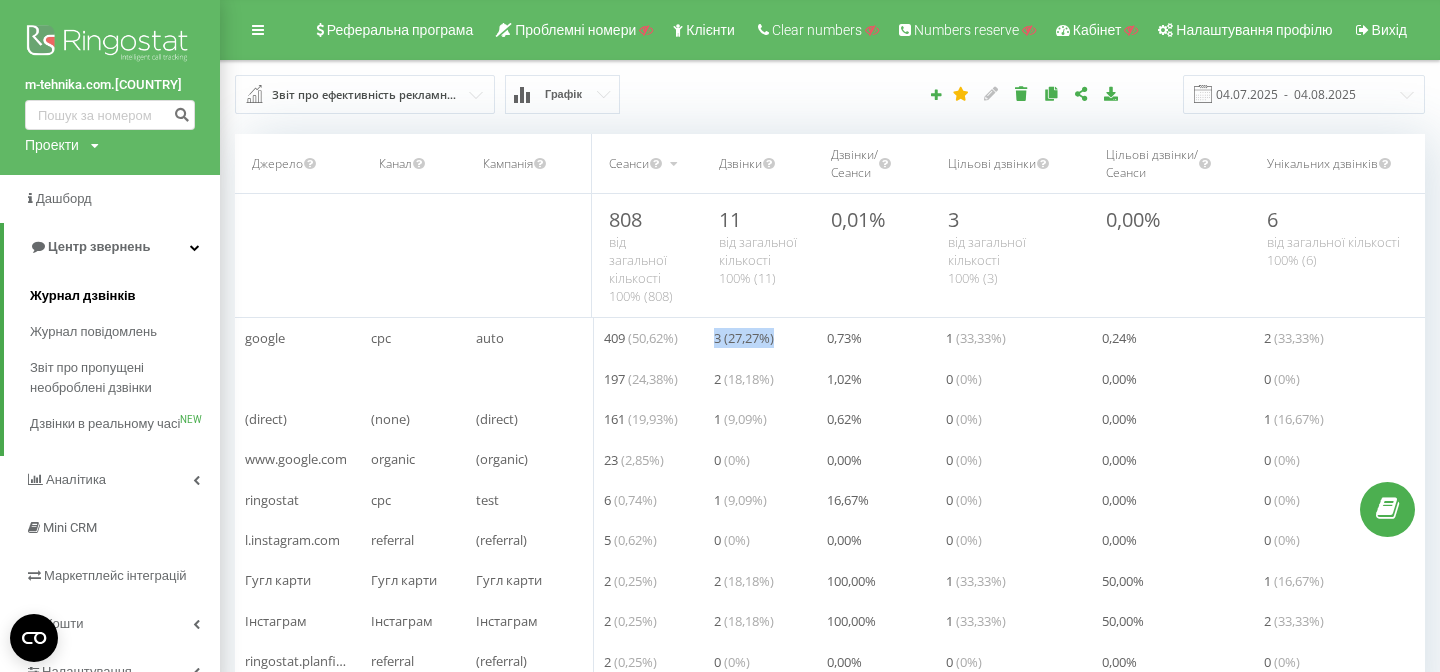 click on "Журнал дзвінків" at bounding box center (83, 296) 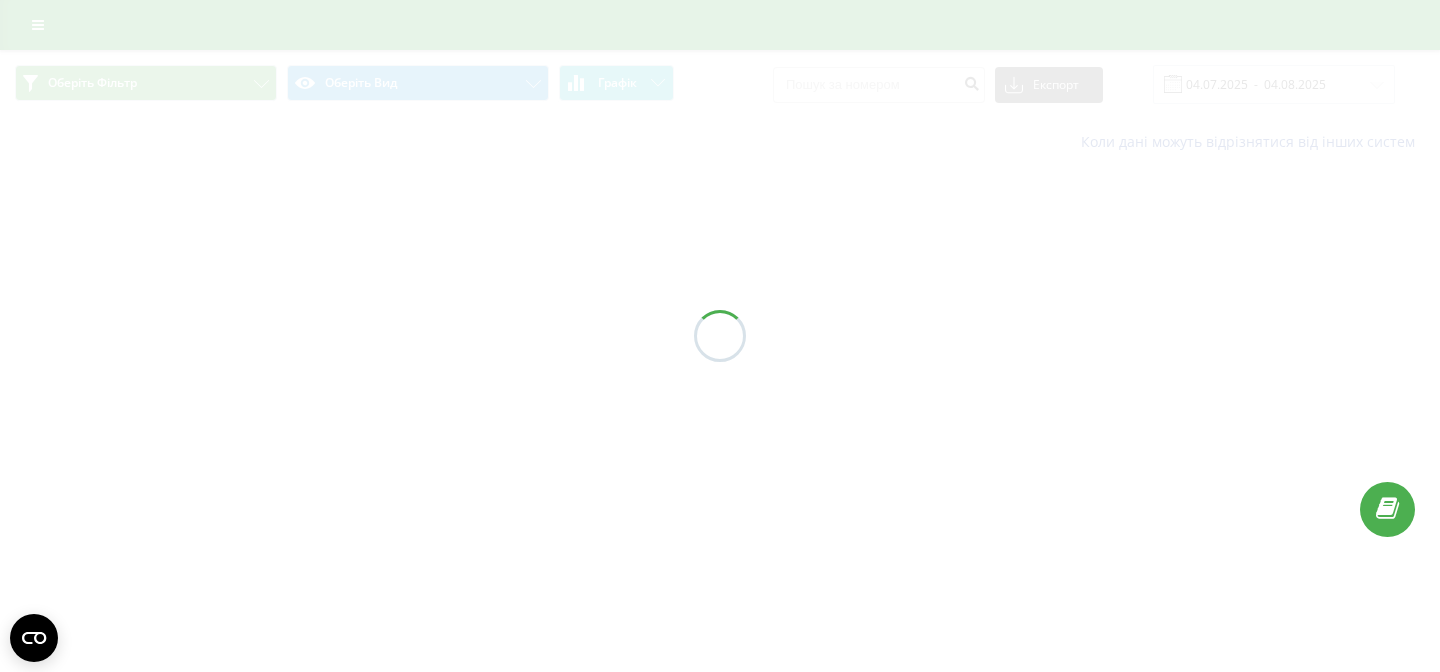 scroll, scrollTop: 0, scrollLeft: 0, axis: both 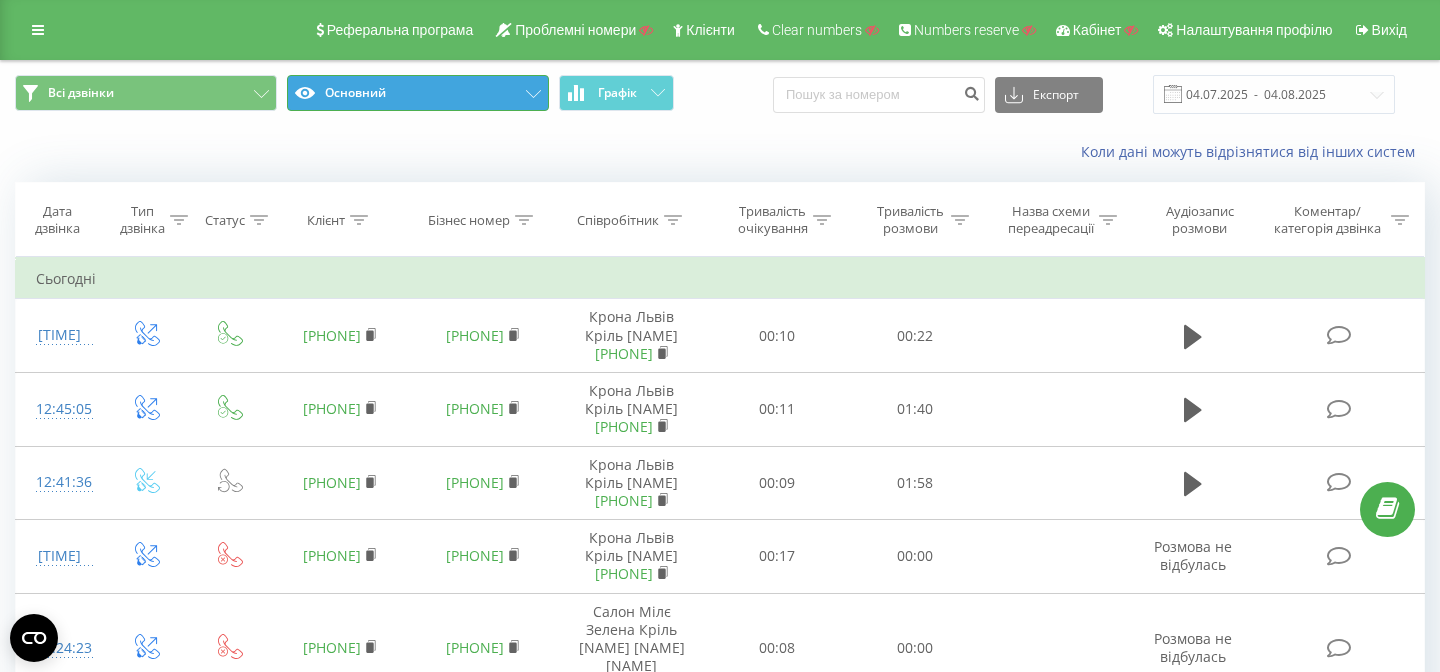 click on "Основний" at bounding box center [418, 93] 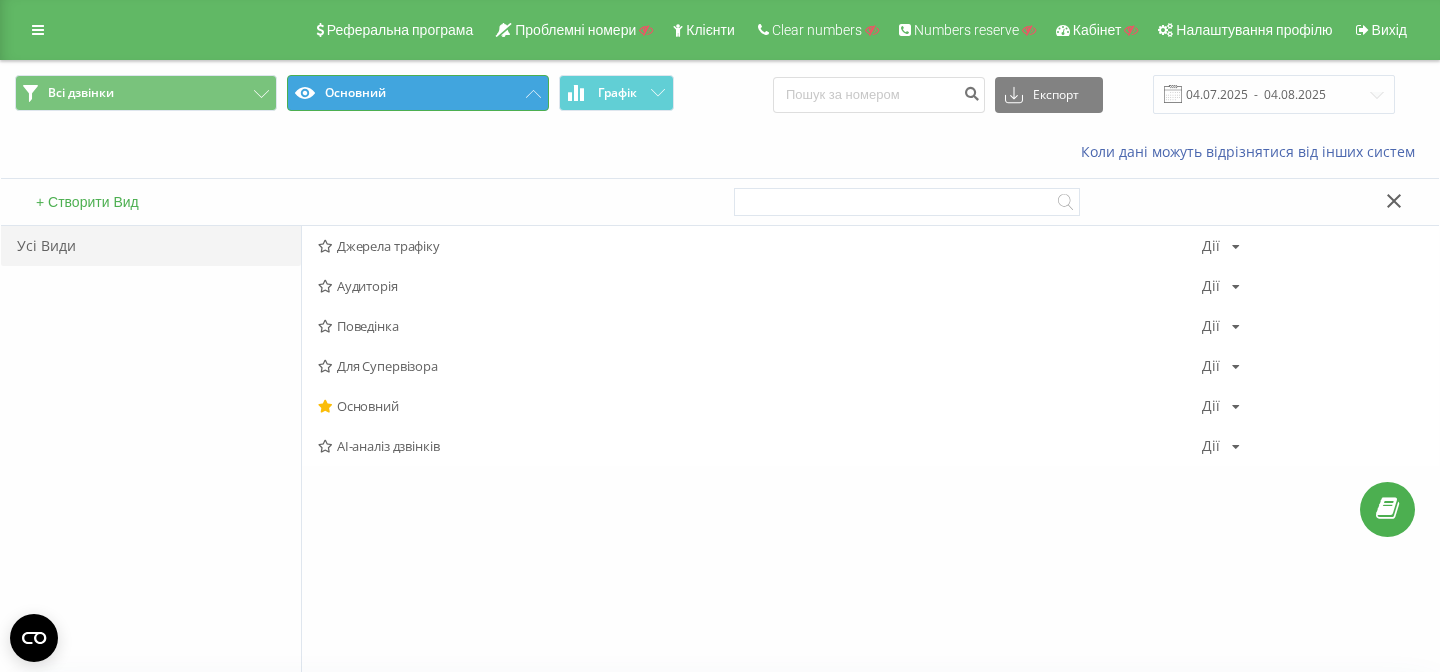 click on "Основний" at bounding box center [418, 93] 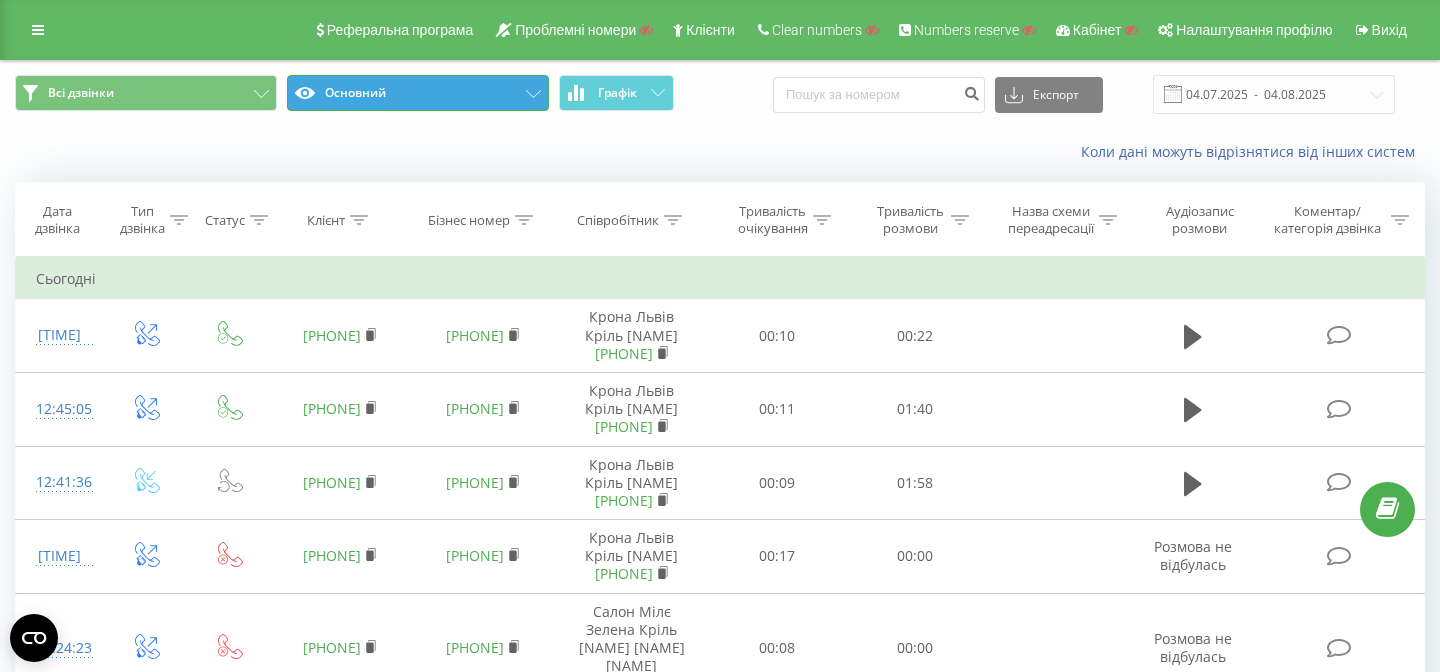 click on "Основний" at bounding box center (418, 93) 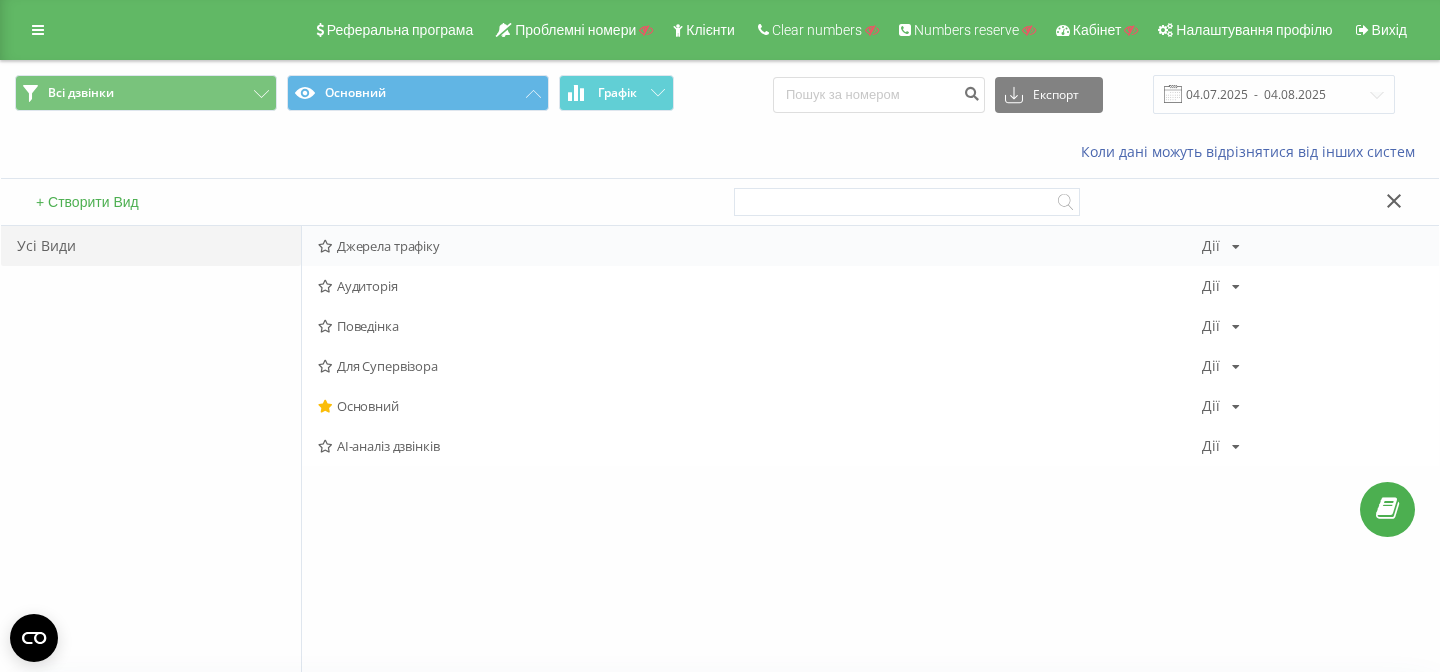 click on "Джерела трафіку" at bounding box center [760, 246] 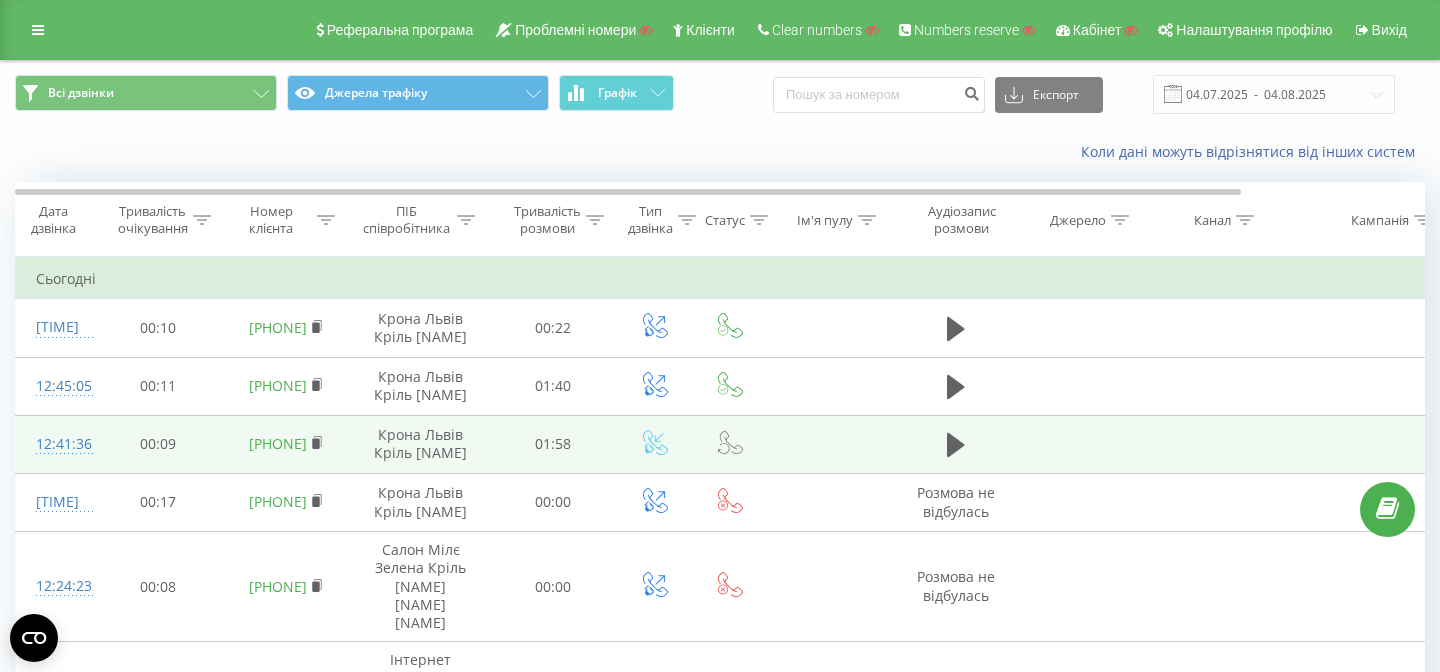 scroll, scrollTop: 0, scrollLeft: 35, axis: horizontal 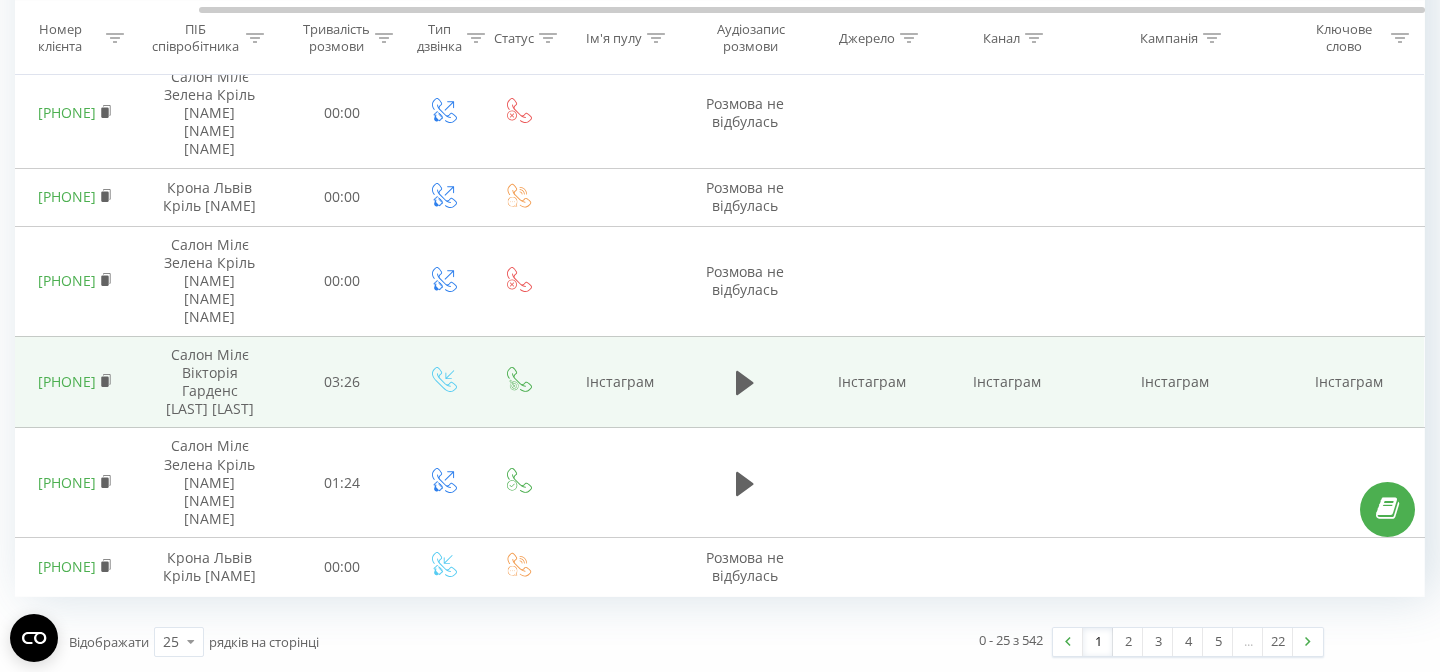 click on "Інстаграм" at bounding box center (872, 382) 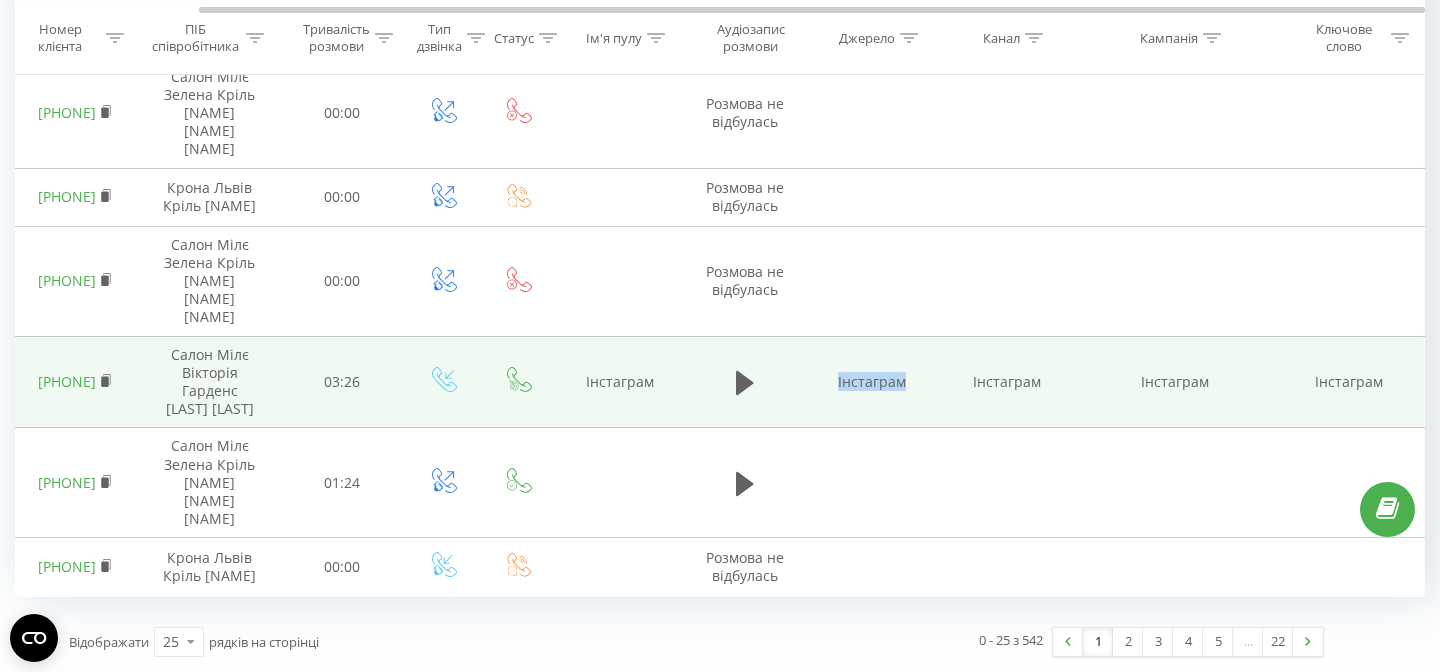 click on "Інстаграм" at bounding box center [872, 382] 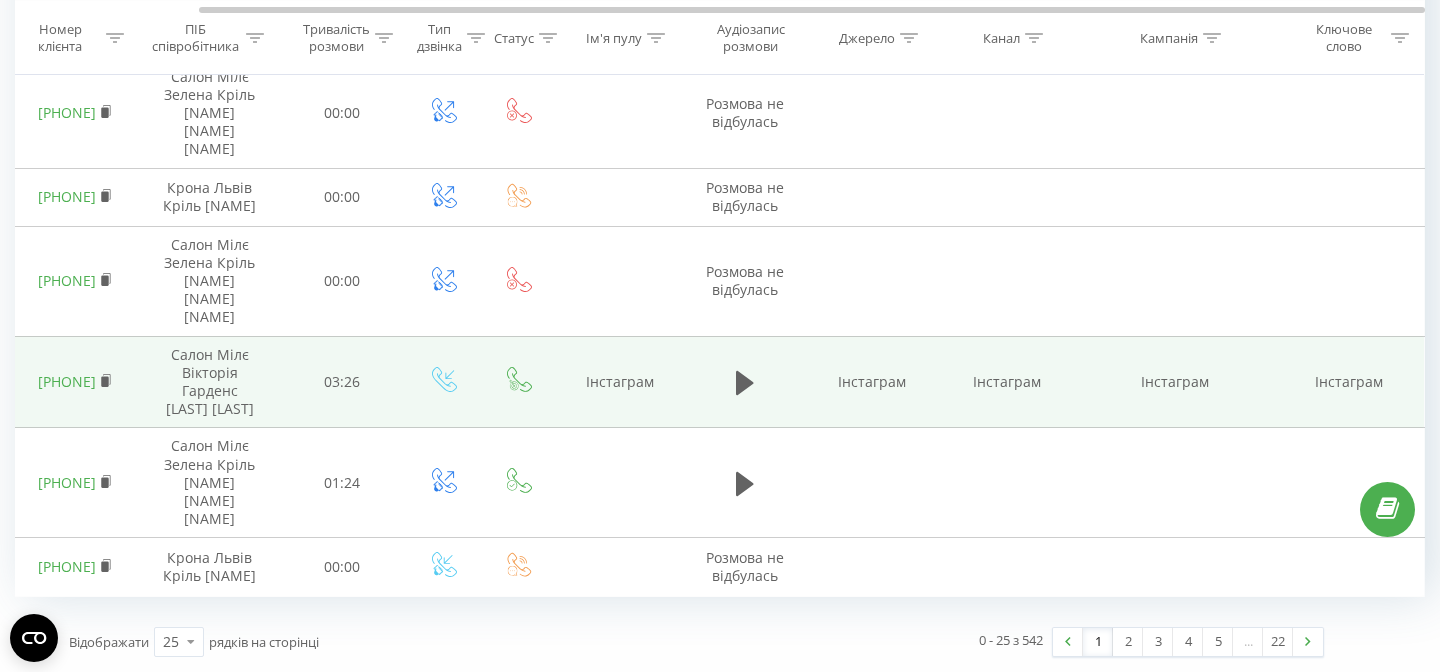 click on "Інстаграм" at bounding box center (1007, 382) 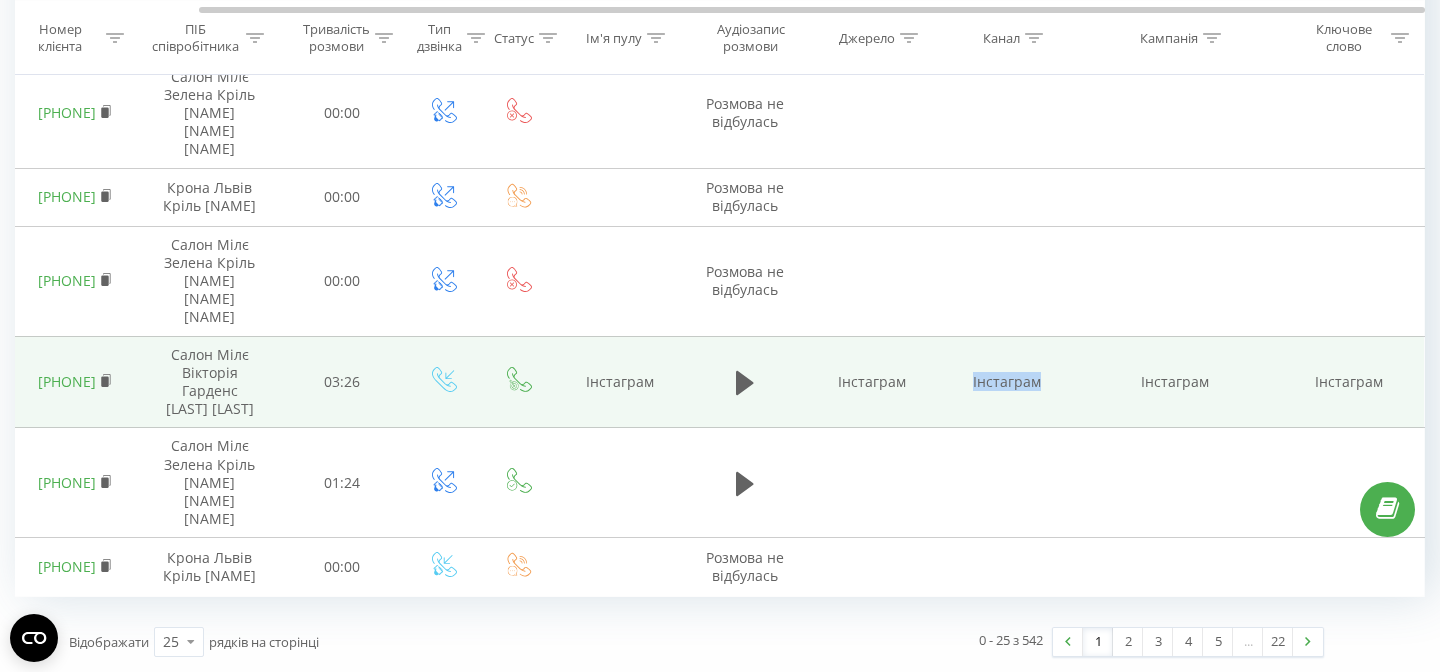 click on "Інстаграм" at bounding box center (1007, 382) 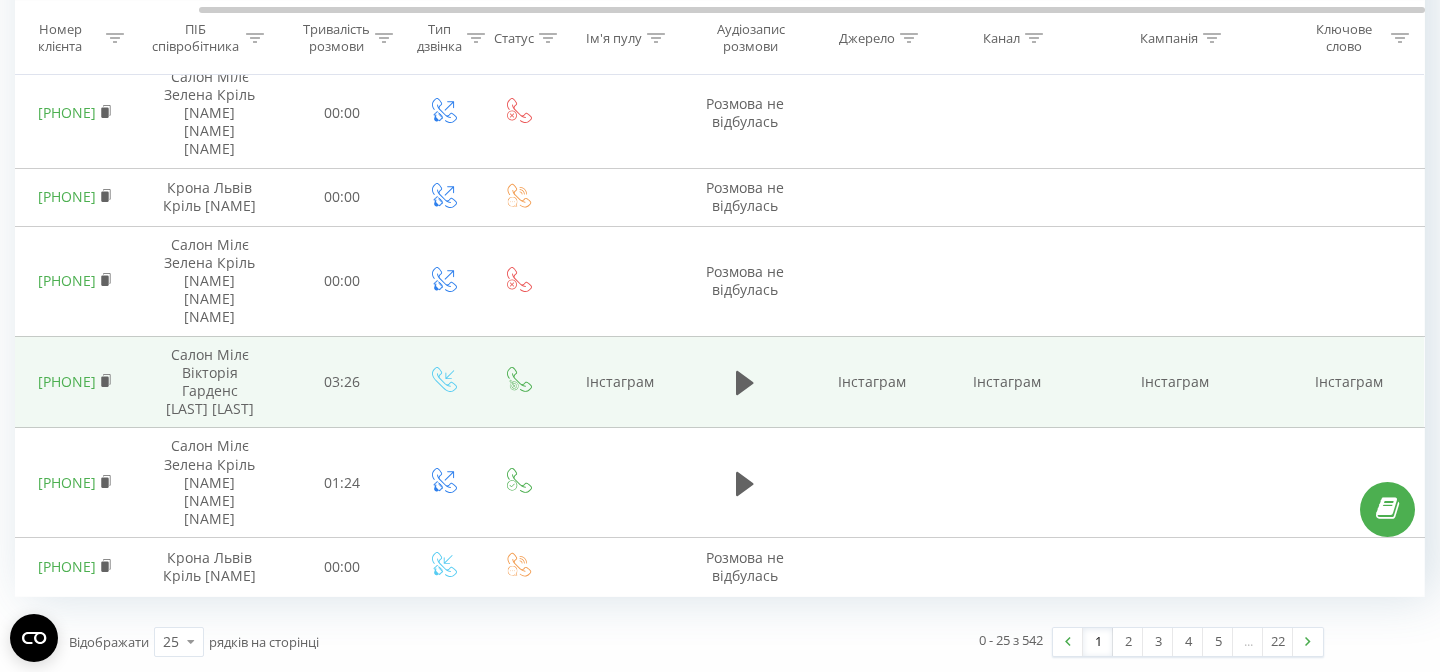 click on "Інстаграм" at bounding box center (1175, 382) 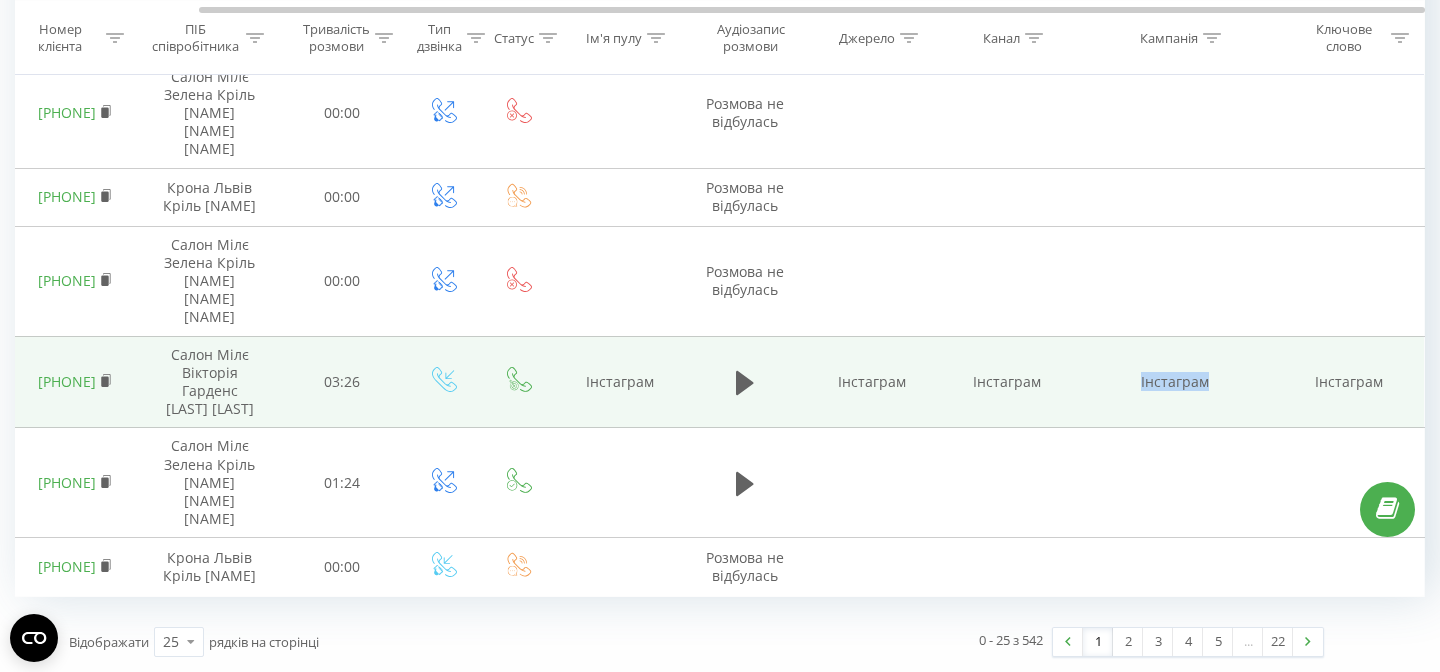 click on "Інстаграм" at bounding box center (1175, 382) 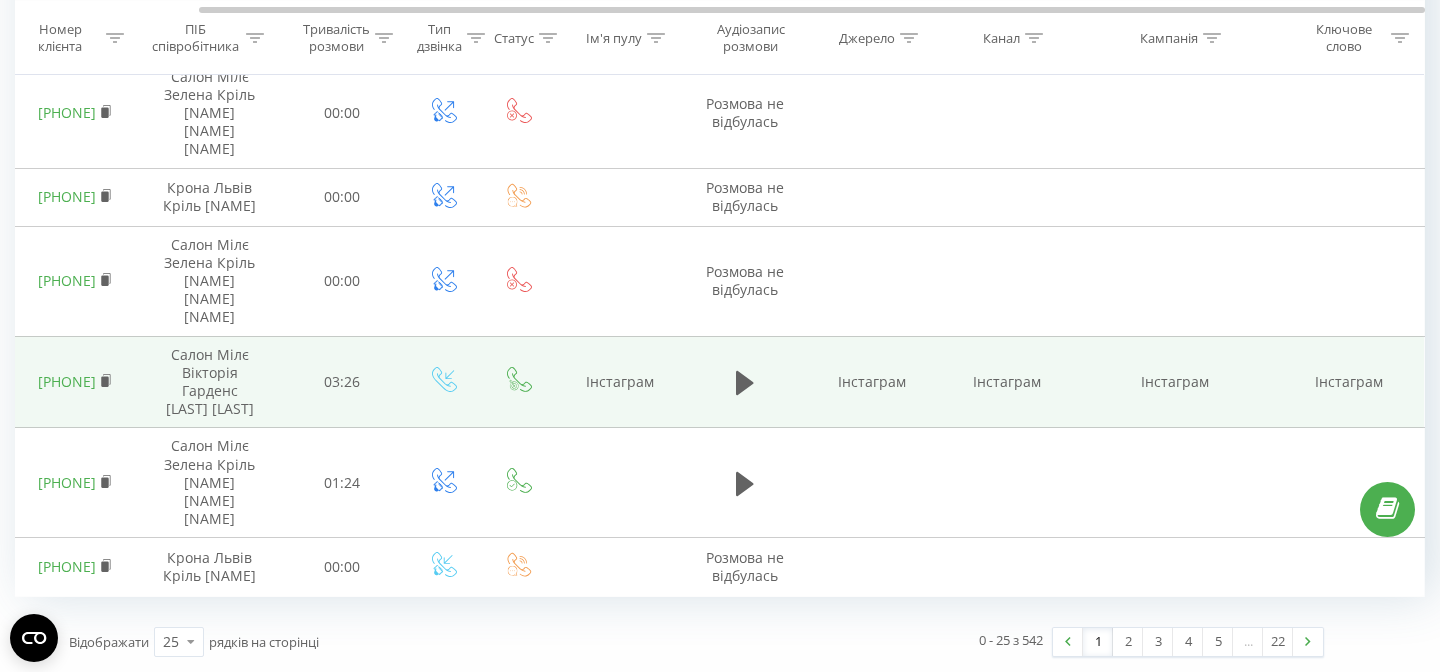 click on "Інстаграм" at bounding box center [872, 382] 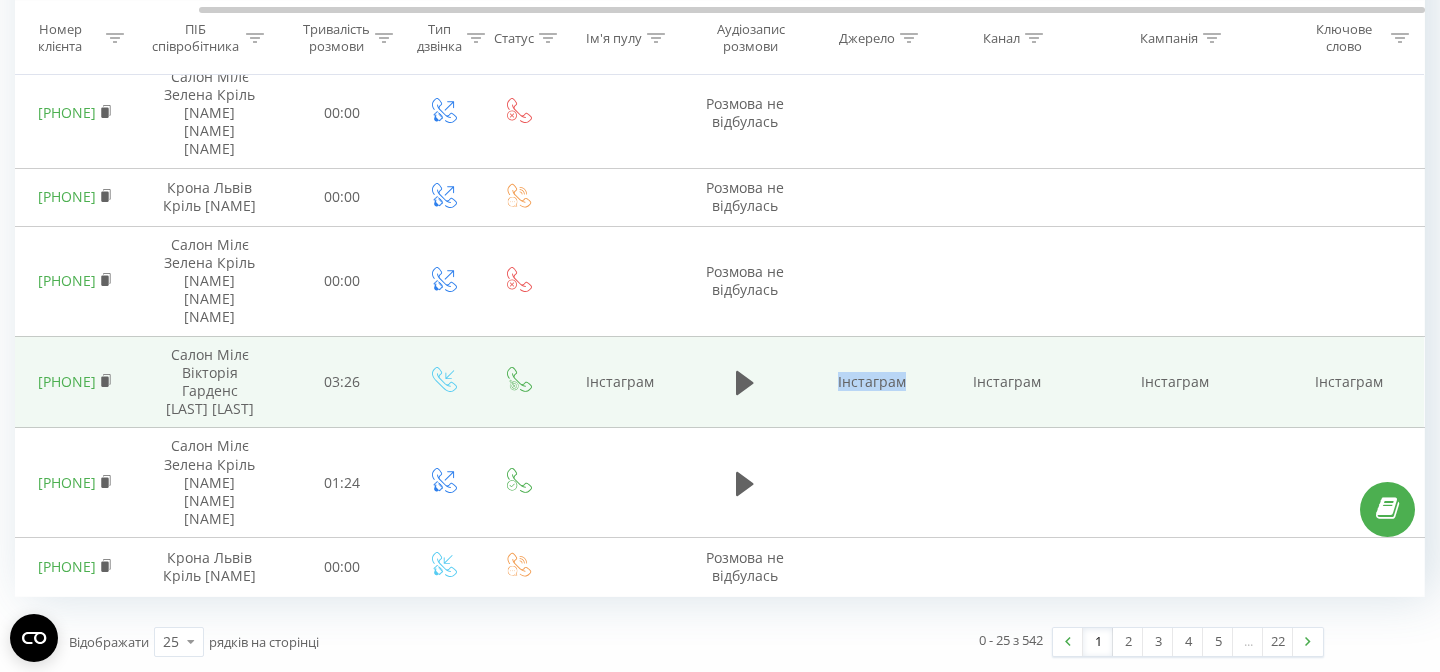 click on "Інстаграм" at bounding box center (872, 382) 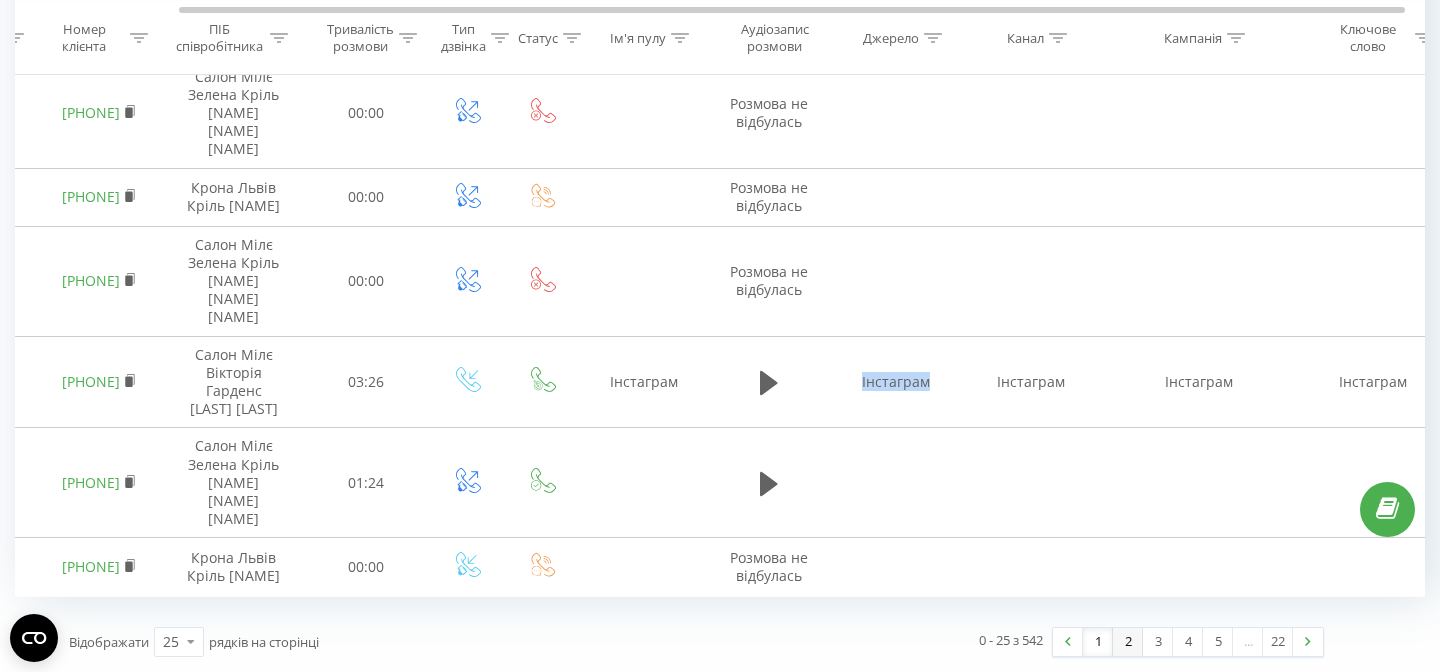 click on "2" at bounding box center (1128, 642) 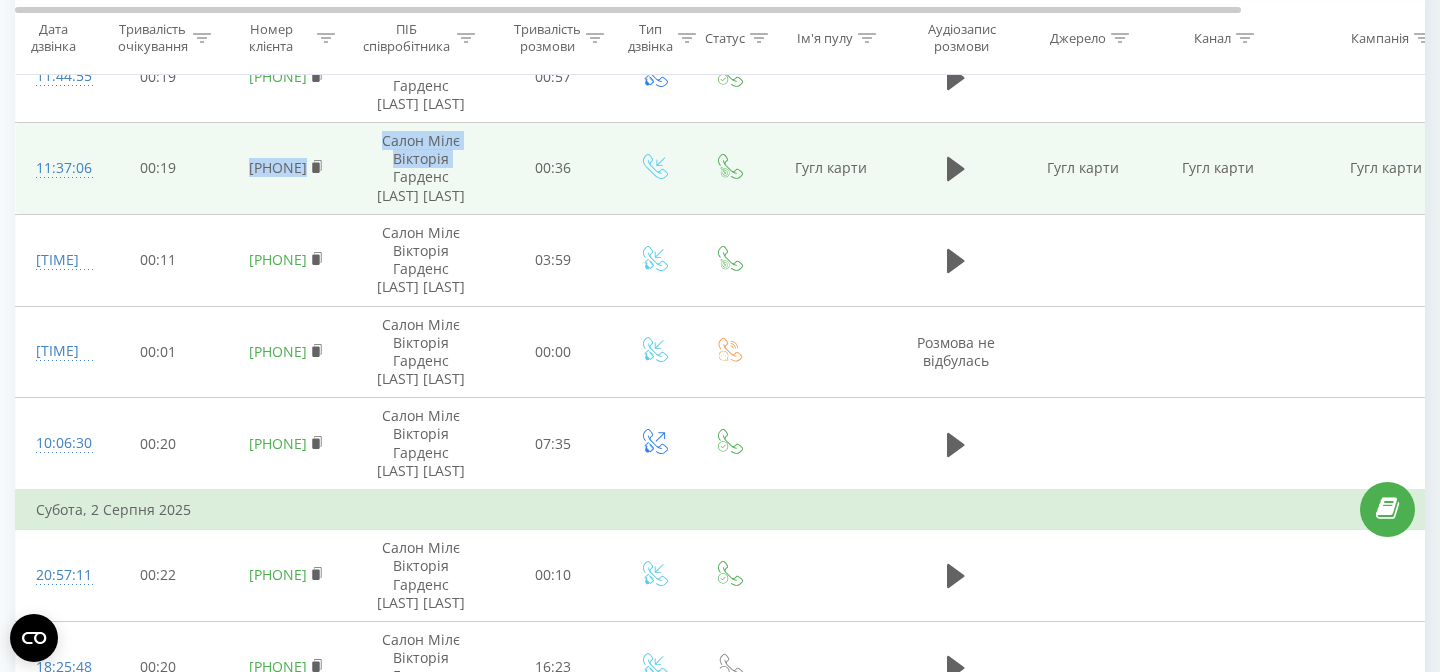 drag, startPoint x: 353, startPoint y: 366, endPoint x: 225, endPoint y: 366, distance: 128 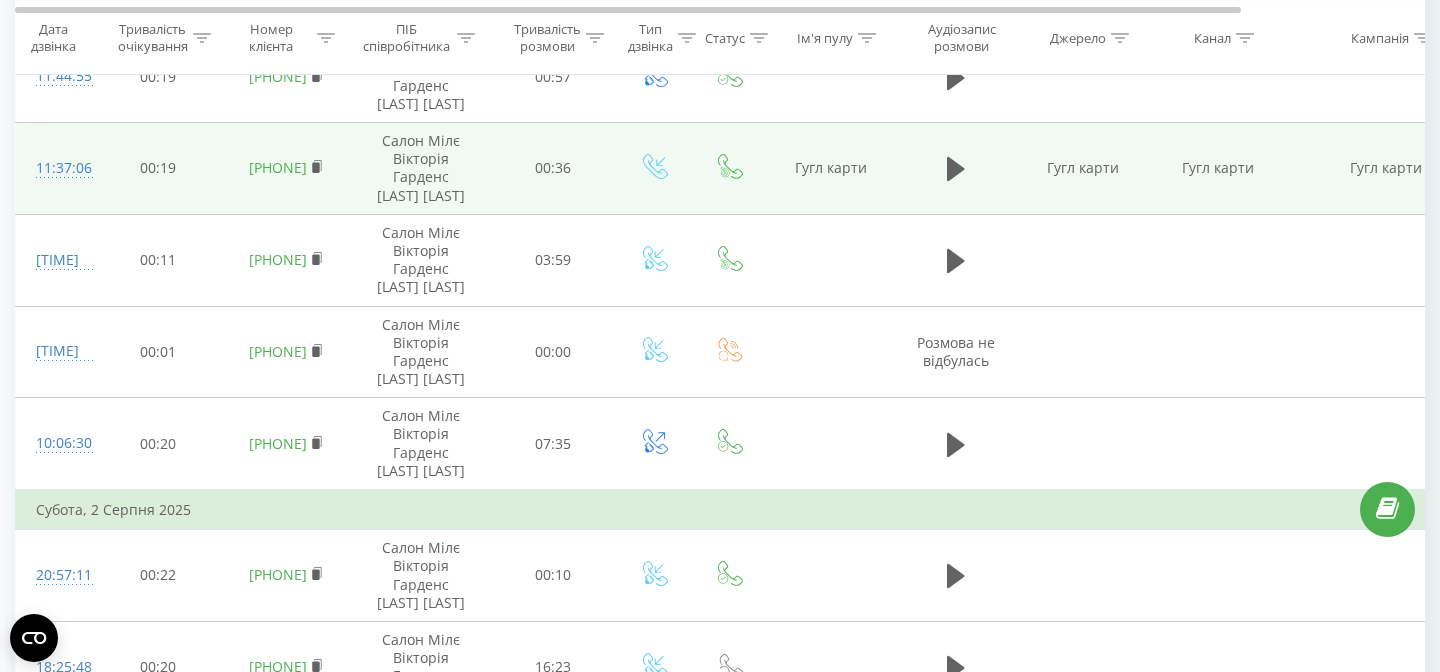 click on "380974718220" at bounding box center [286, 169] 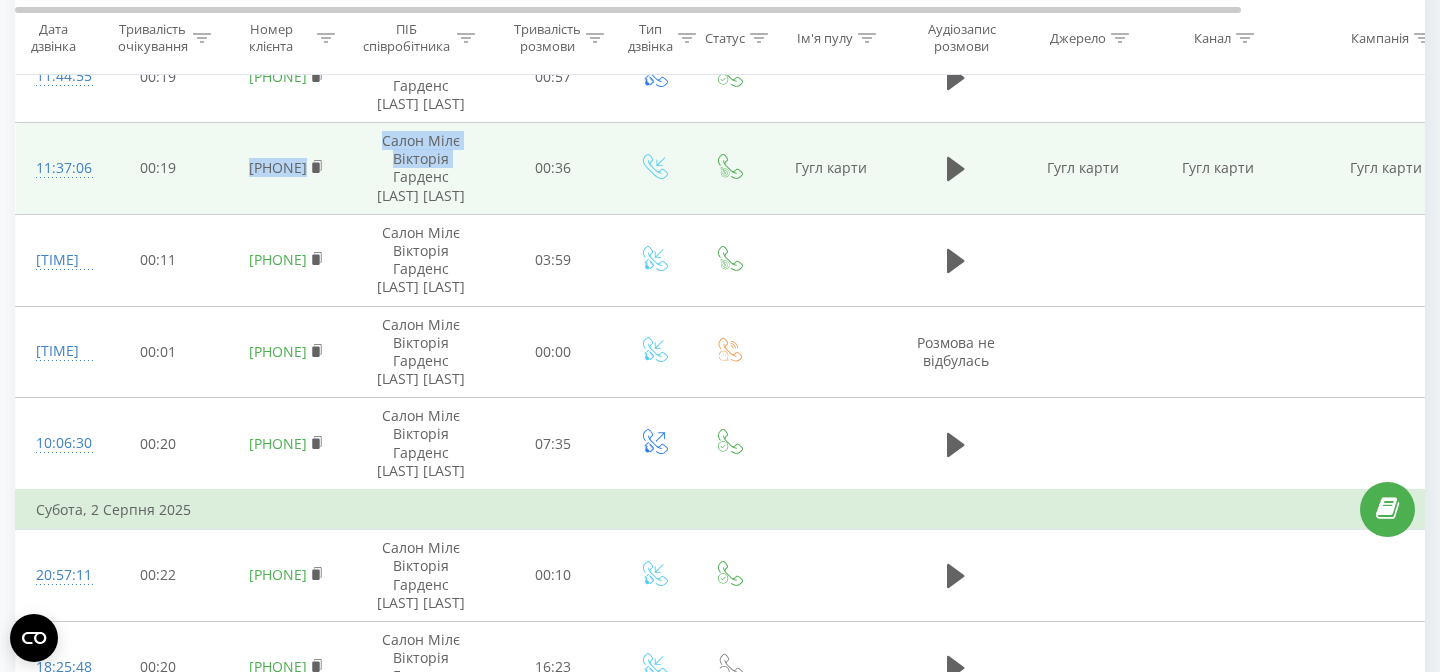 drag, startPoint x: 352, startPoint y: 370, endPoint x: 233, endPoint y: 370, distance: 119 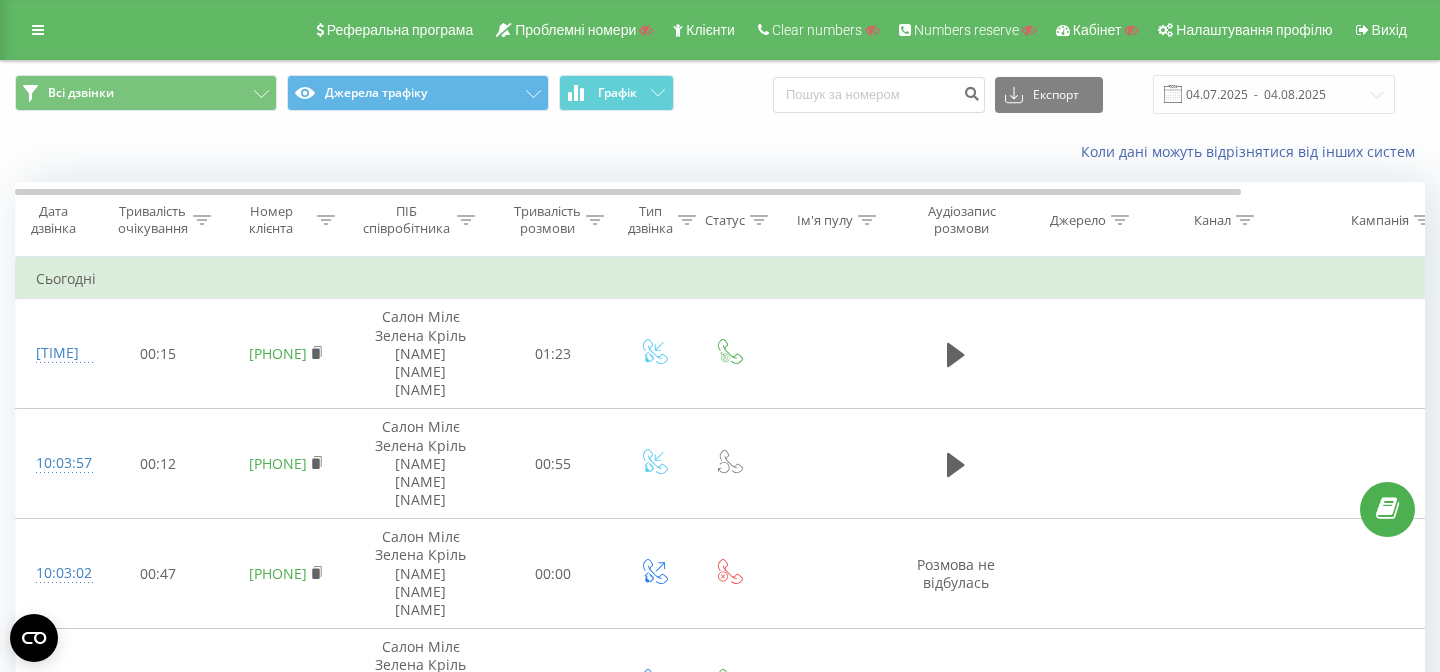 click 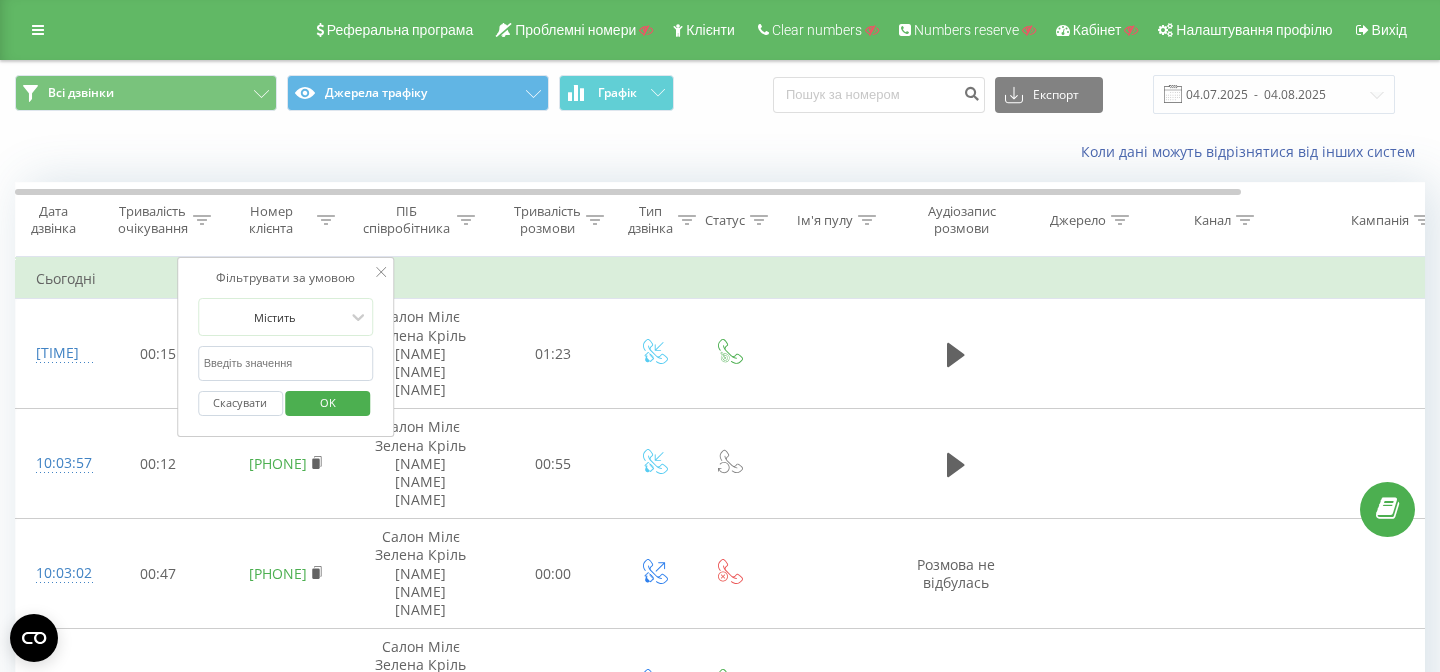 click at bounding box center (286, 363) 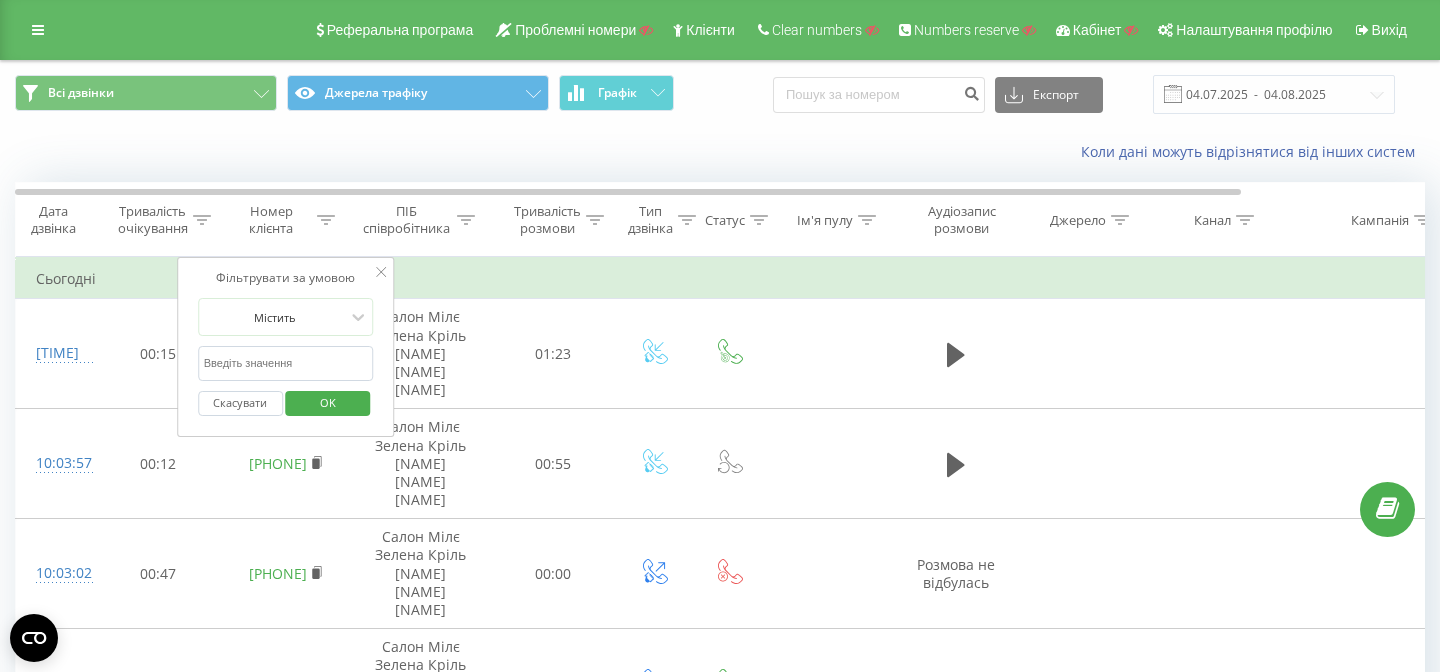 click 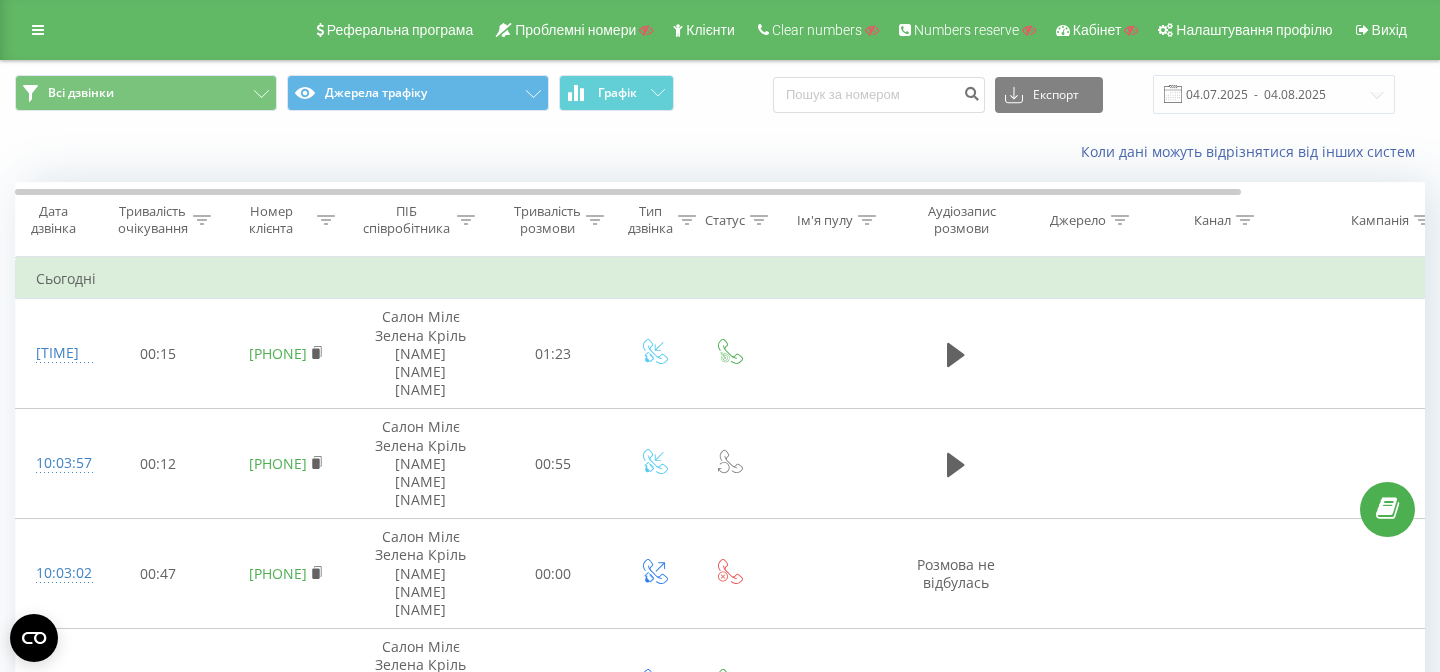 click 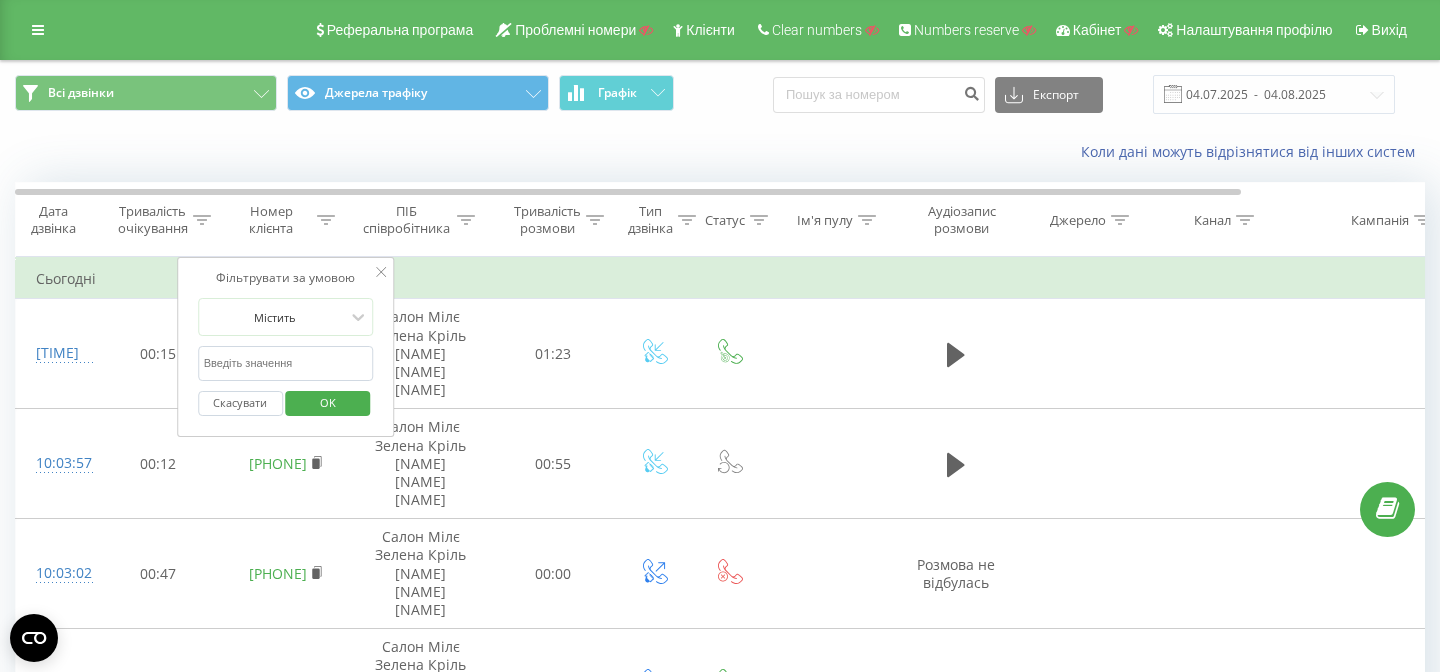 click at bounding box center (286, 363) 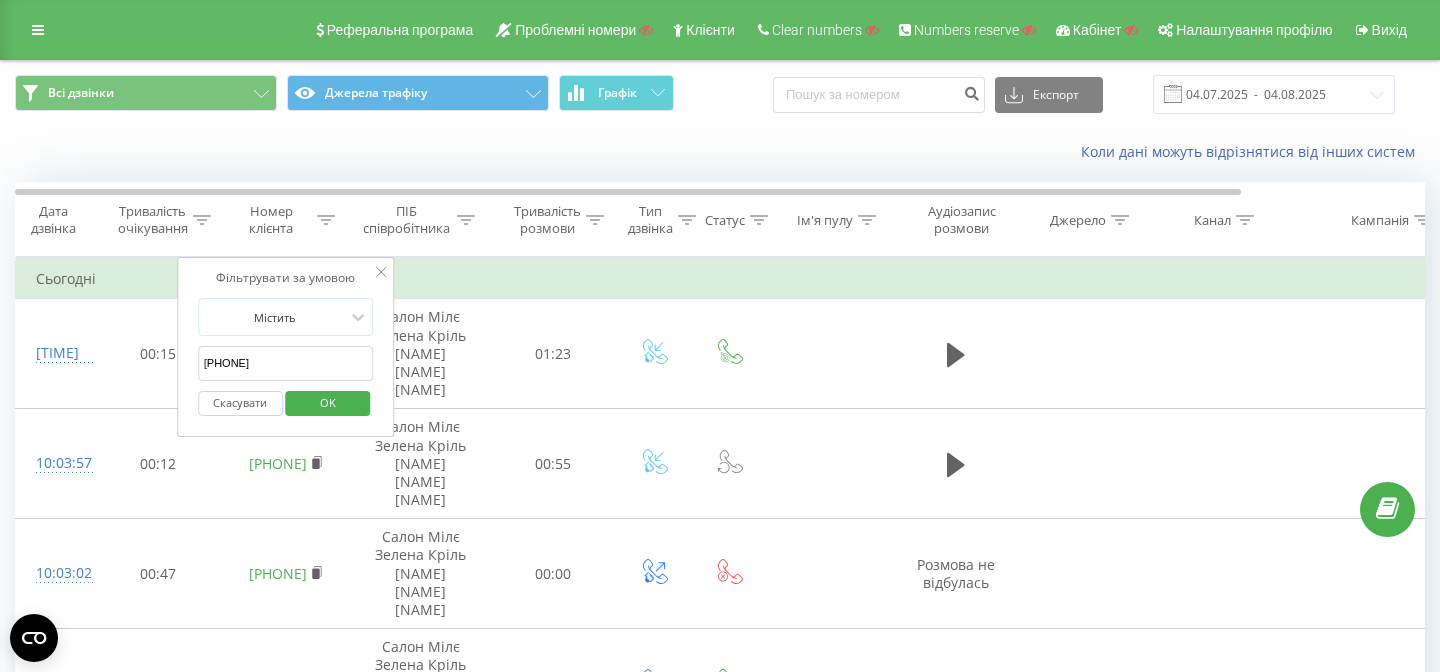 type on "380974718220" 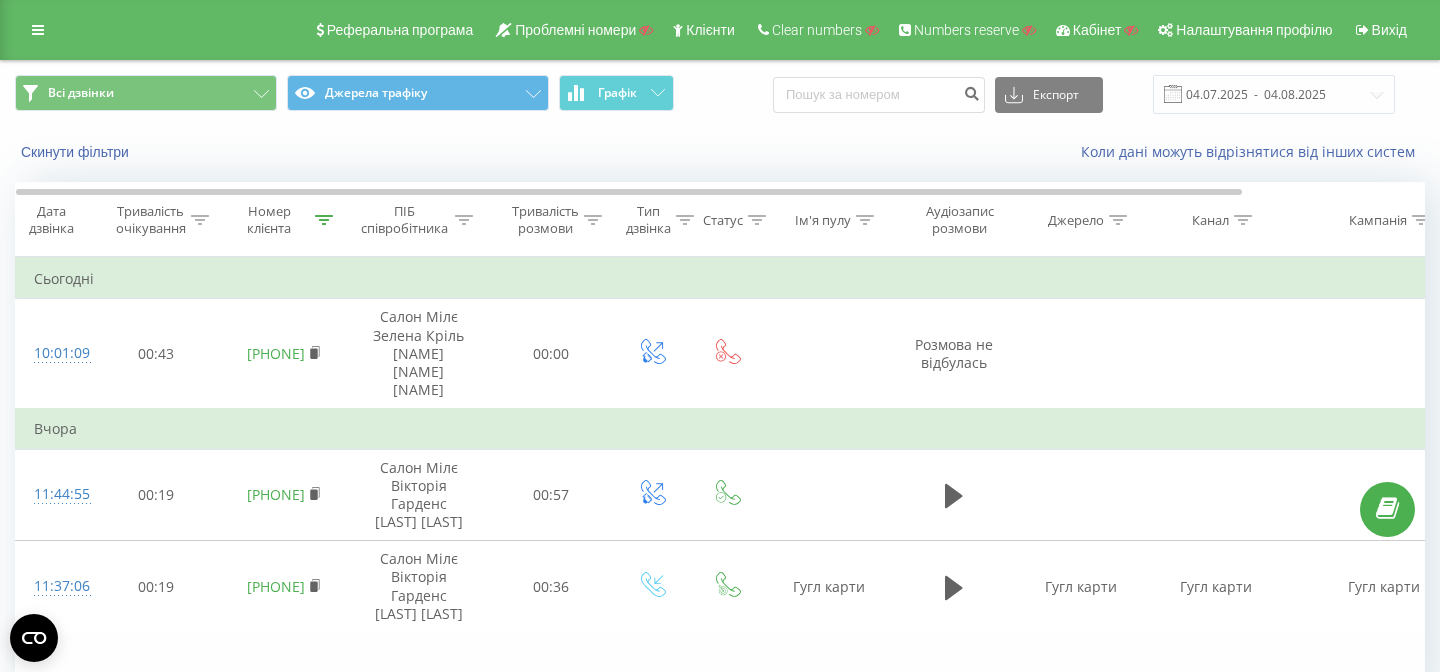 click 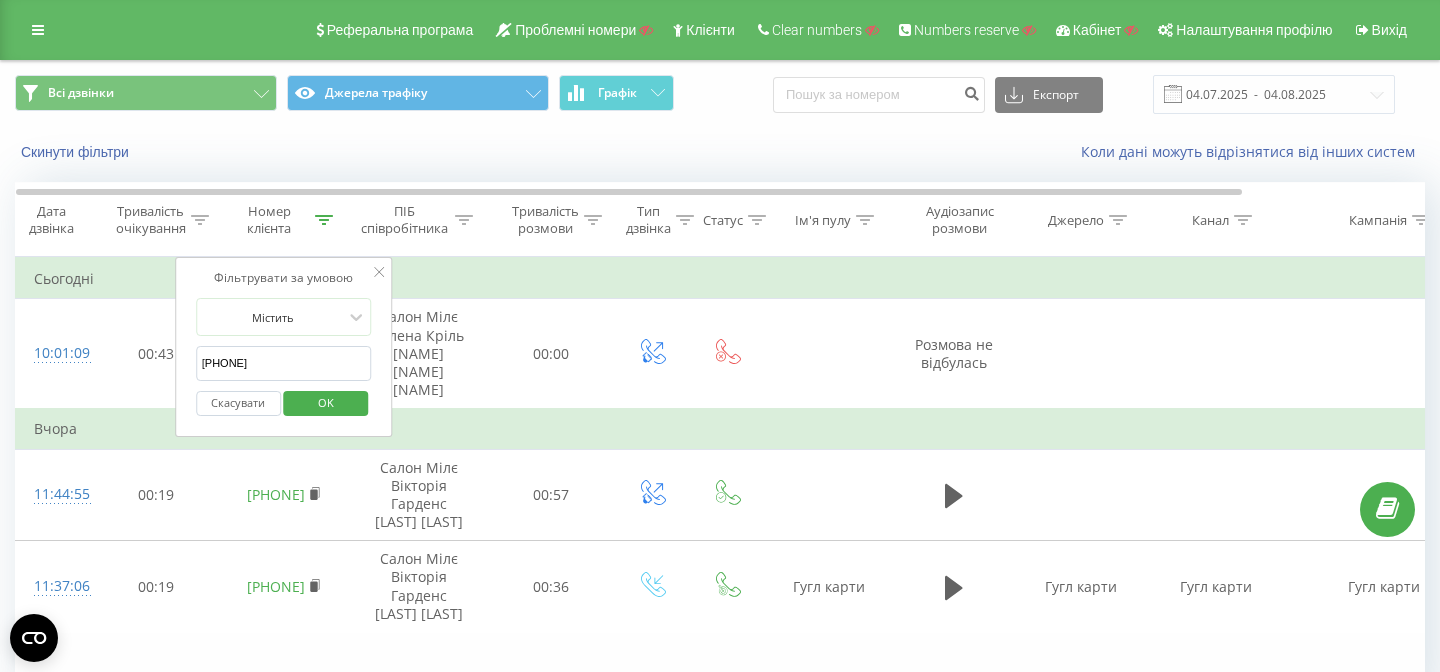 click on "380974718220" at bounding box center [284, 363] 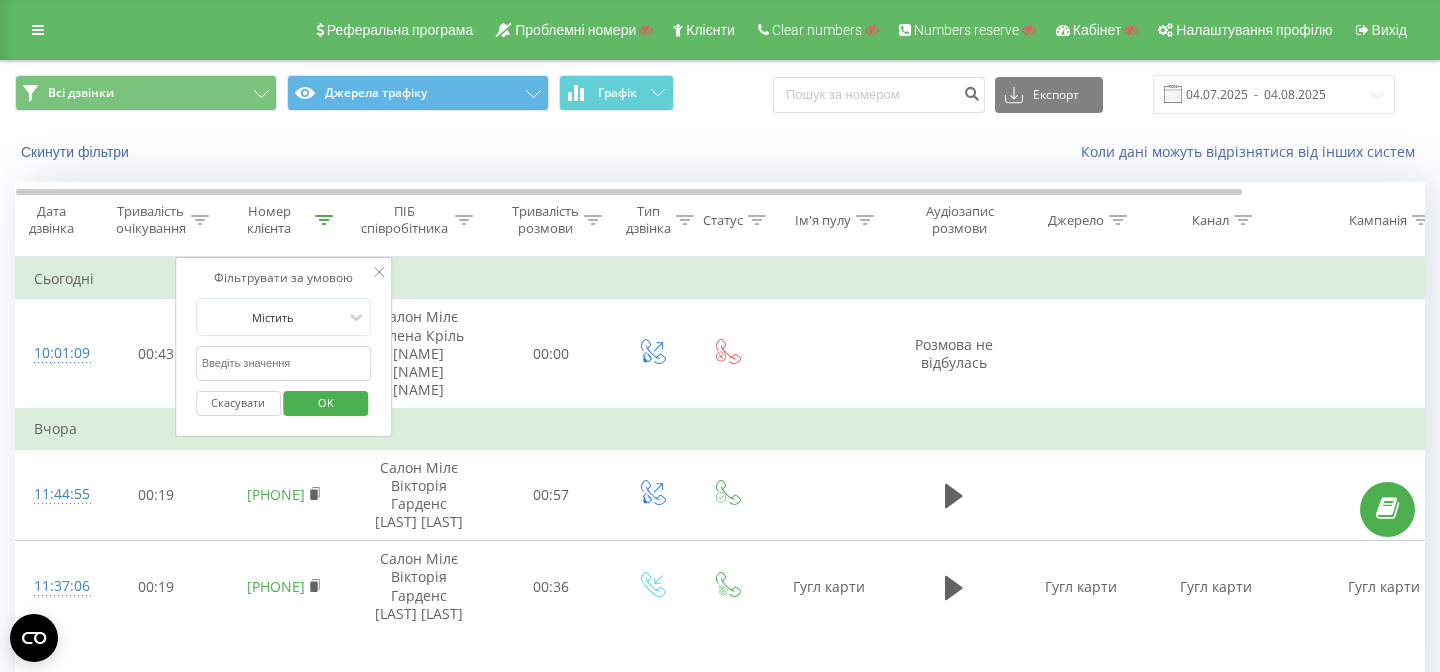 type 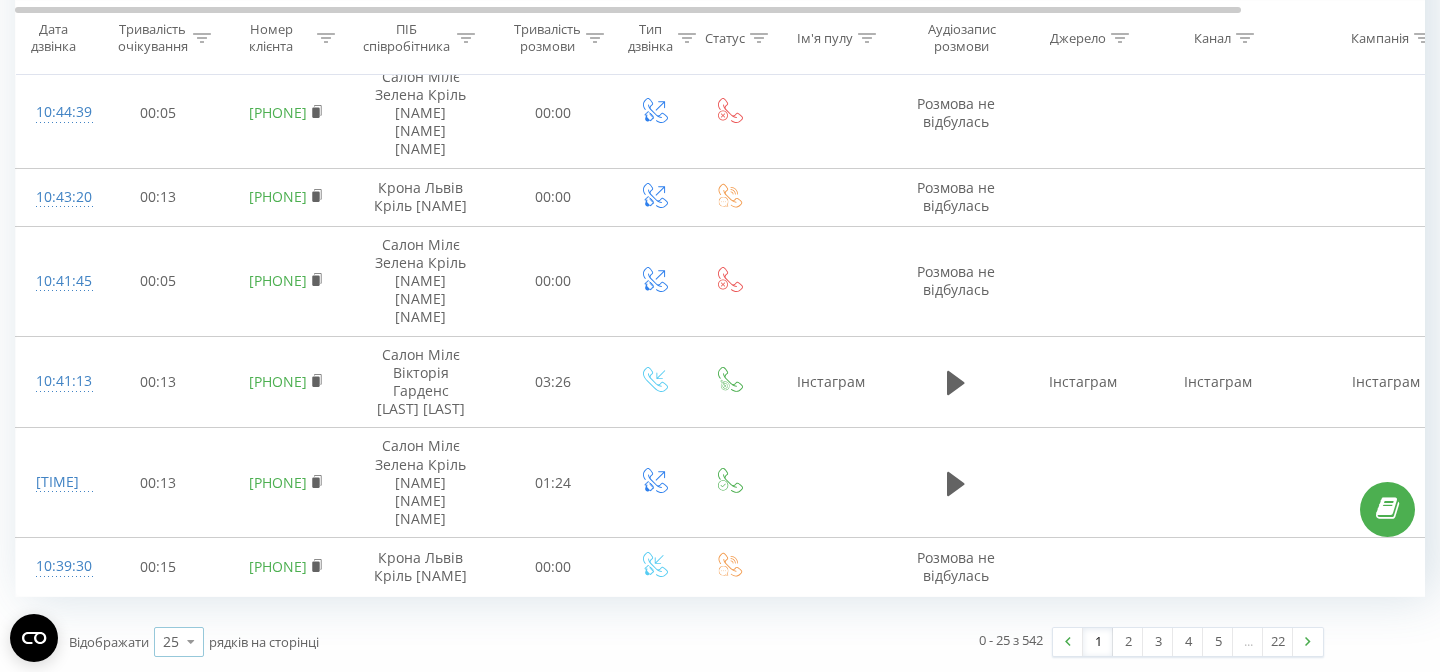 click at bounding box center (191, 641) 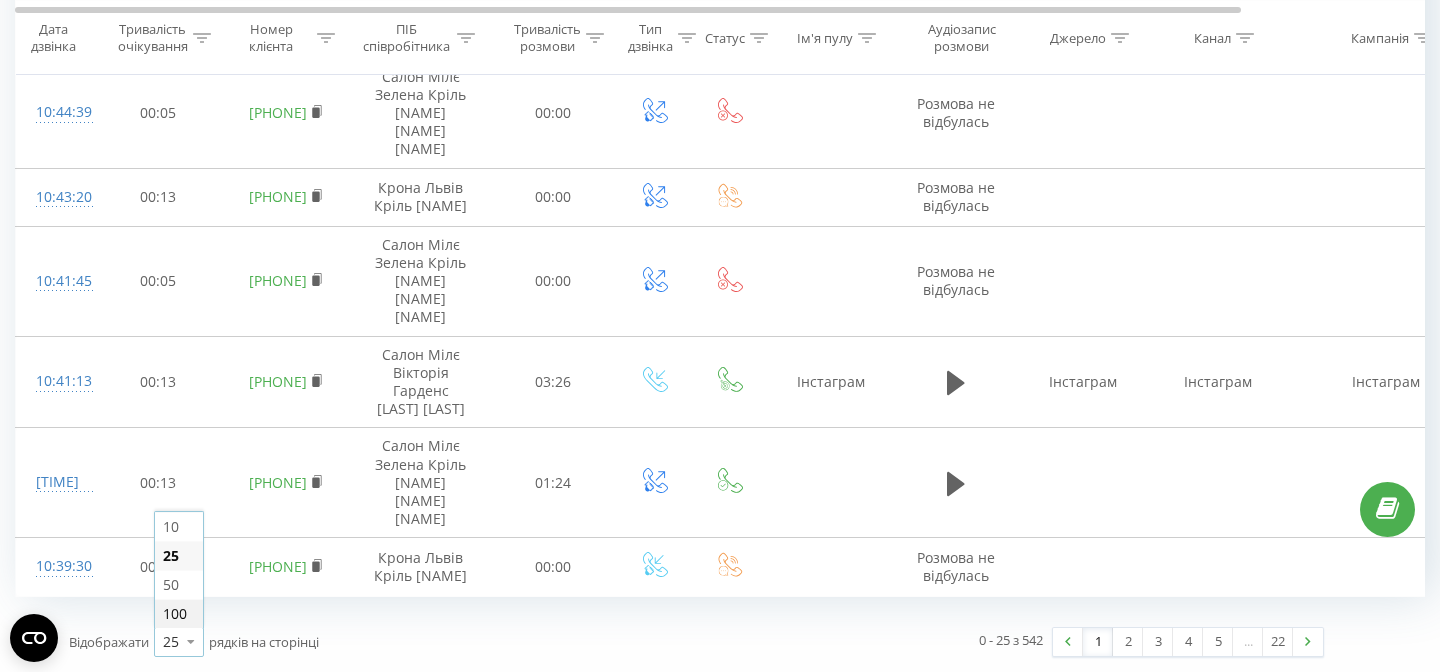 click on "100" at bounding box center (175, 613) 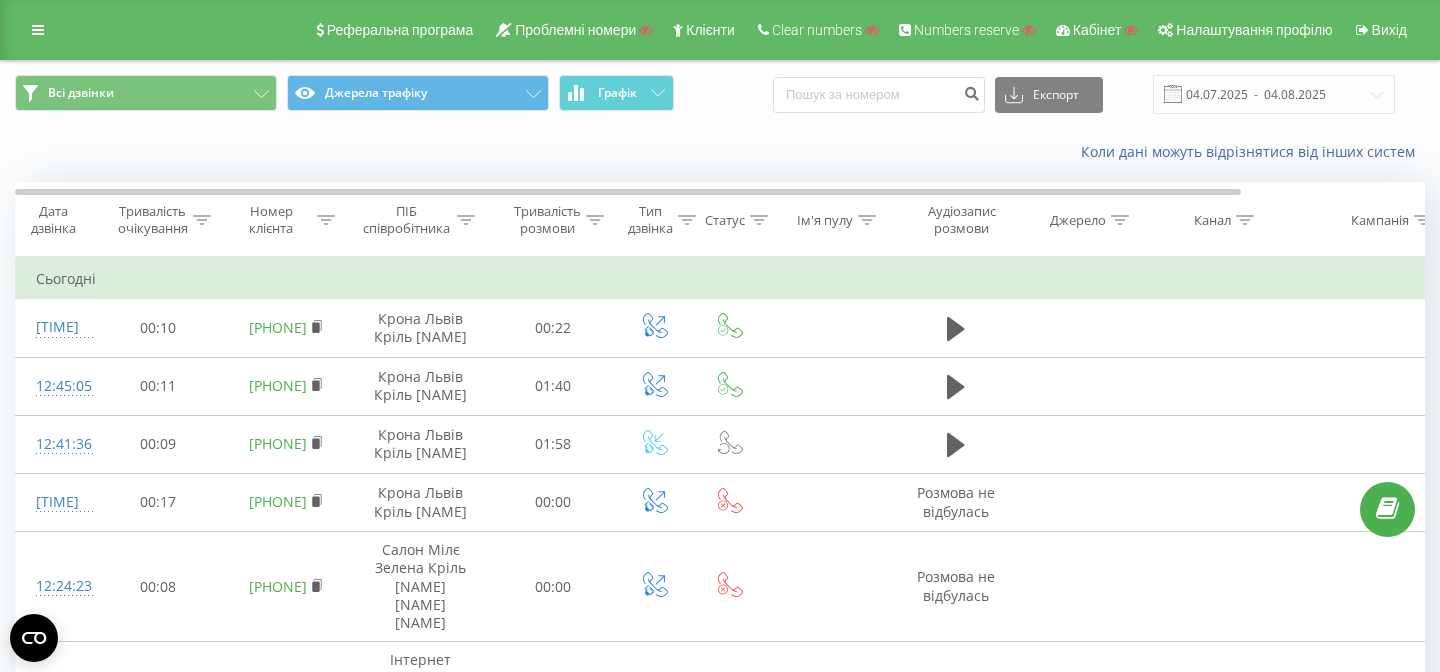 click on "Джерело" at bounding box center (1083, 220) 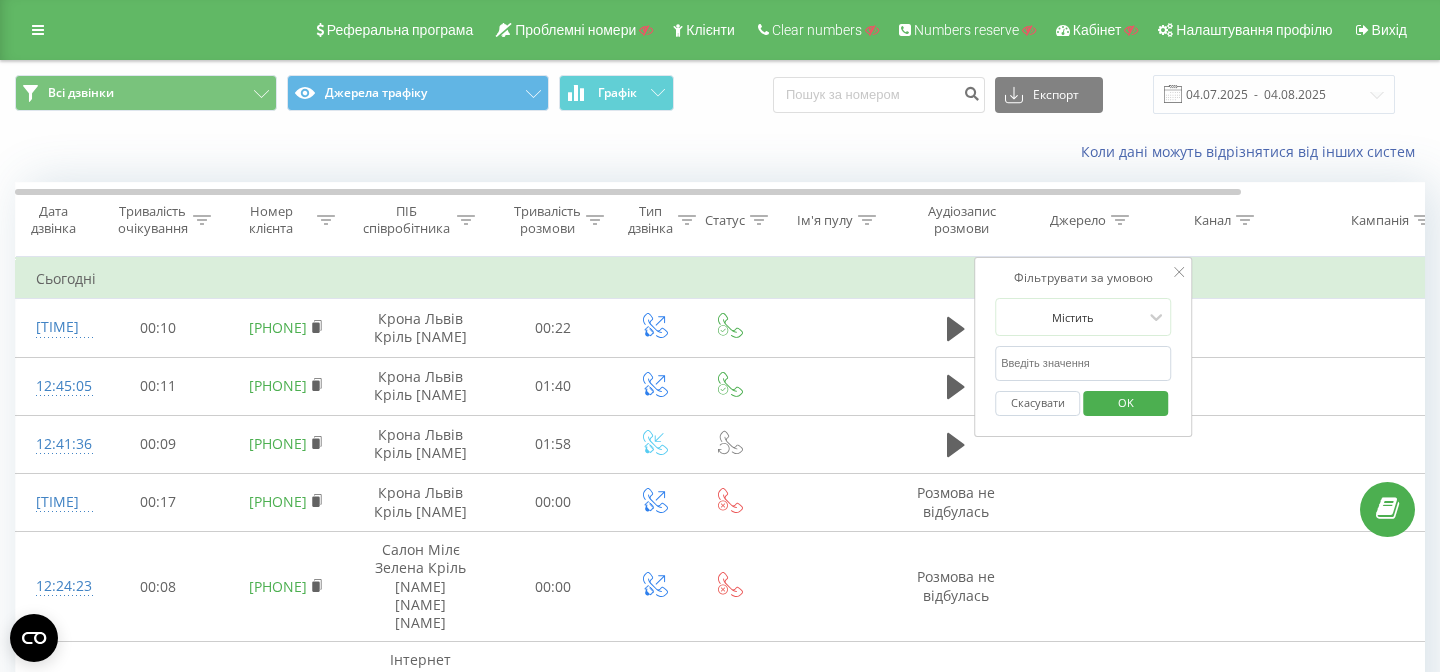 click at bounding box center [1083, 363] 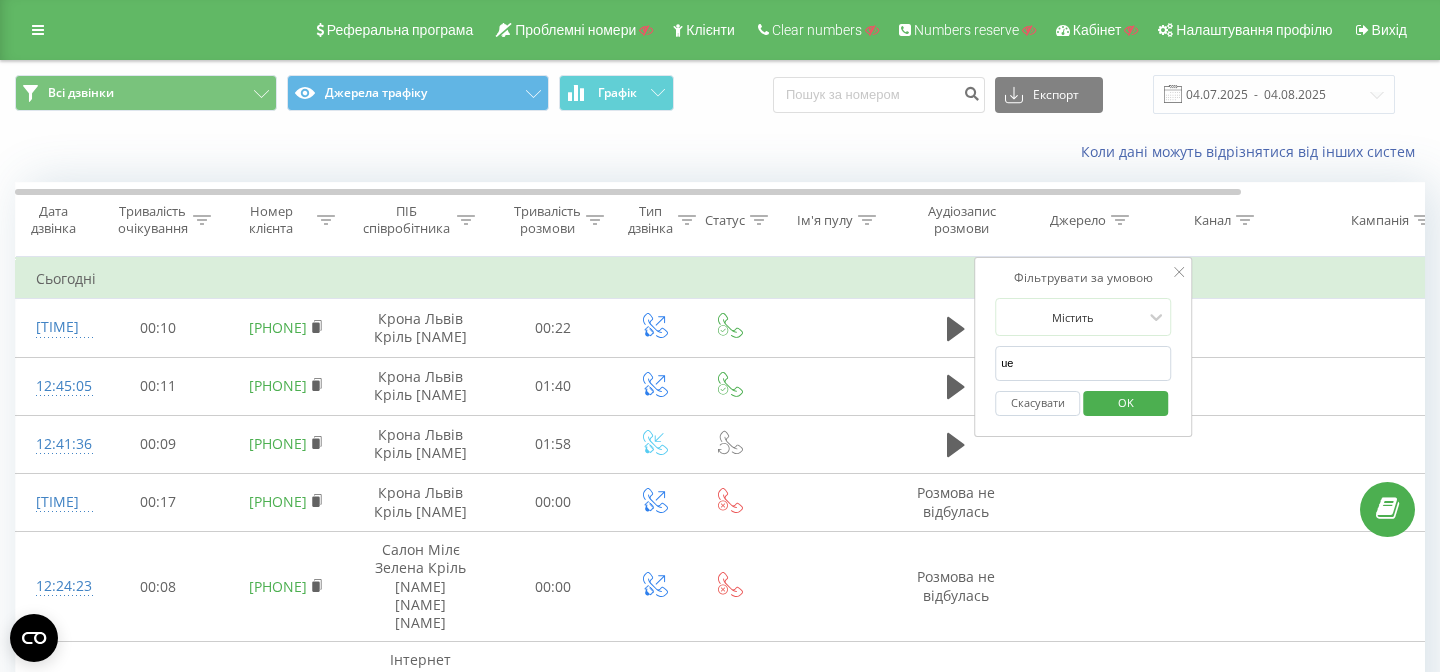 type on "u" 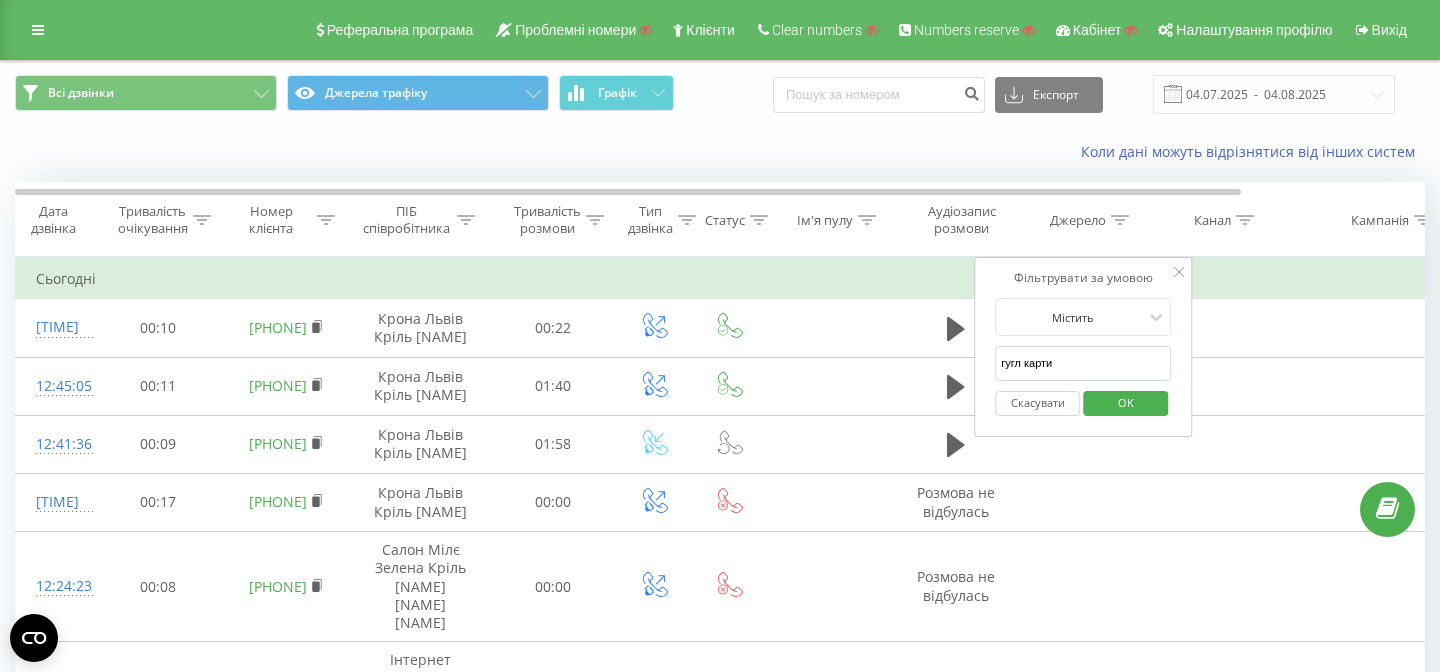 click on "OK" at bounding box center (1126, 402) 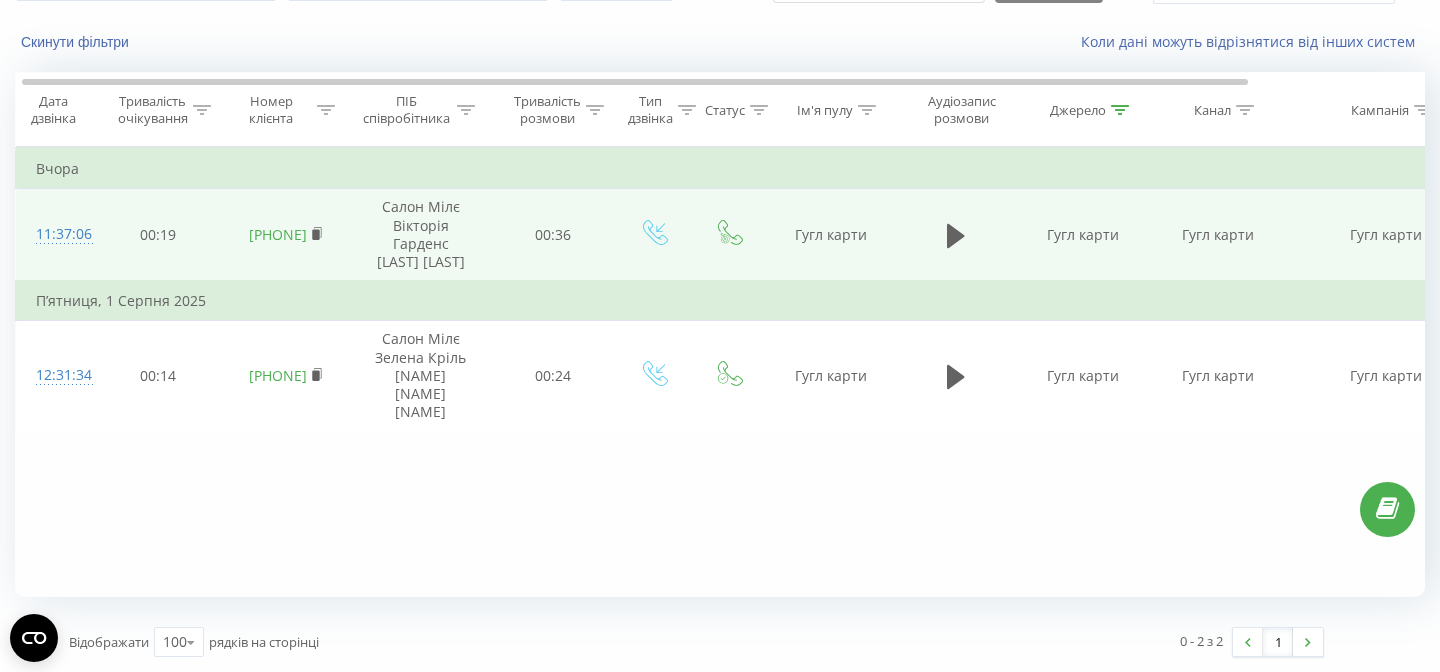scroll, scrollTop: 52, scrollLeft: 0, axis: vertical 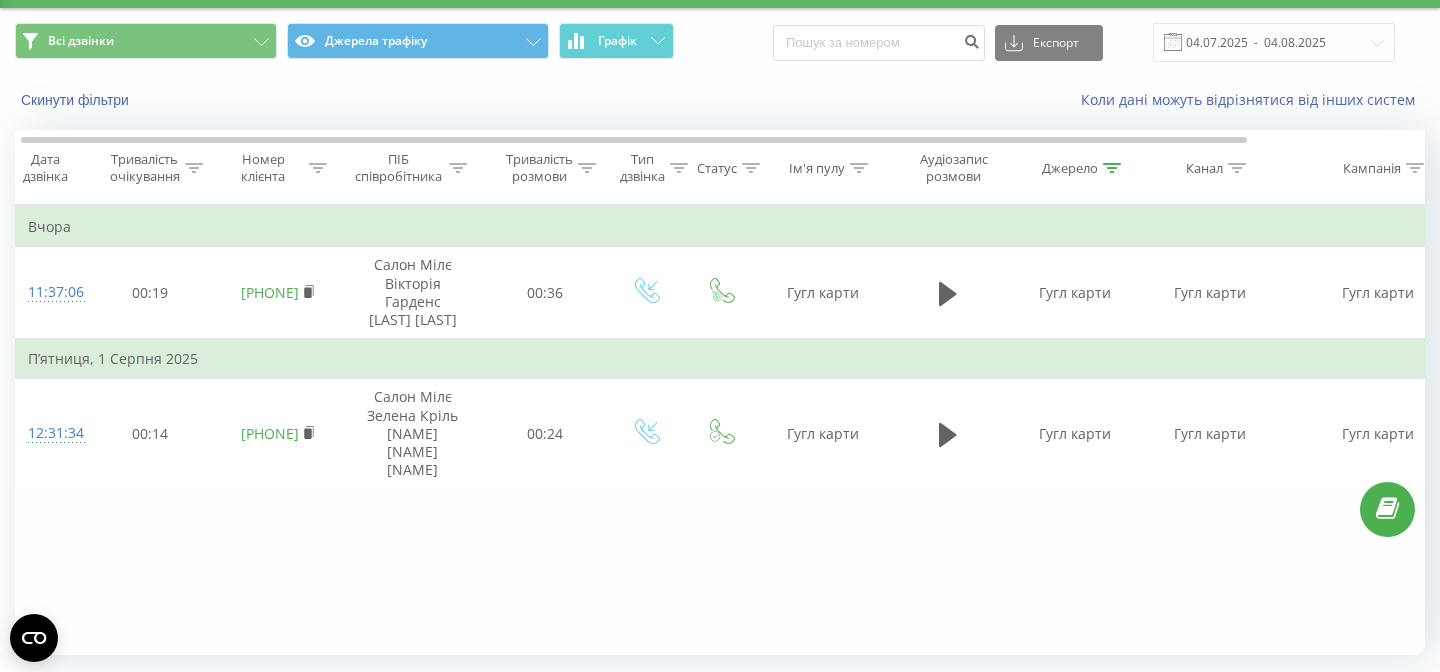 click 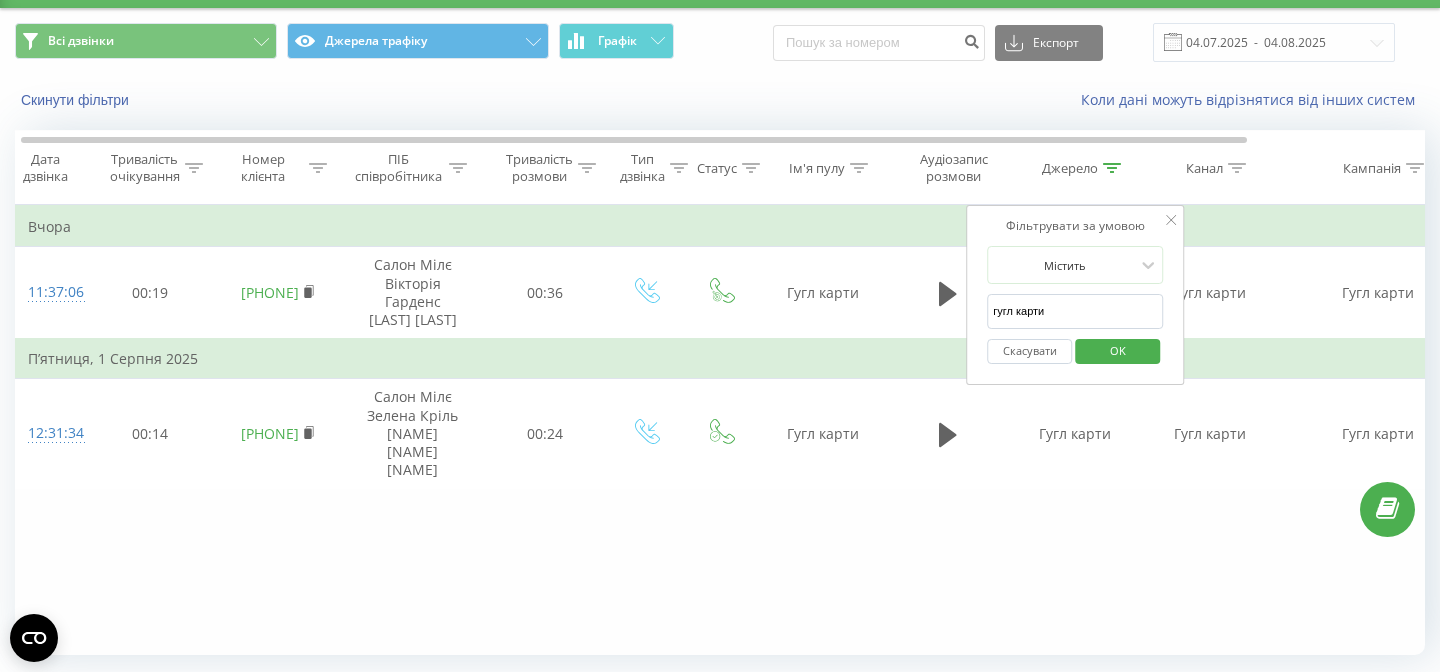 click on "гугл карти" at bounding box center (1075, 311) 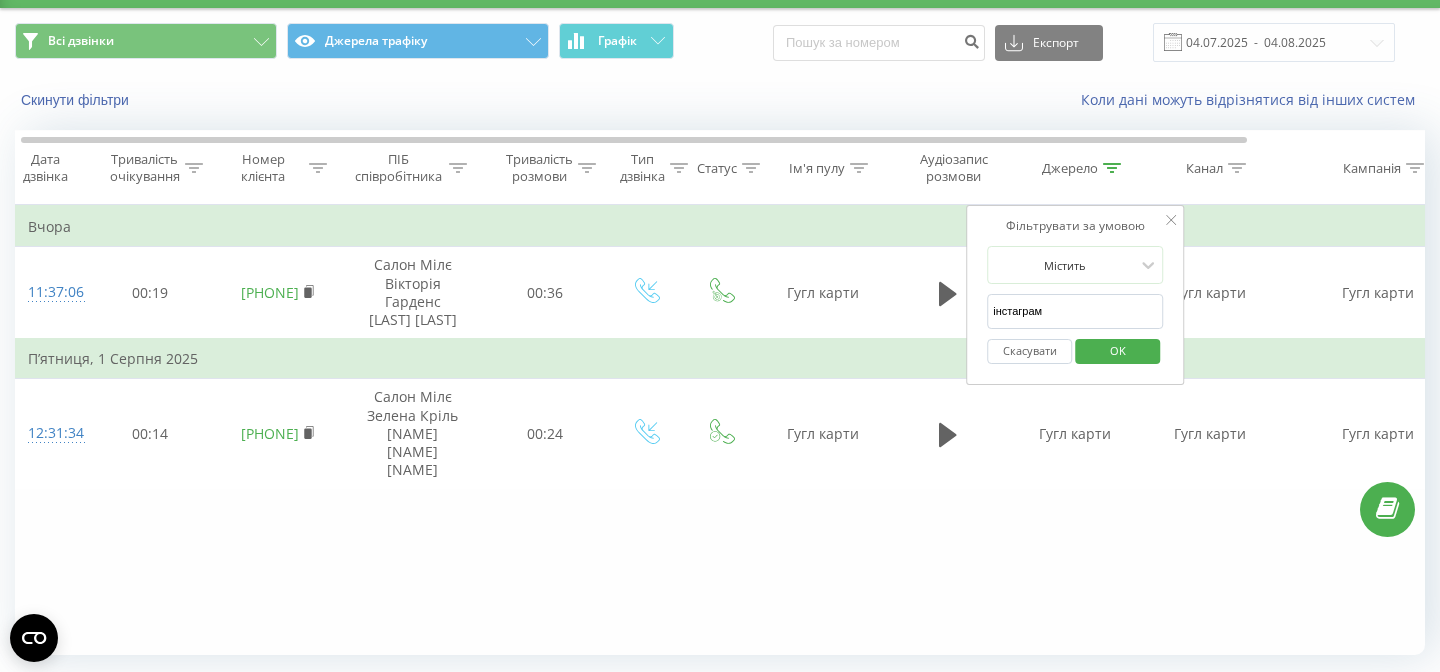 type on "інстаграм" 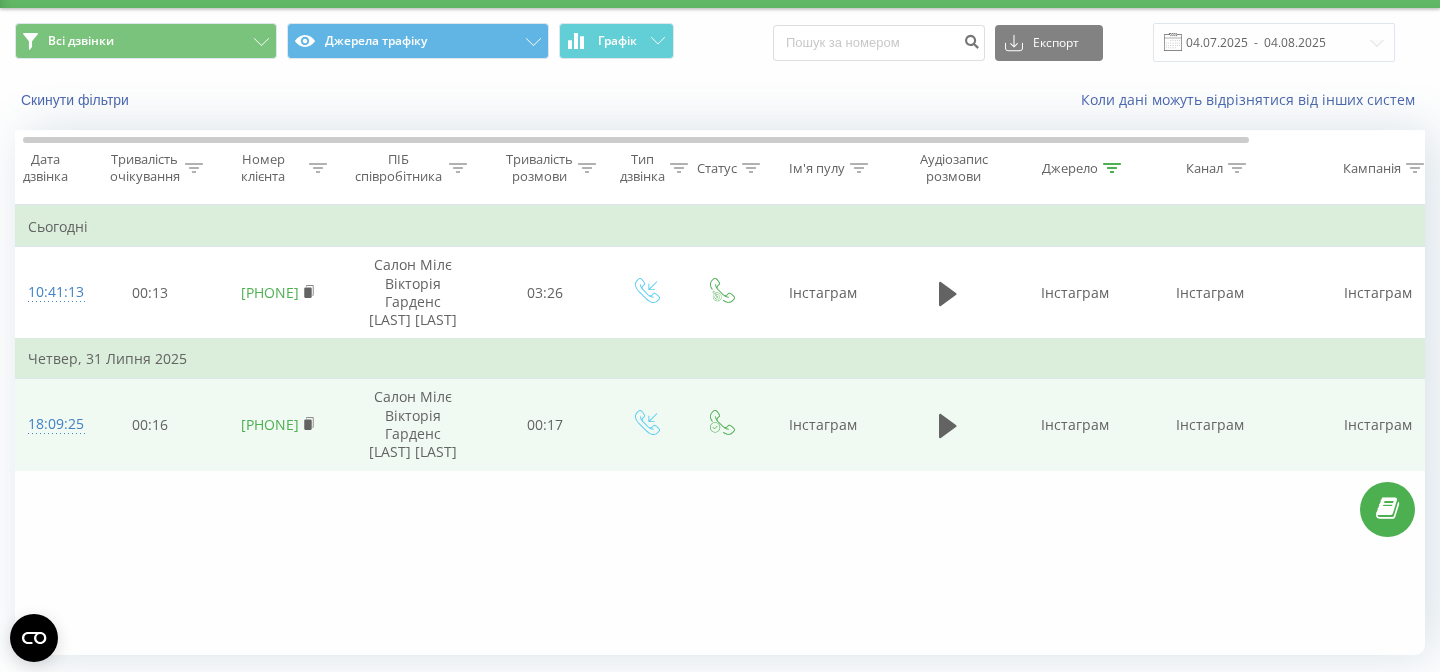 scroll, scrollTop: 110, scrollLeft: 0, axis: vertical 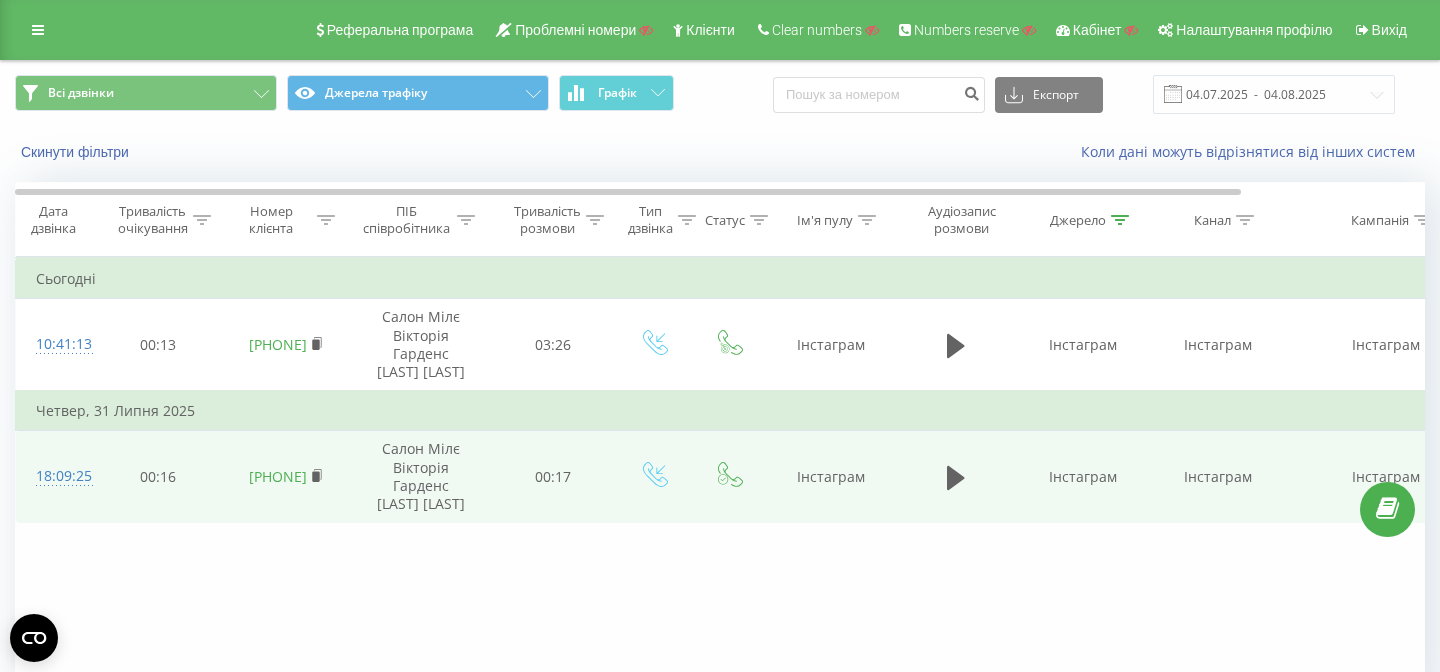 click on "Інстаграм" at bounding box center [1083, 477] 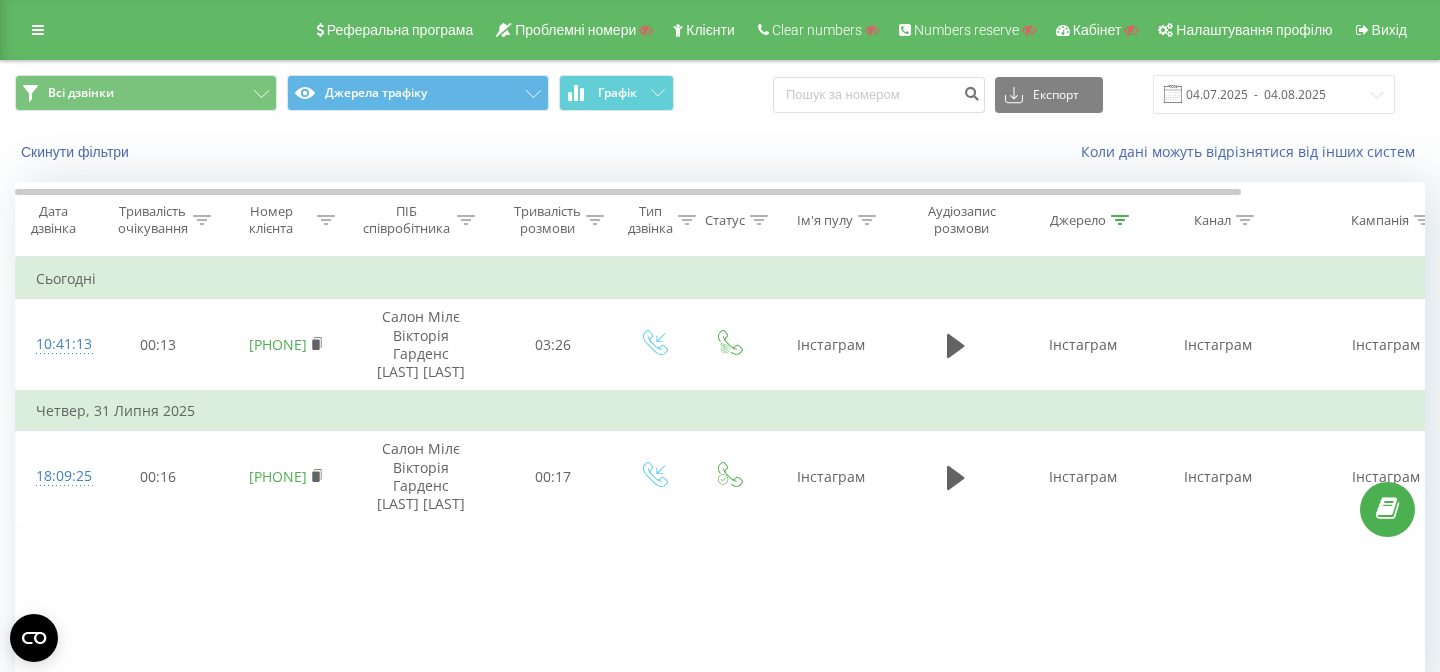 click at bounding box center (1120, 220) 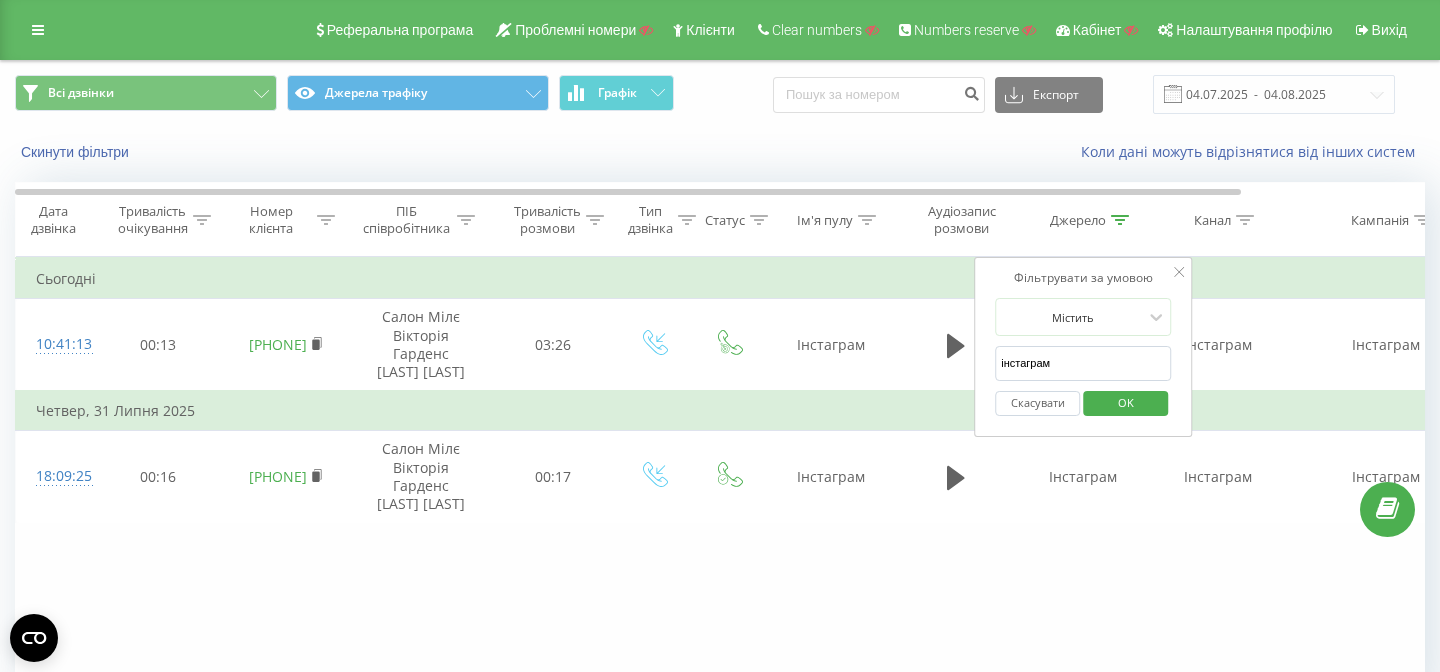 click on "інстаграм" at bounding box center [1083, 363] 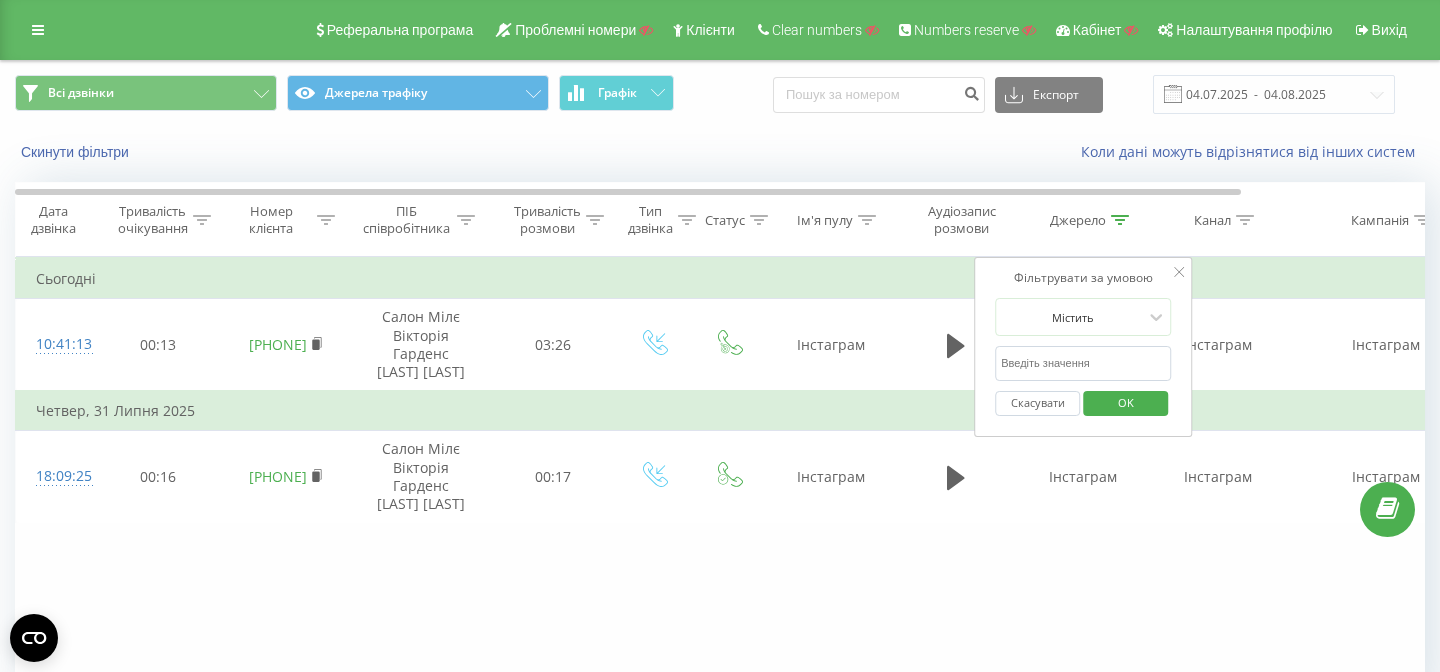 type 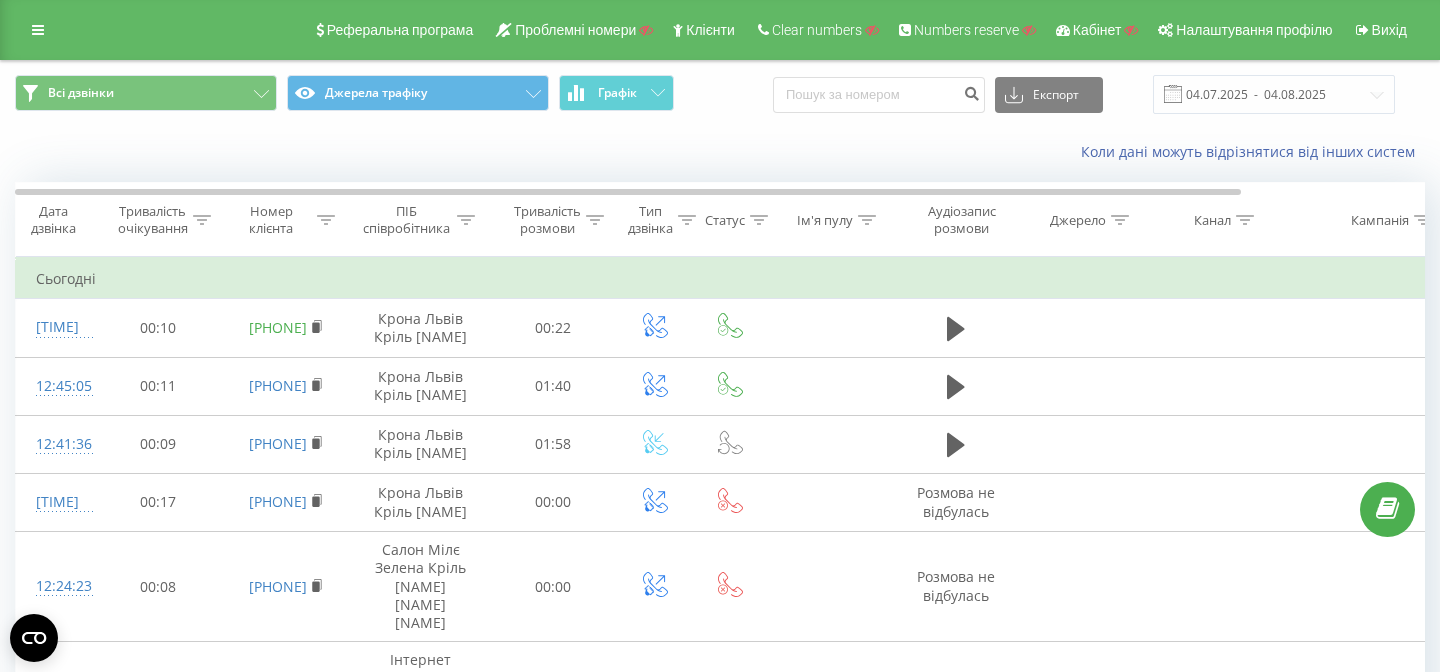 click 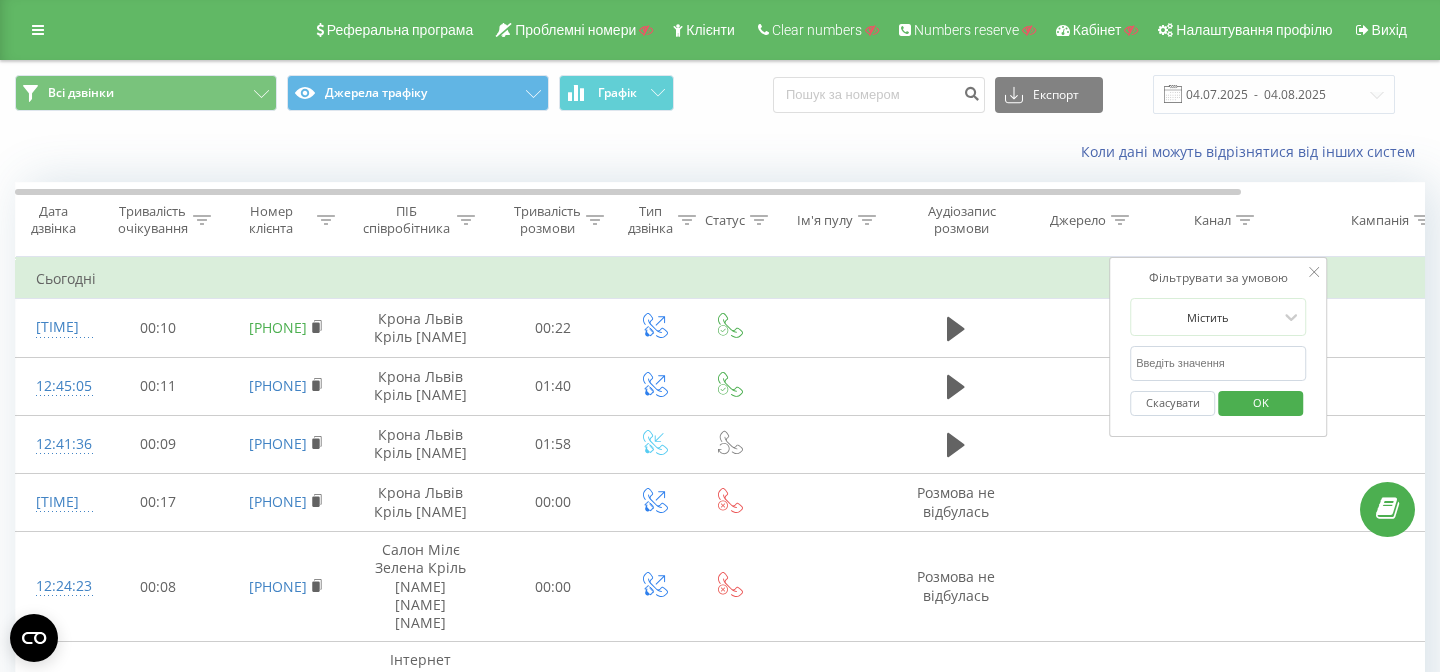click at bounding box center (1218, 363) 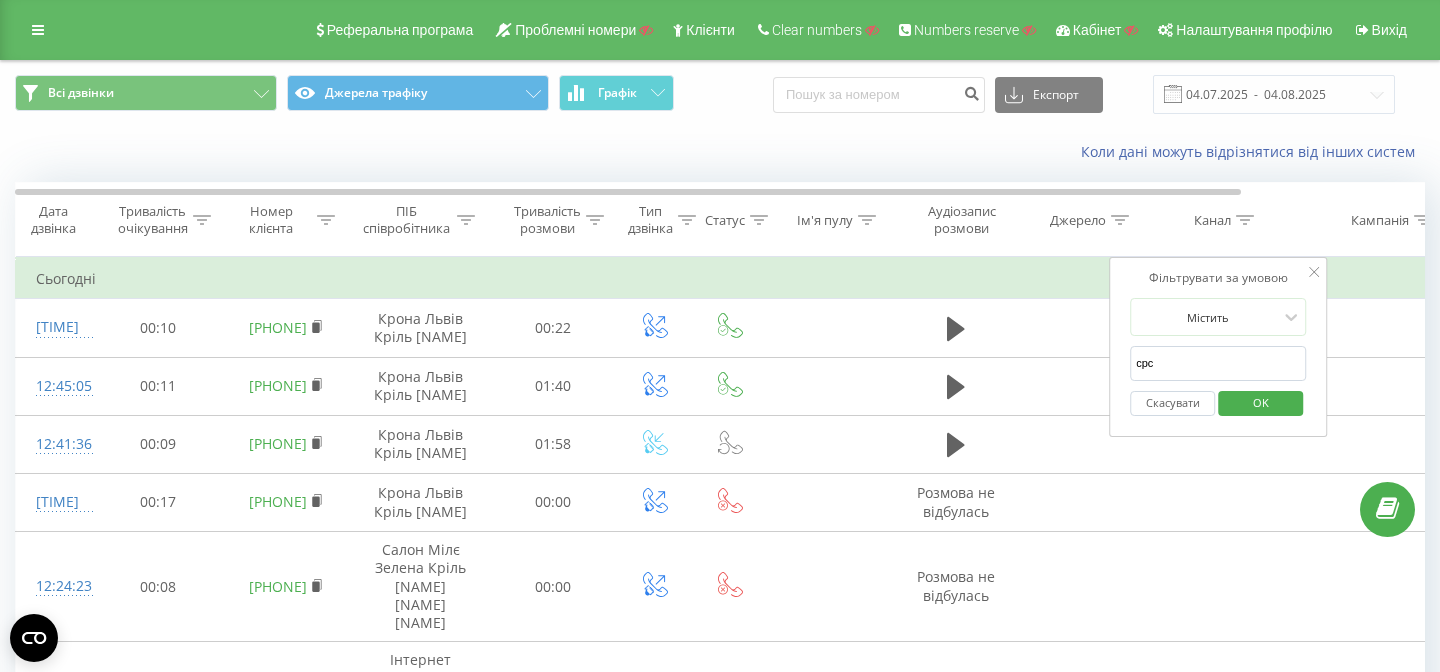 type on "cpc" 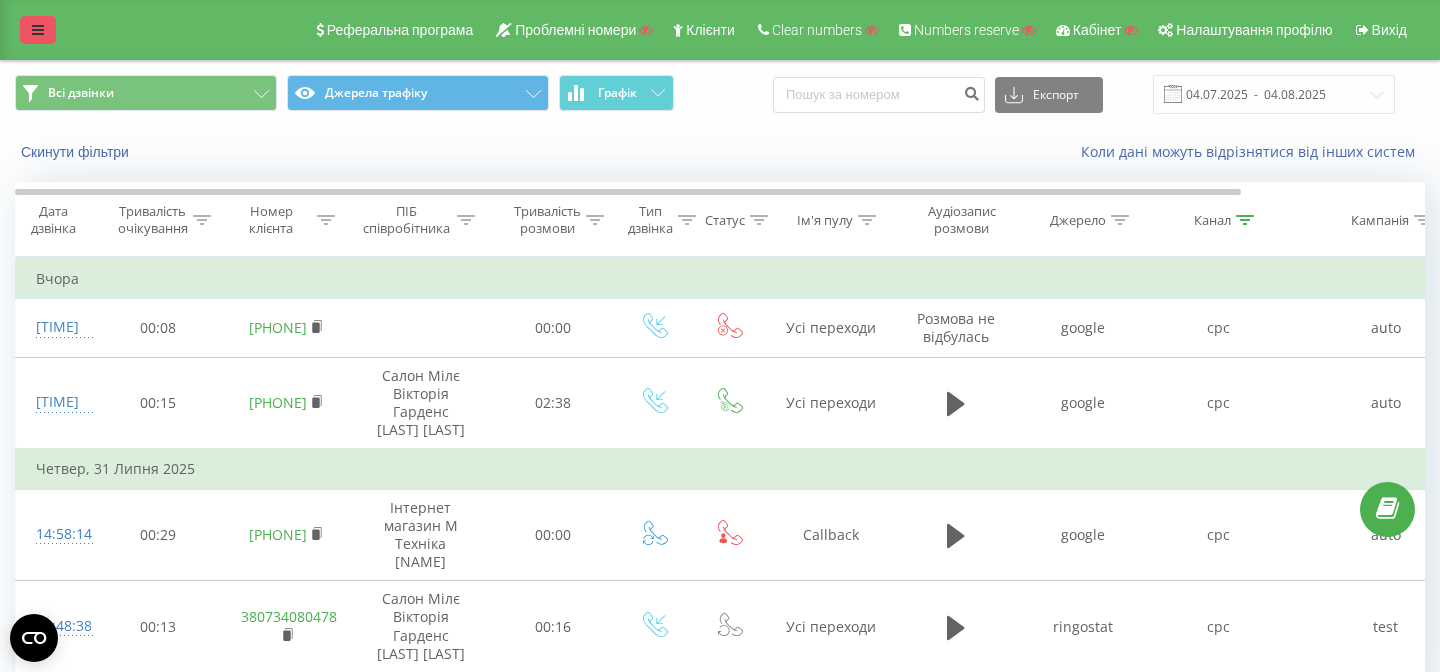 click at bounding box center [38, 30] 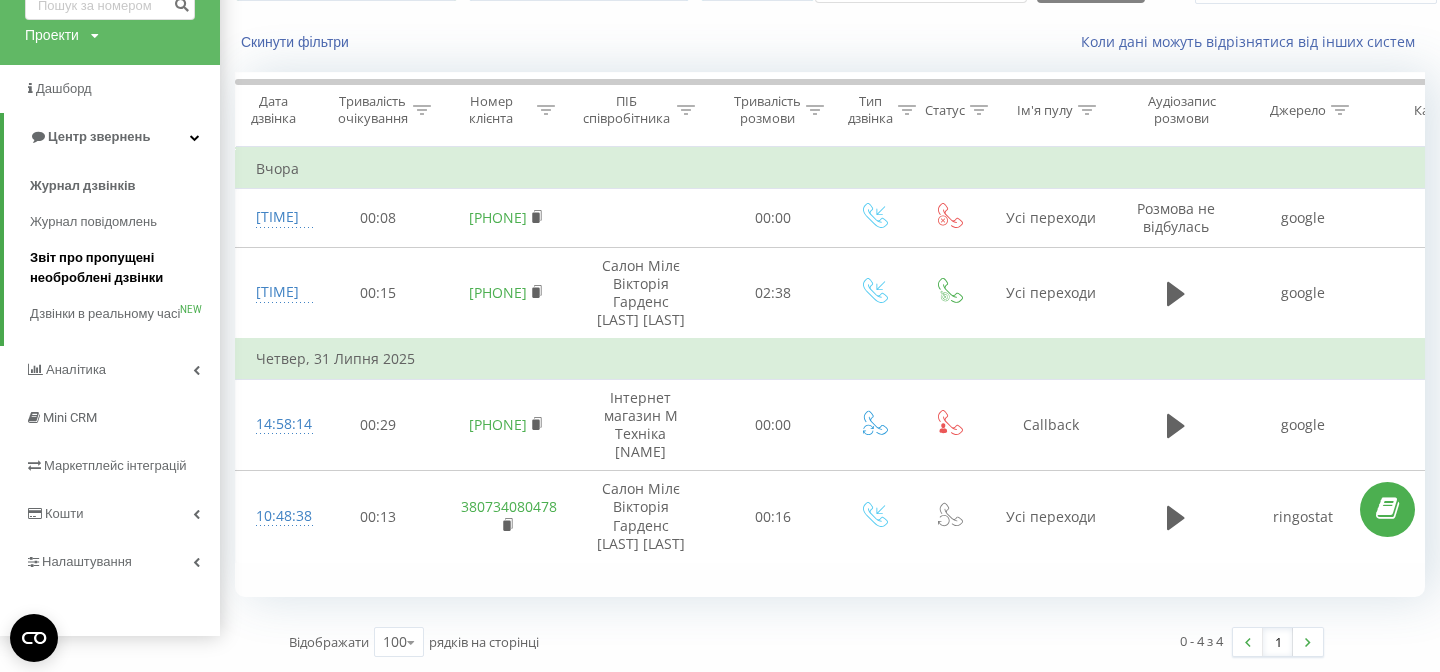 scroll, scrollTop: 146, scrollLeft: 0, axis: vertical 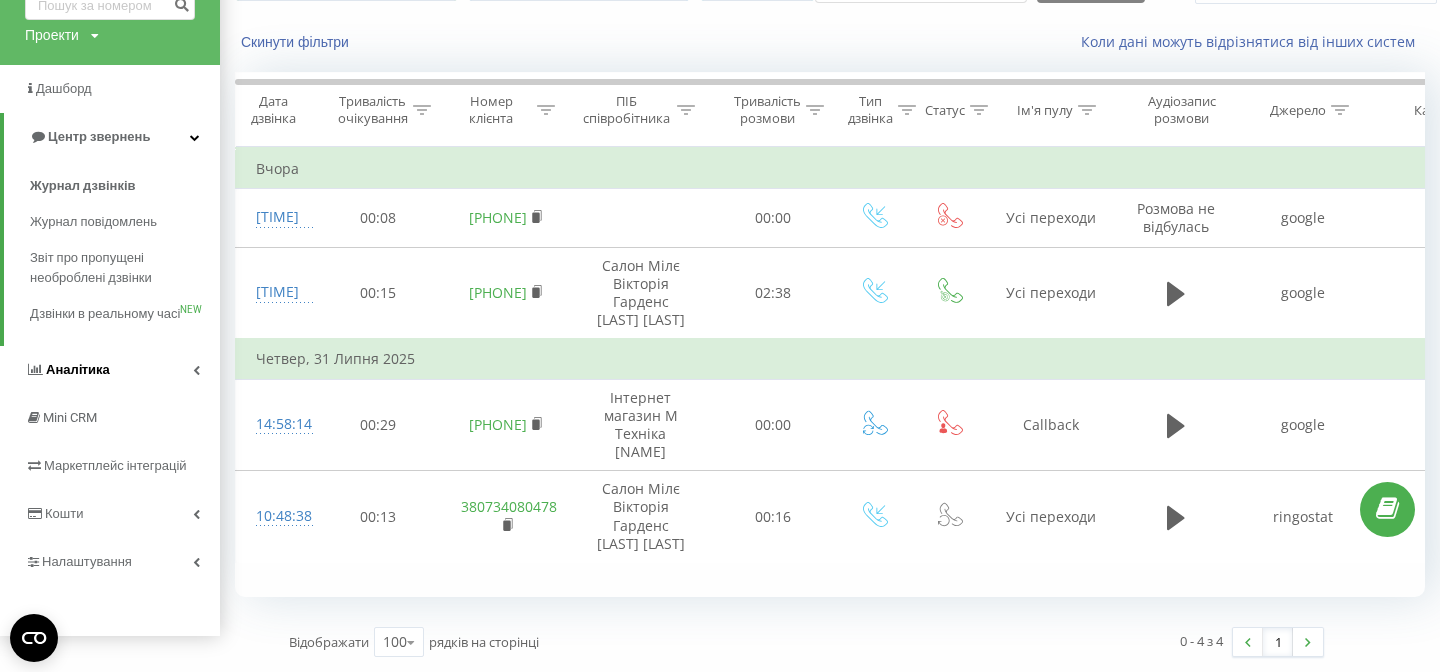 click on "Аналiтика" at bounding box center (67, 370) 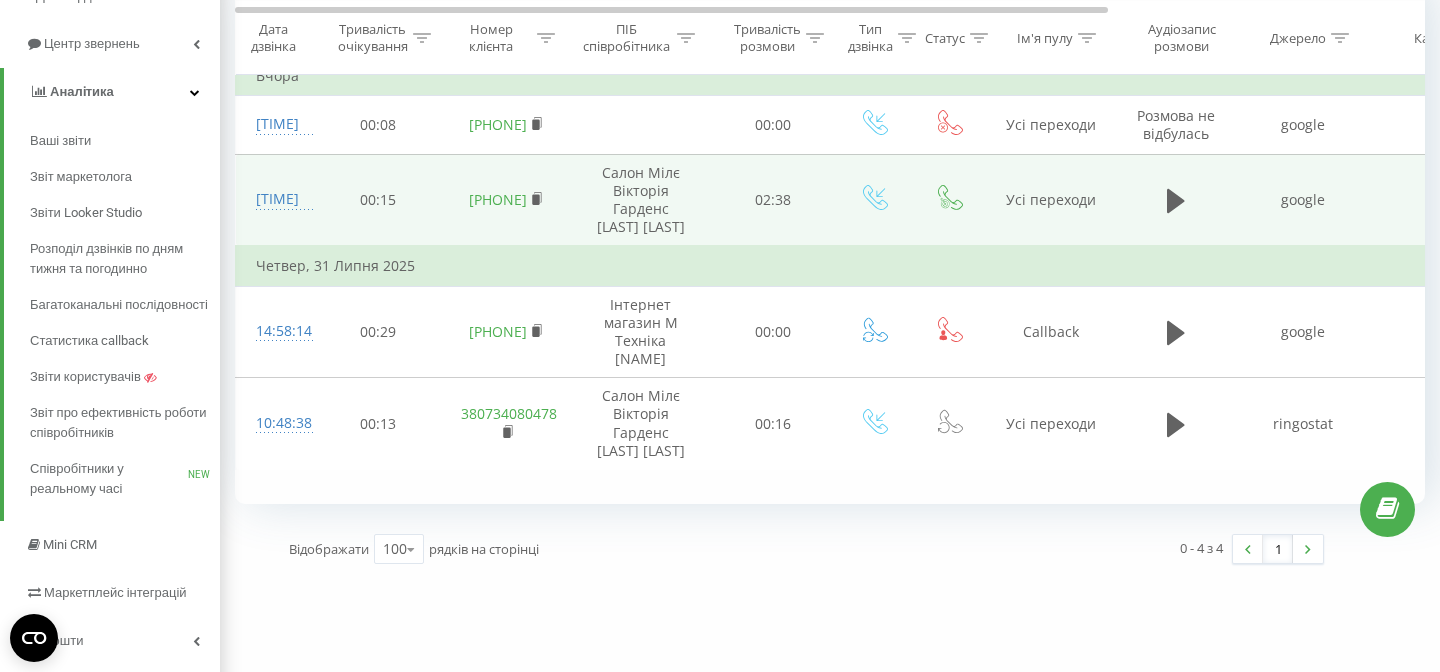scroll, scrollTop: 233, scrollLeft: 0, axis: vertical 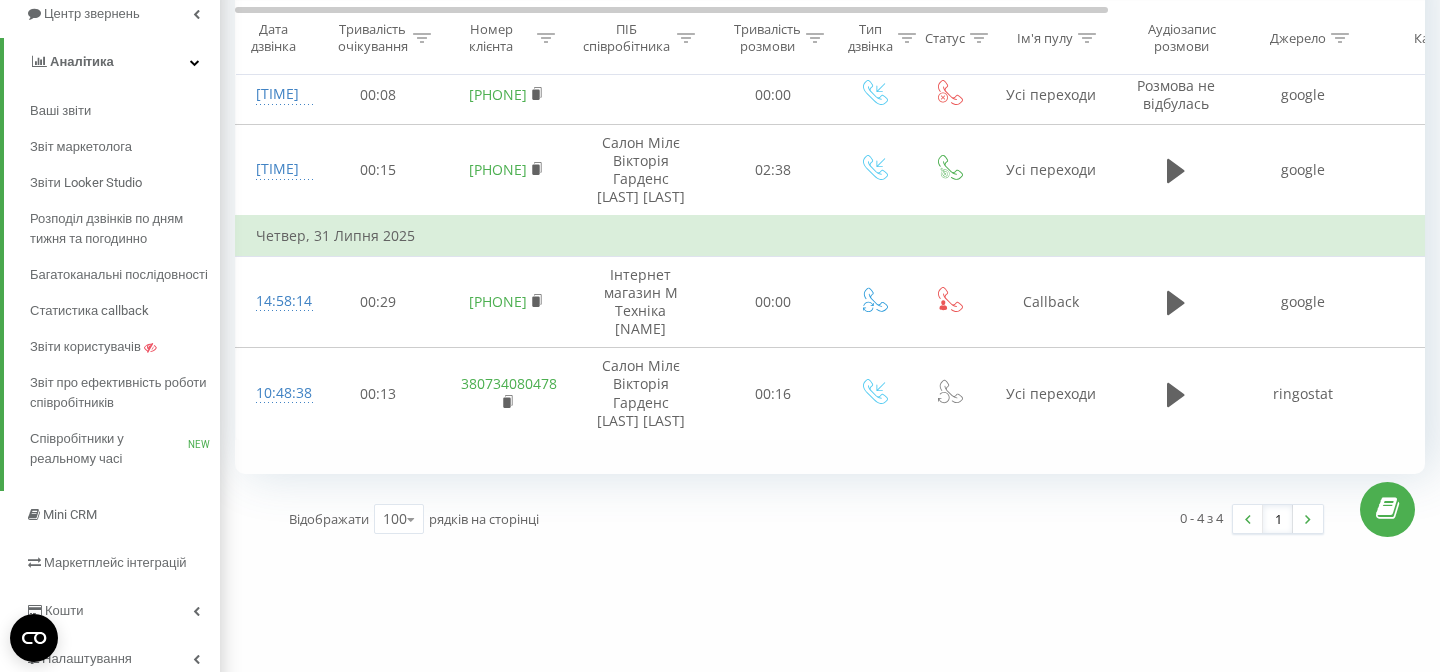 click on "0 - 4 з 4 1" at bounding box center (1073, 519) 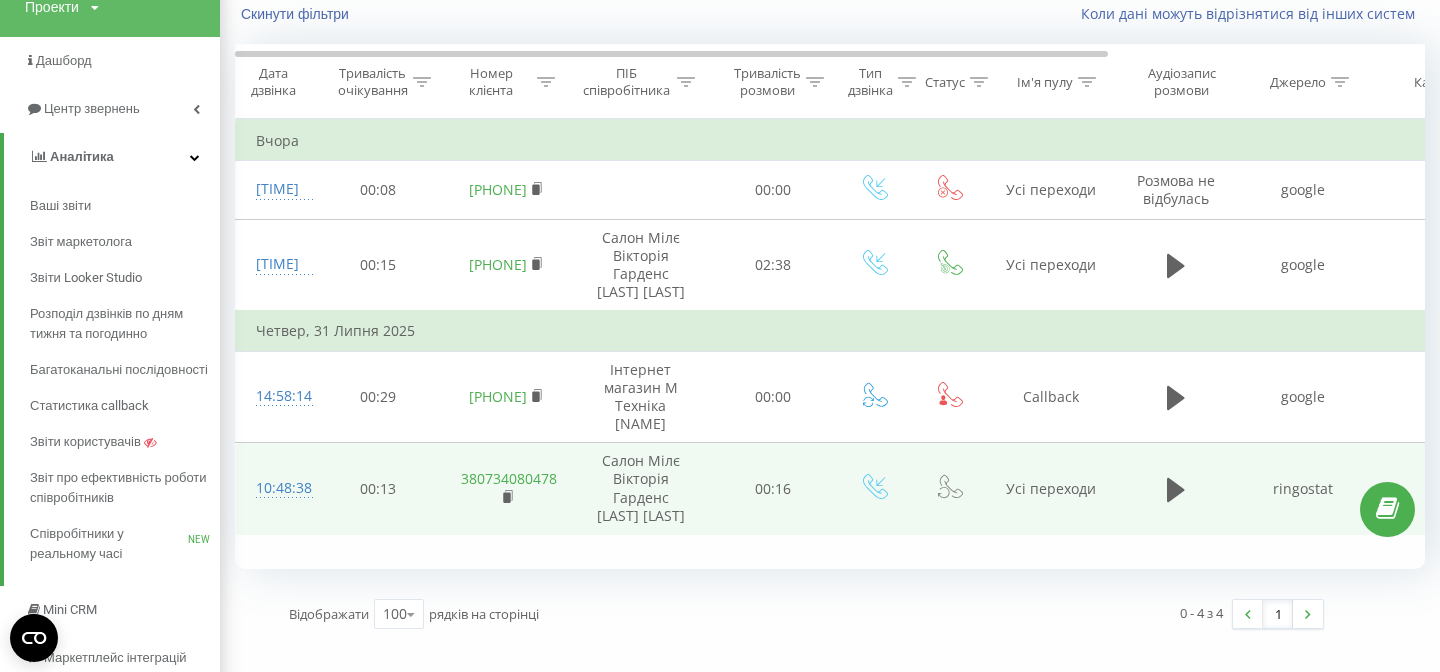 scroll, scrollTop: 140, scrollLeft: 0, axis: vertical 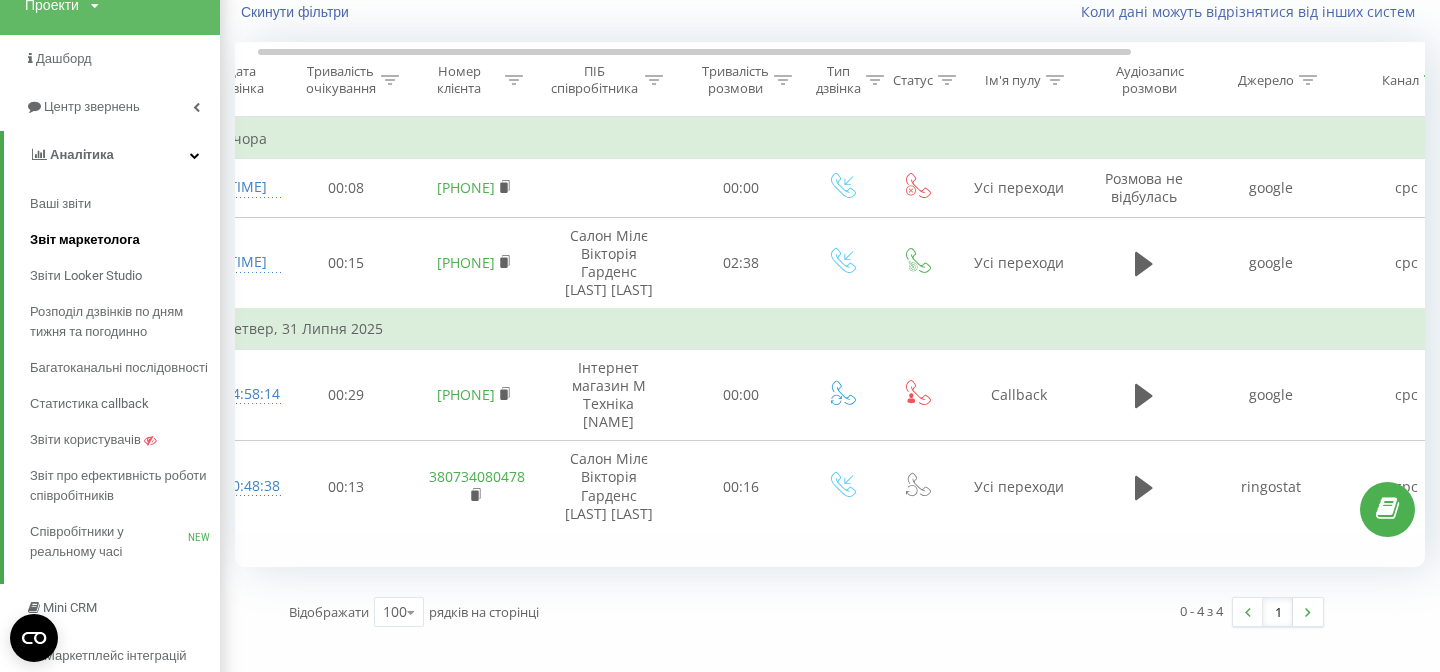 click on "Звіт маркетолога" at bounding box center [85, 240] 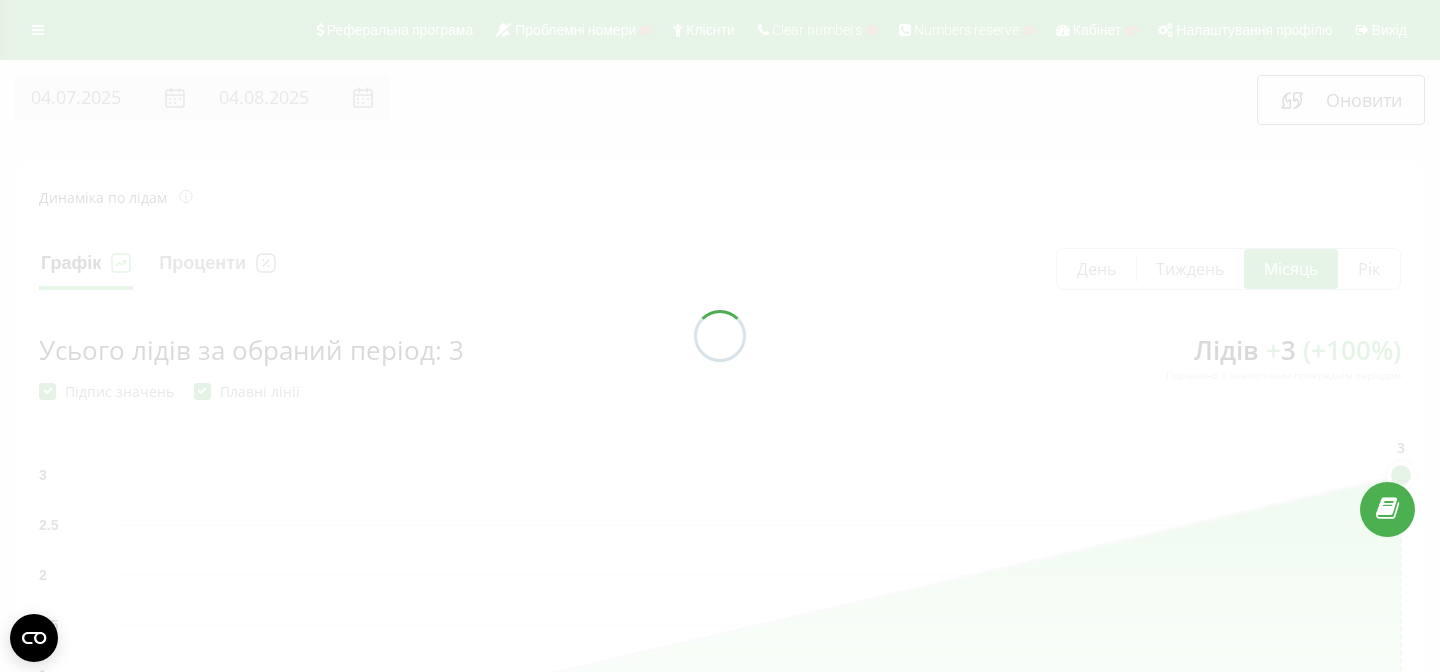 scroll, scrollTop: 0, scrollLeft: 0, axis: both 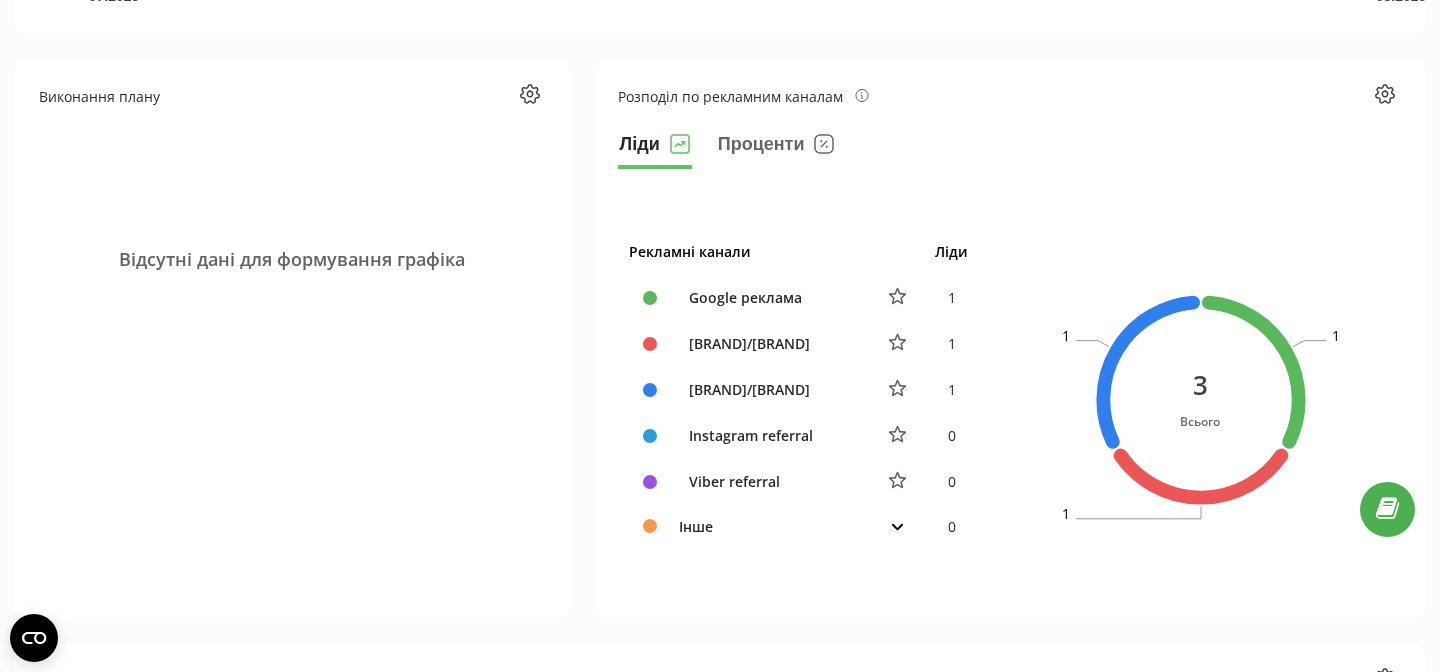 click on "Google реклама" at bounding box center [770, 297] 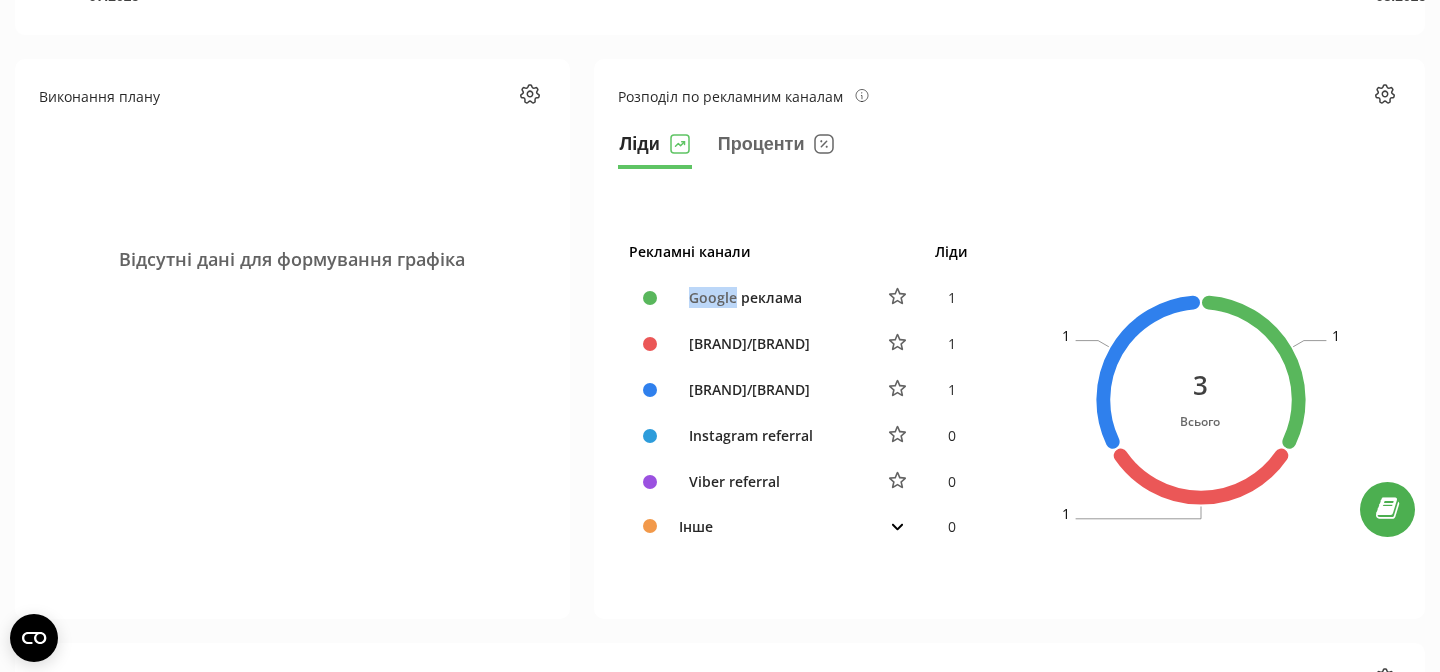 click on "Google реклама" at bounding box center (770, 297) 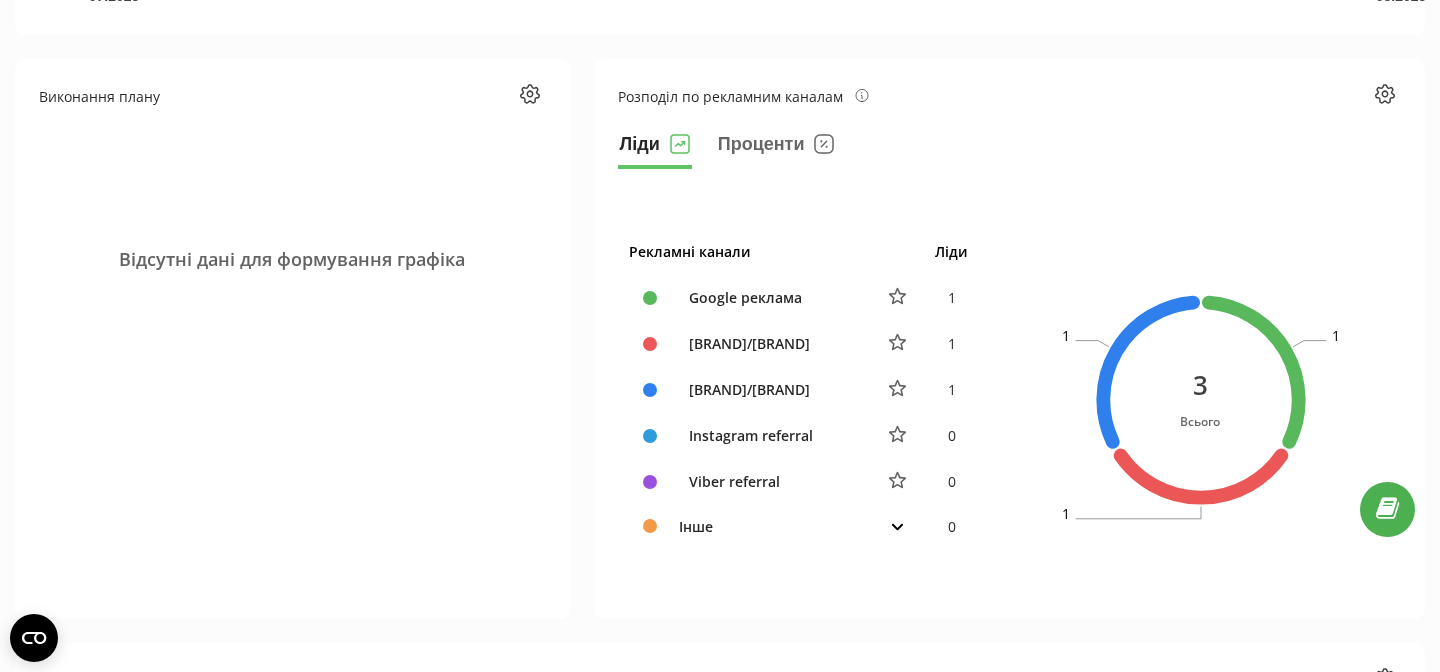 click on "Інстаграм/Інстаграм" at bounding box center [770, 343] 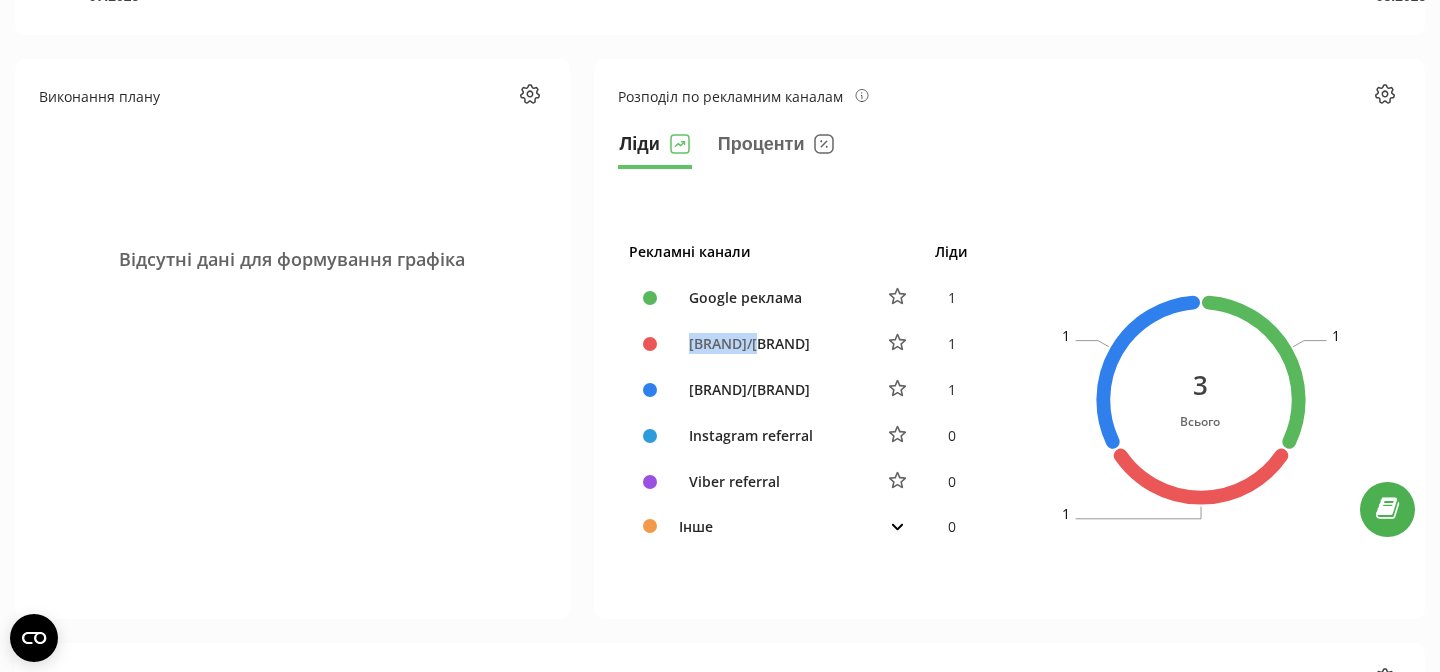 click on "Інстаграм/Інстаграм" at bounding box center [770, 343] 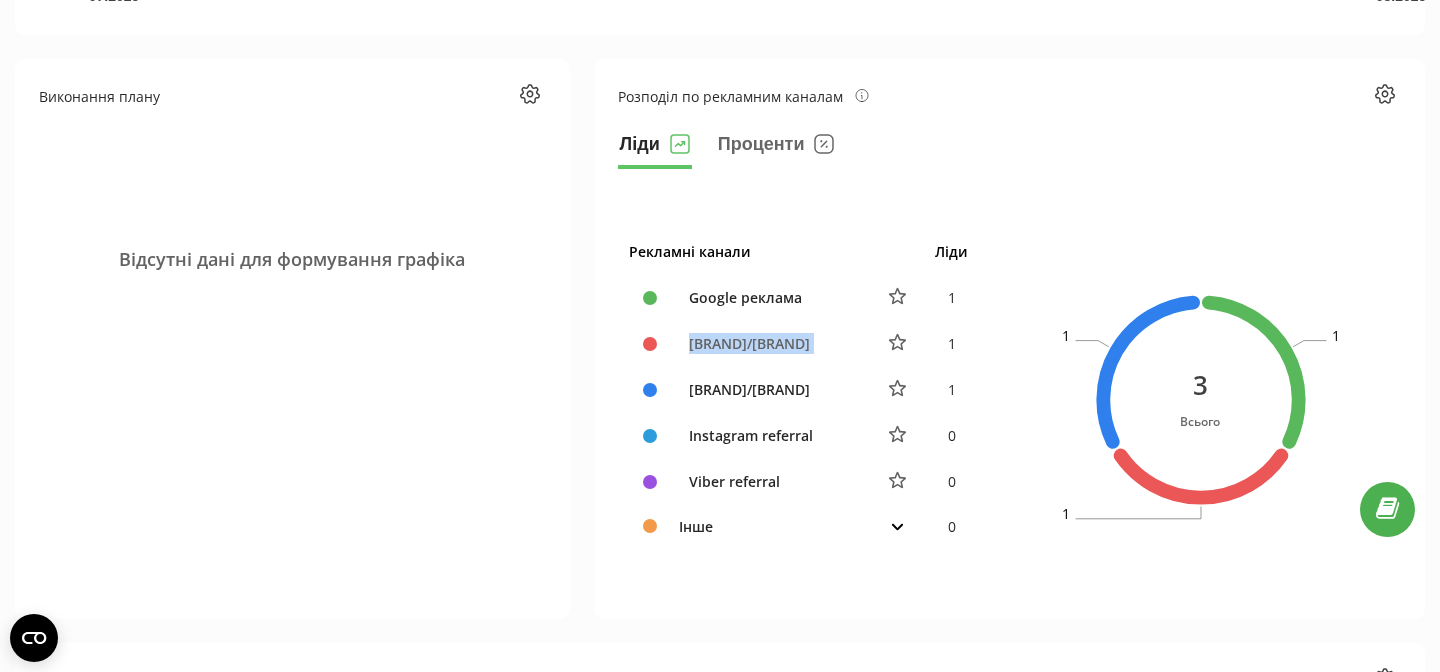 click on "Інстаграм/Інстаграм" at bounding box center [770, 343] 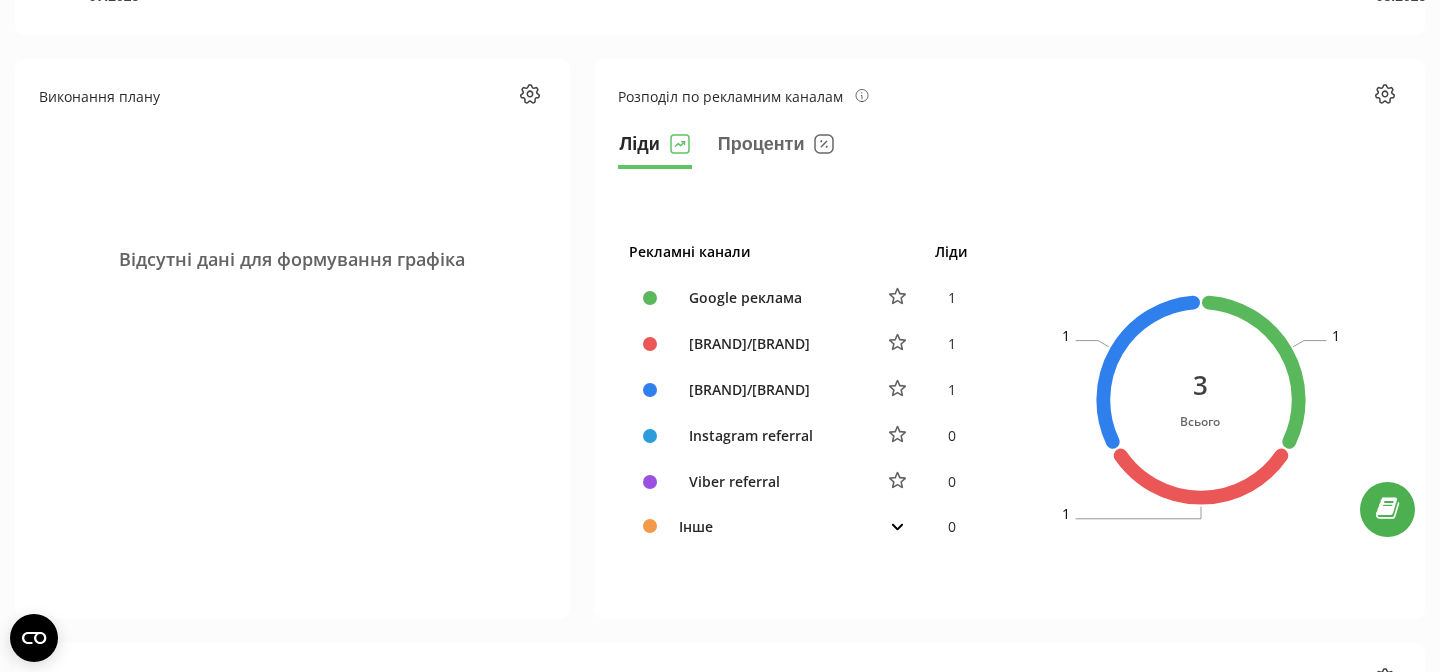 click on "Гугл карти/Гугл карти" at bounding box center [770, 389] 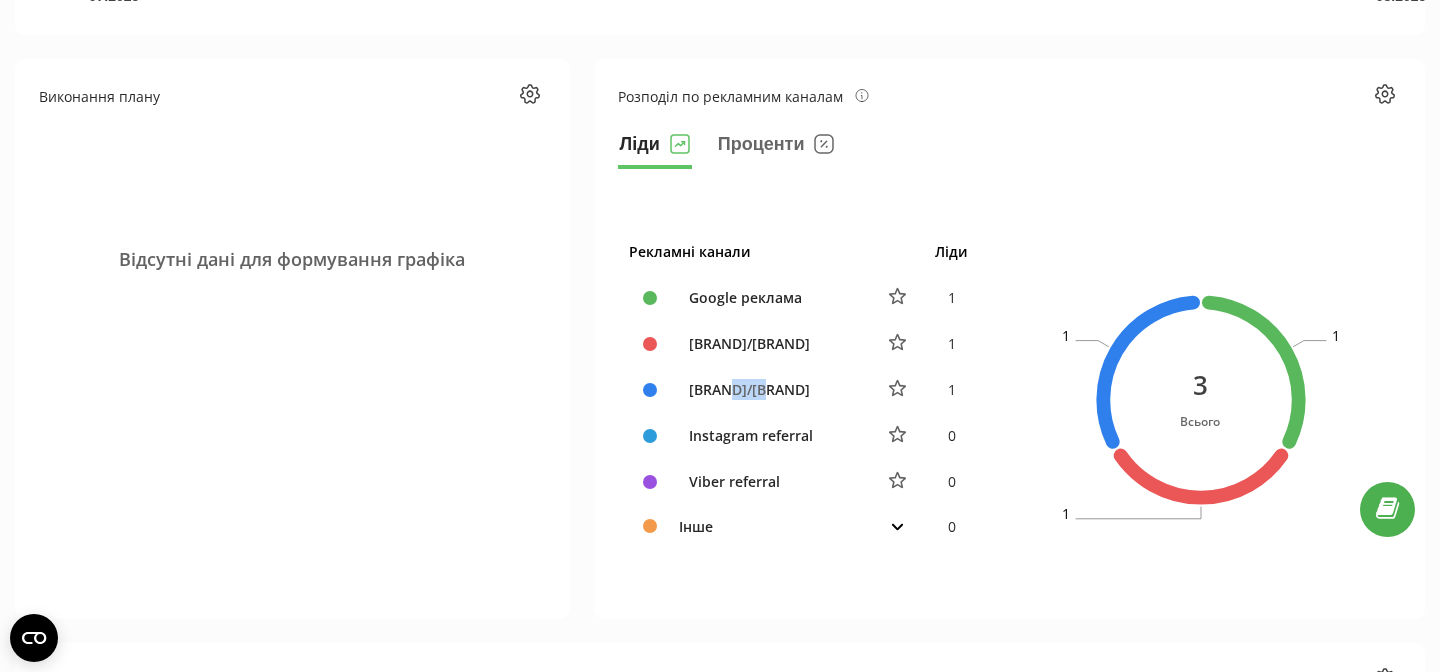 click on "Гугл карти/Гугл карти" at bounding box center [770, 389] 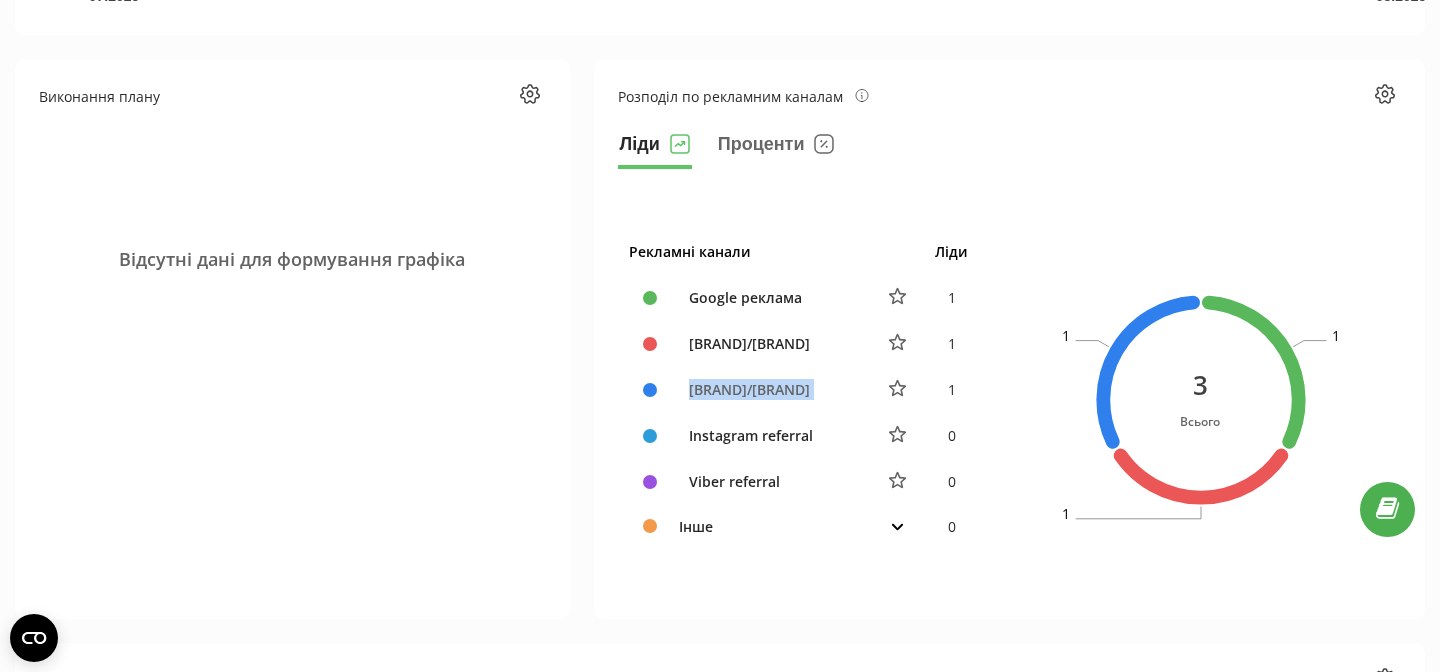 click on "Гугл карти/Гугл карти" at bounding box center [770, 389] 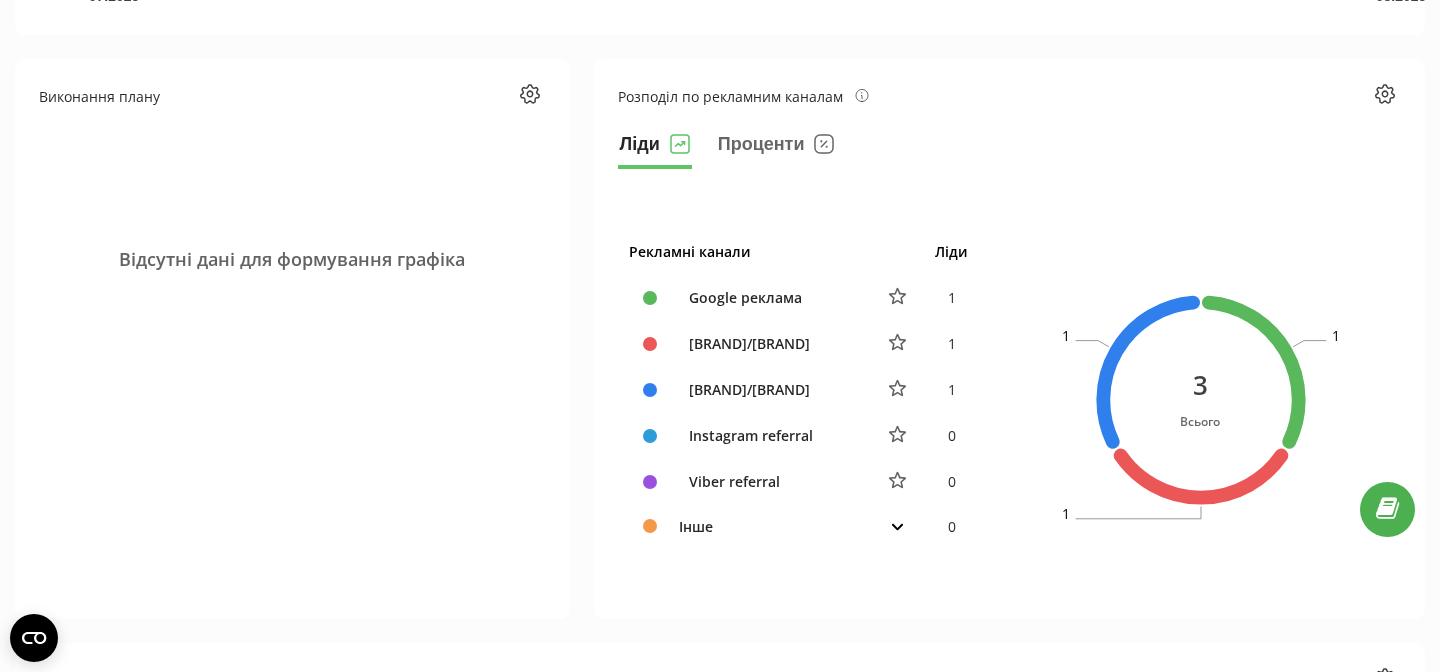 click on "Viber referral" at bounding box center (770, 481) 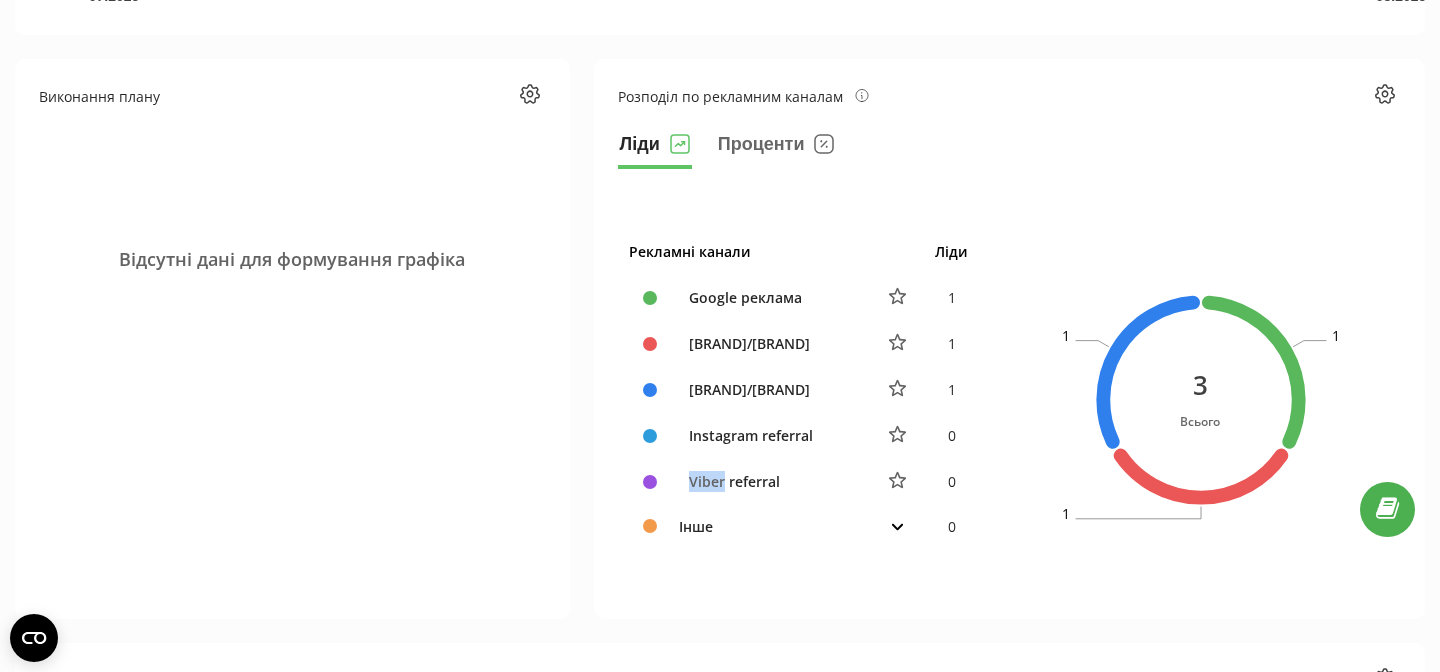click on "Viber referral" at bounding box center [770, 481] 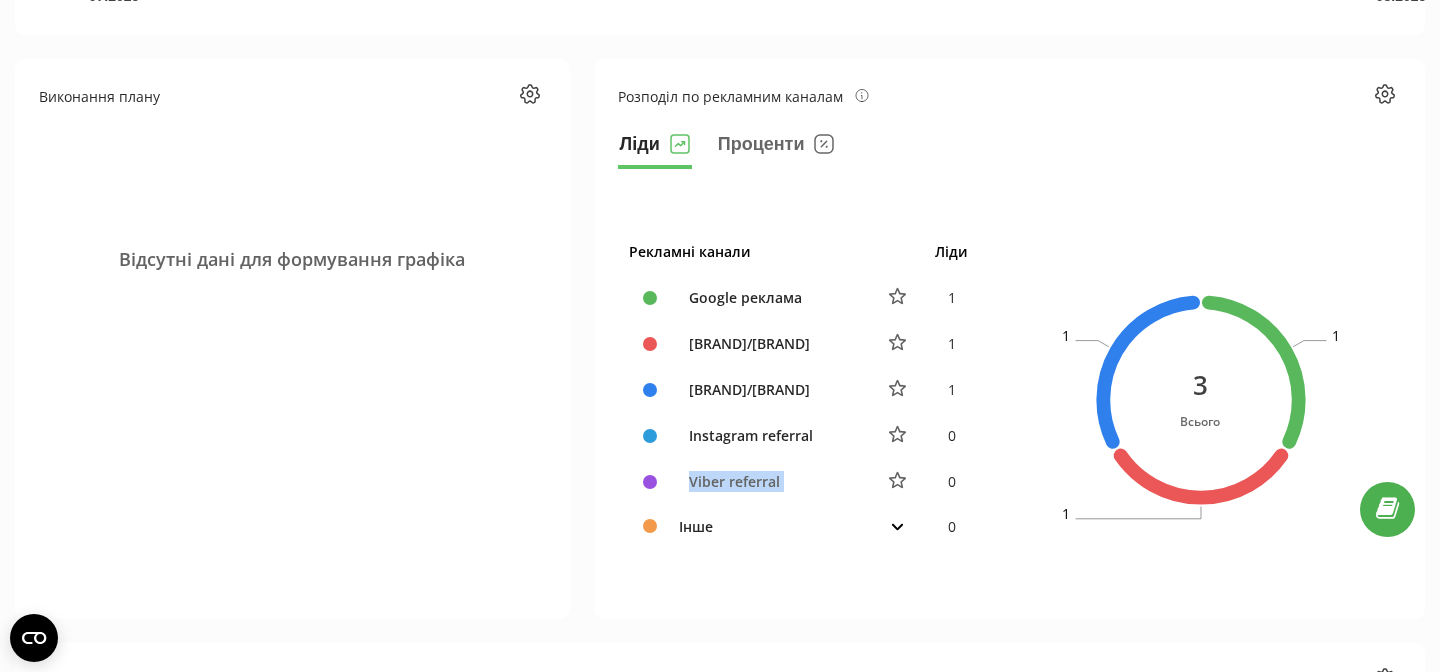 click on "Viber referral" at bounding box center [770, 481] 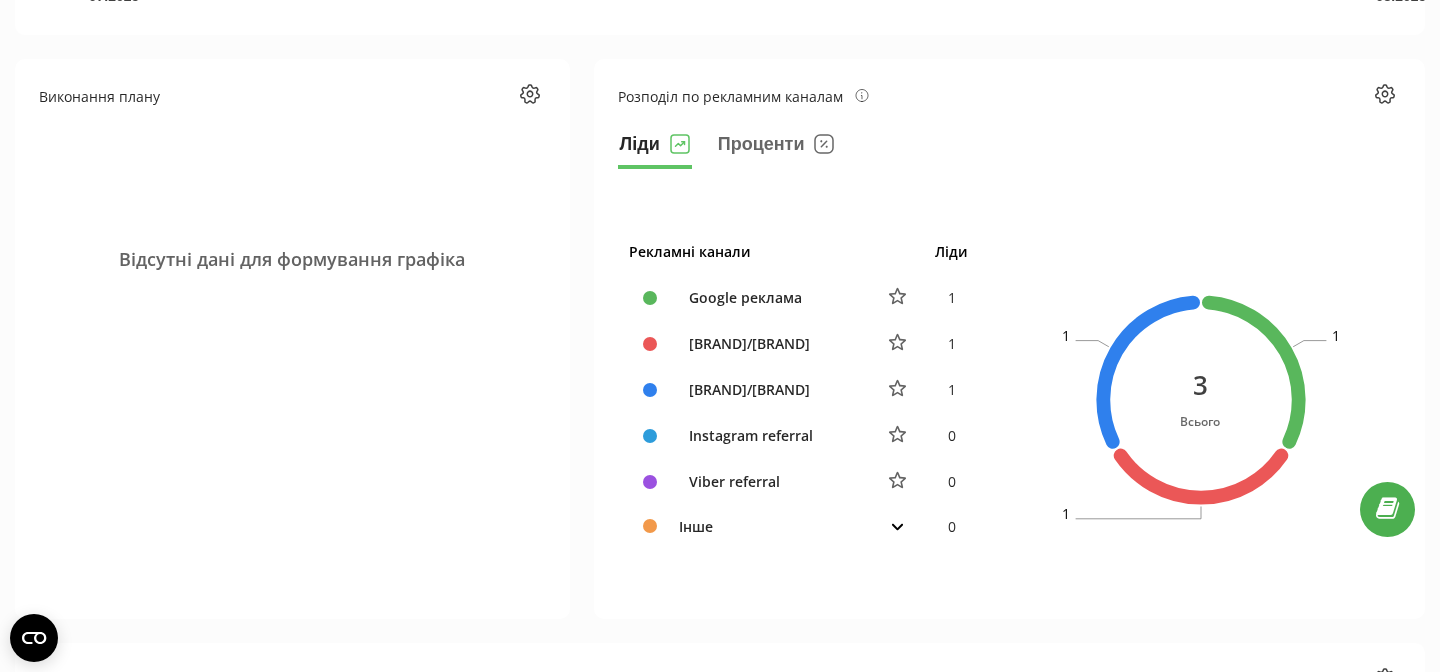 click on "Instagram referral" at bounding box center (770, 435) 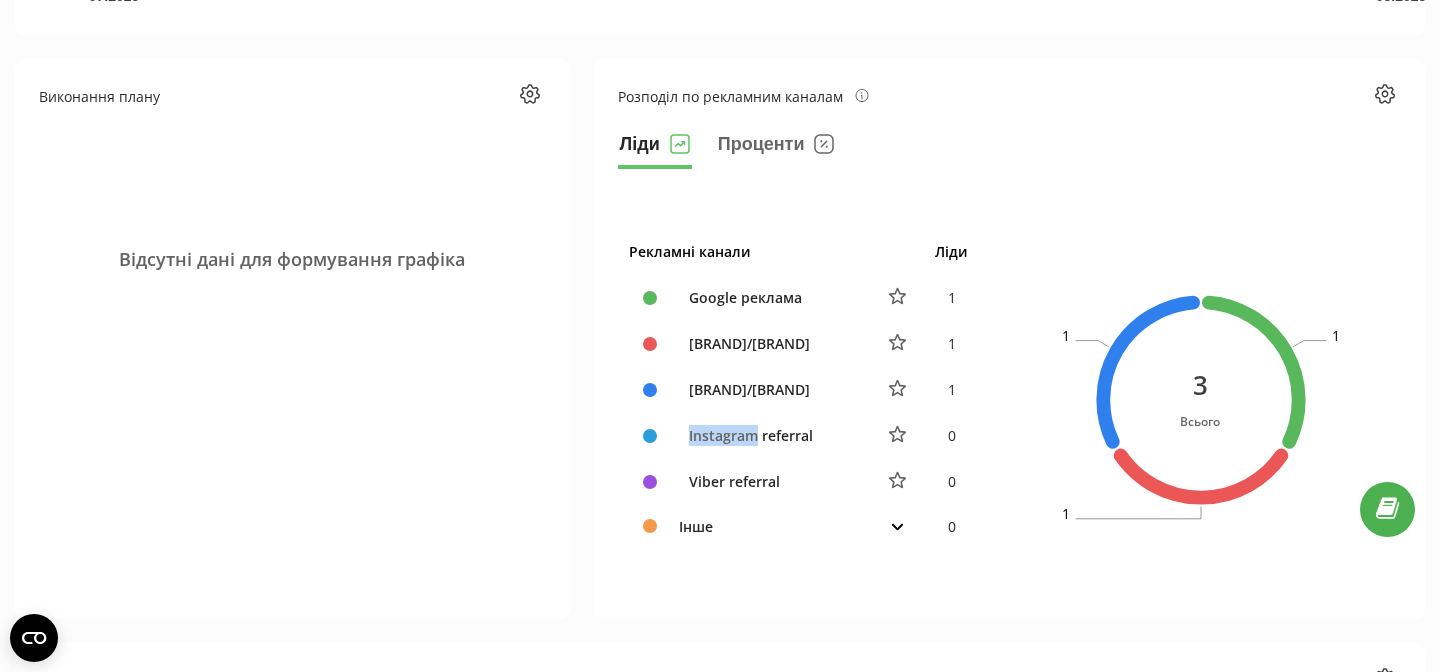 click on "Instagram referral" at bounding box center [770, 435] 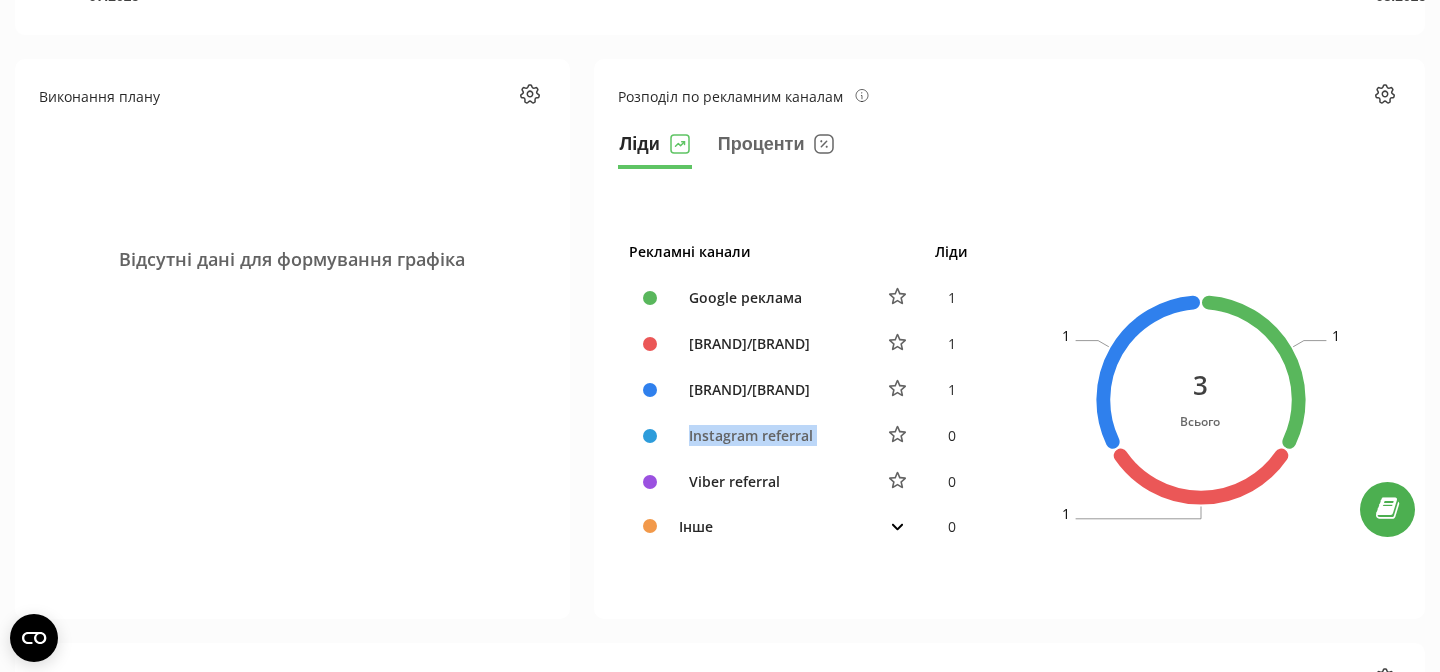 click on "Instagram referral" at bounding box center [770, 435] 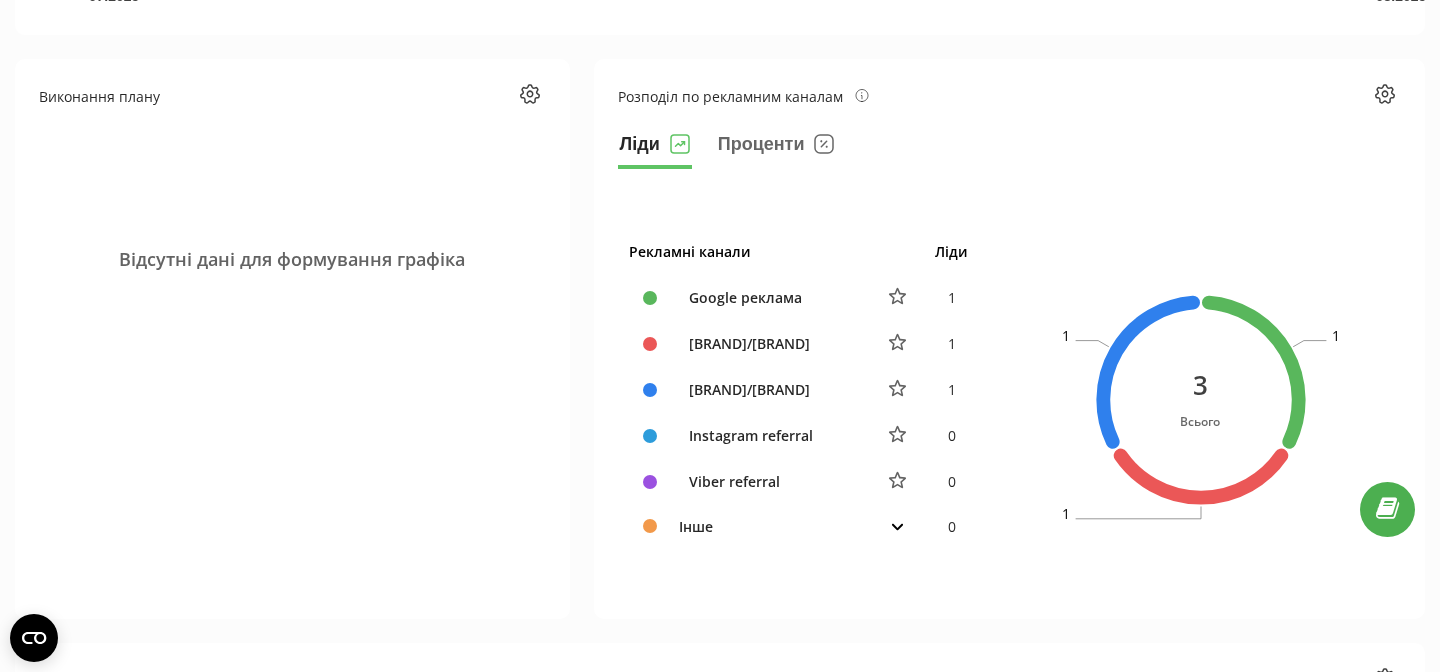 click on "Viber referral" at bounding box center [770, 481] 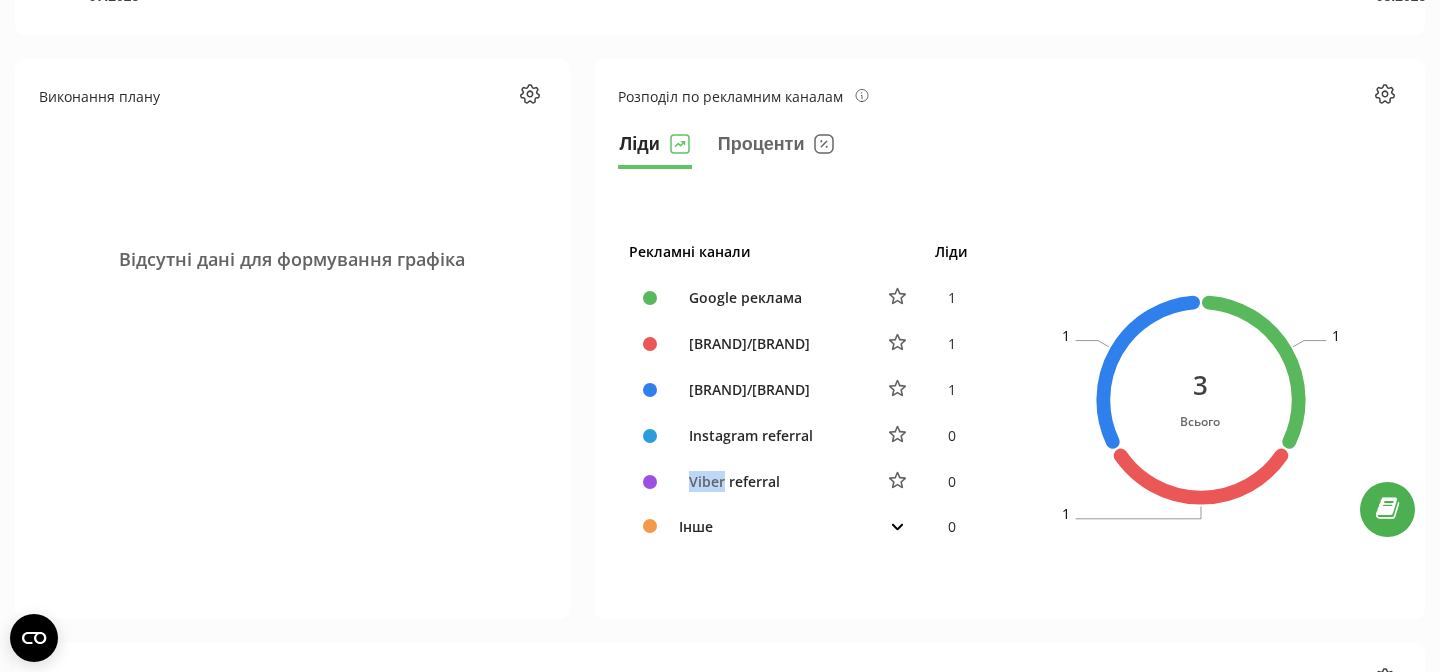 click on "Viber referral" at bounding box center [770, 481] 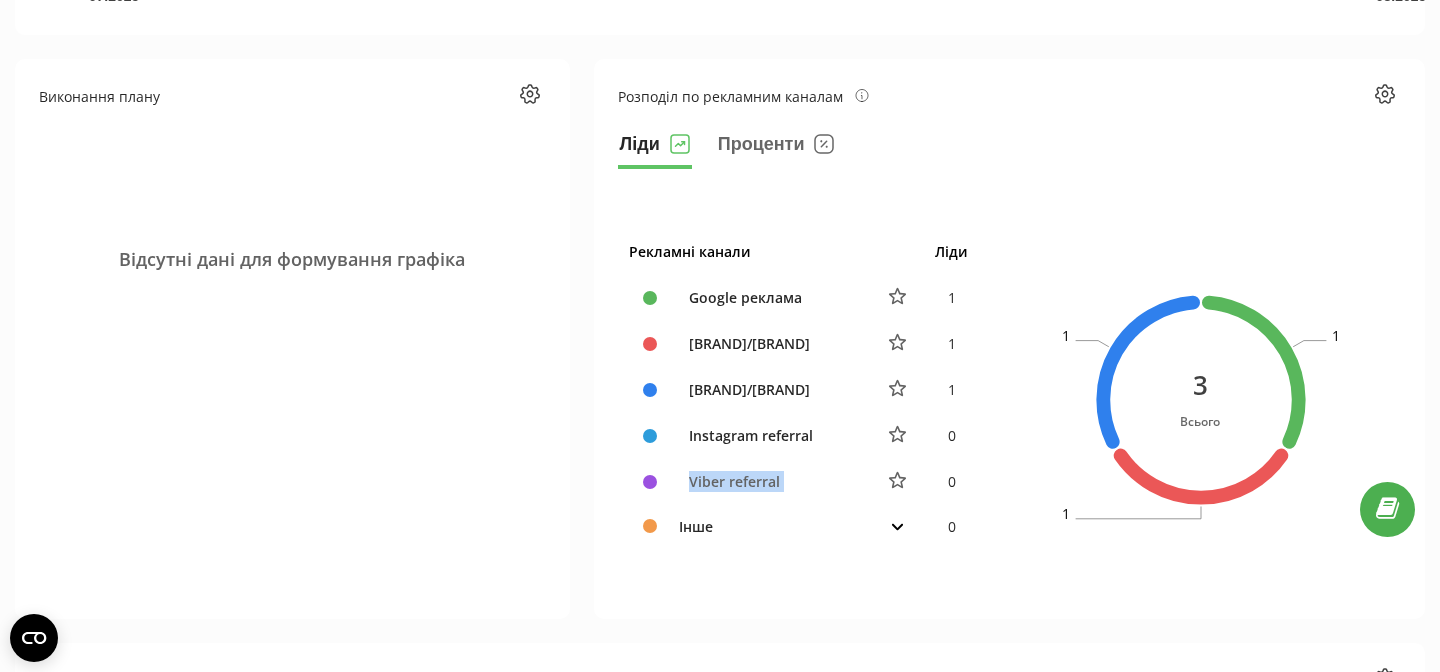 click on "Viber referral" at bounding box center (770, 481) 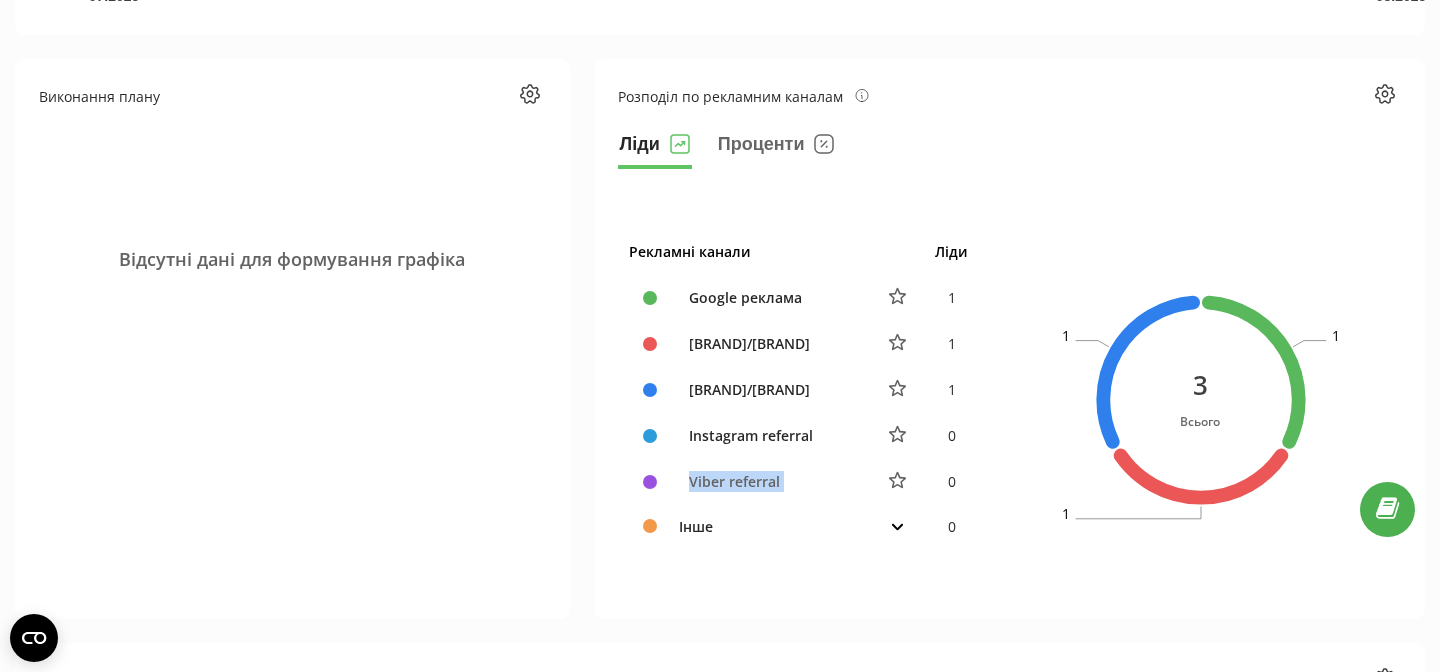 click on "Viber referral" at bounding box center (770, 481) 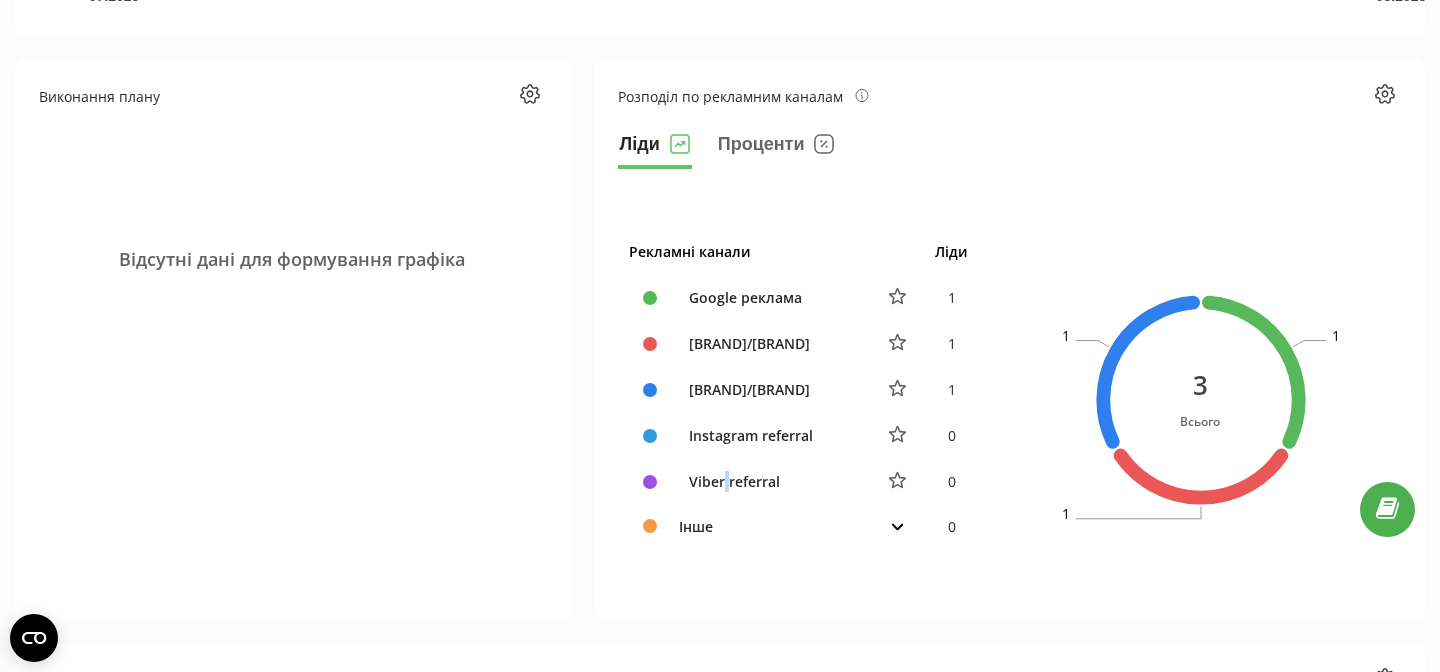 click on "Viber referral" at bounding box center (770, 481) 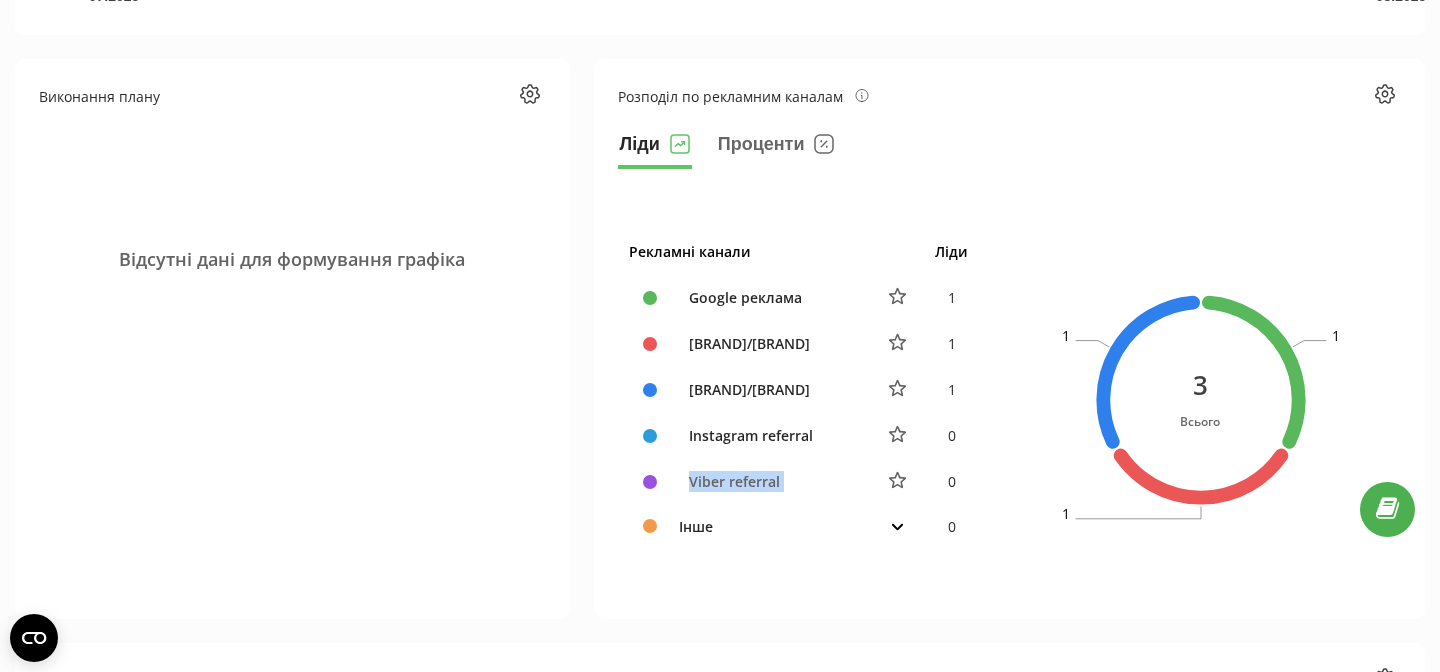click on "Viber referral" at bounding box center (770, 481) 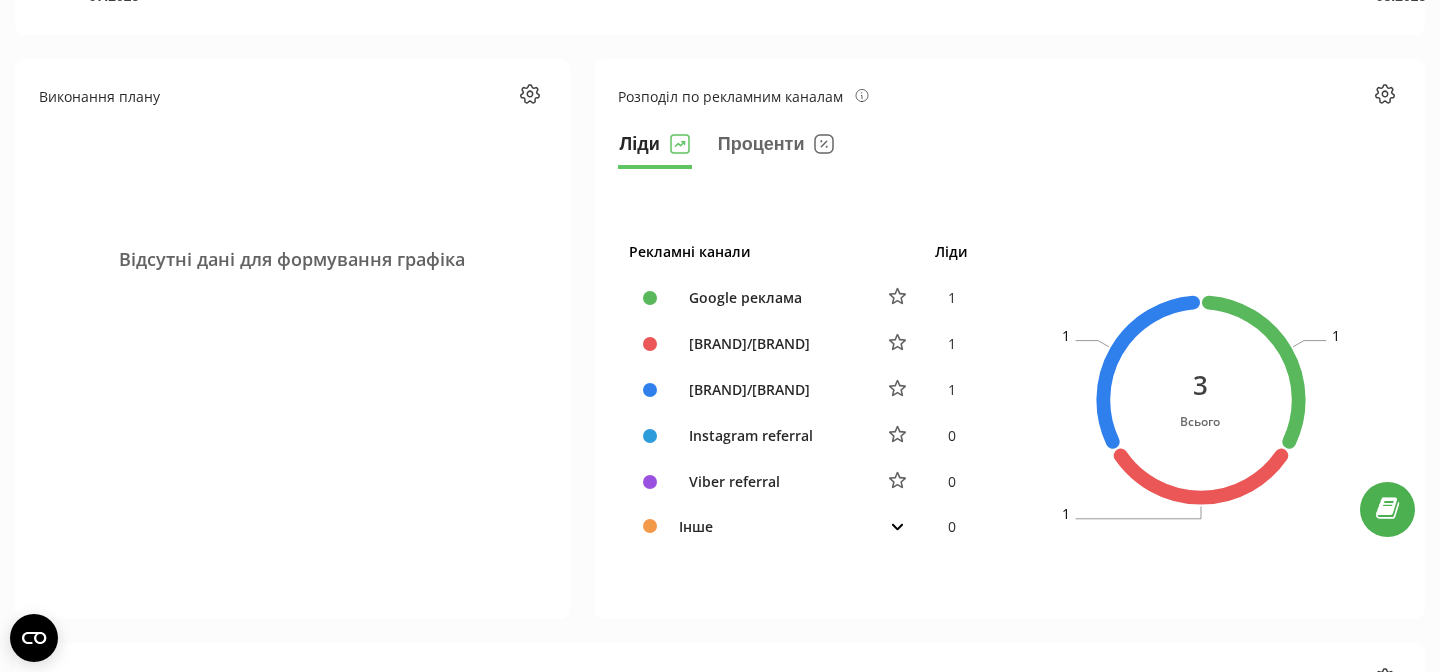 click on "Viber referral" at bounding box center (770, 481) 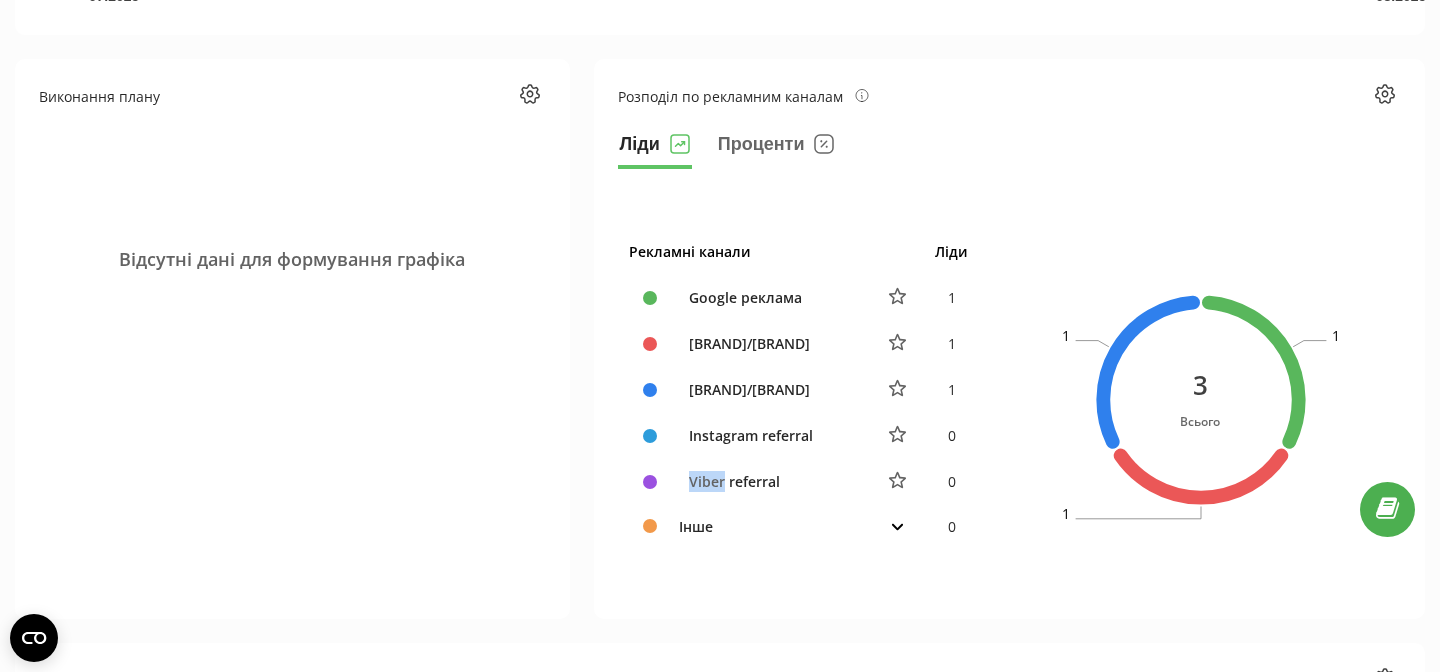 click on "Viber referral" at bounding box center (770, 481) 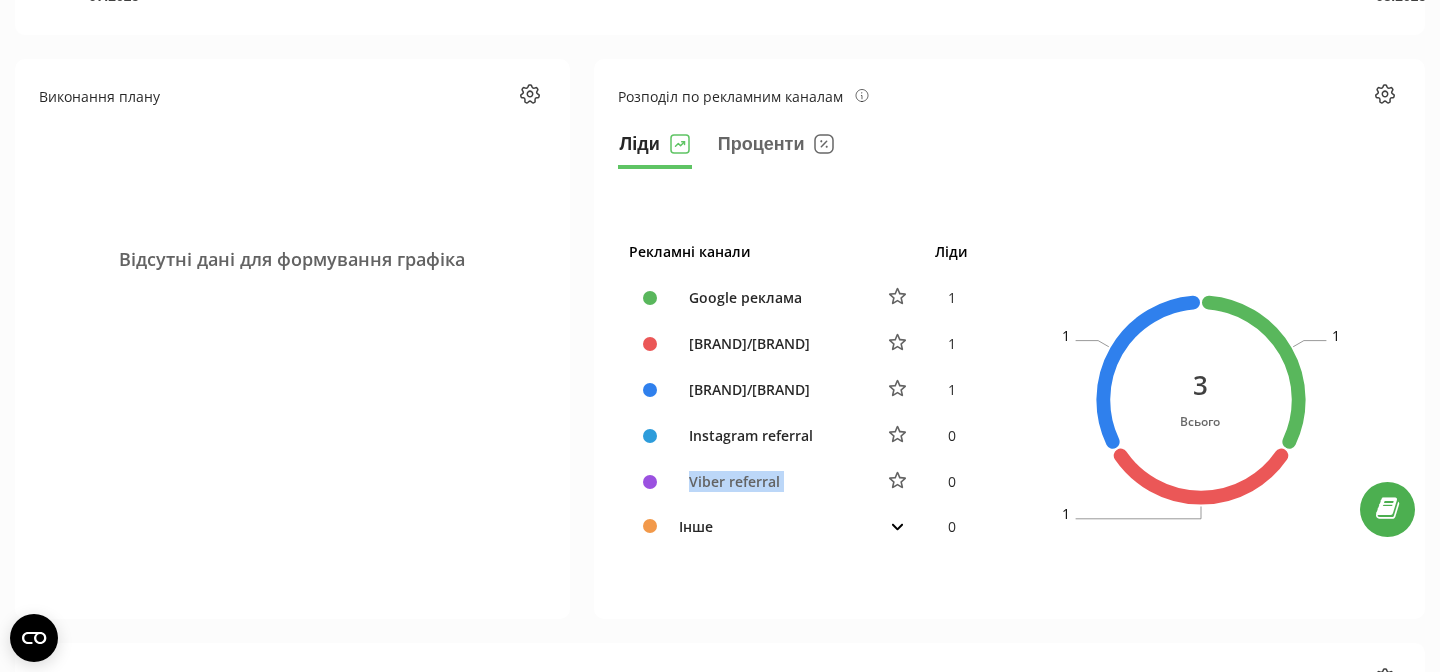 click on "Viber referral" at bounding box center [770, 481] 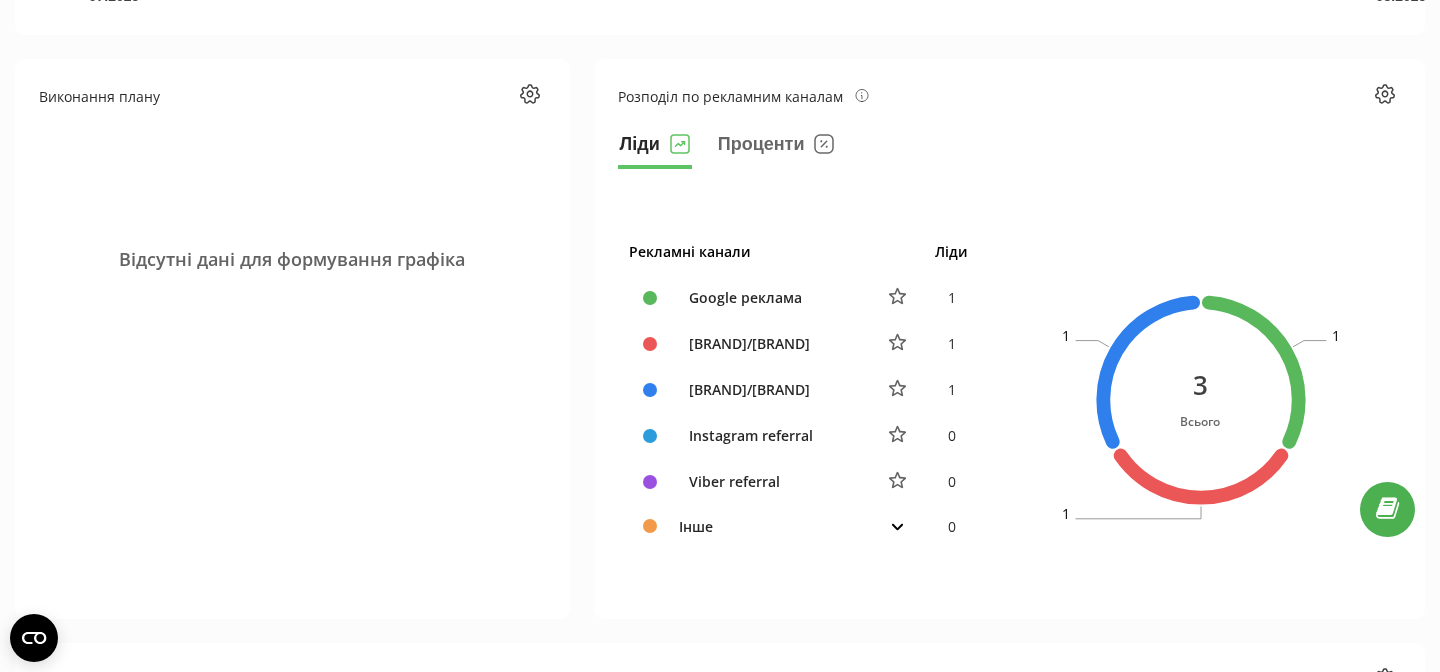 click on "Instagram referral" at bounding box center [770, 435] 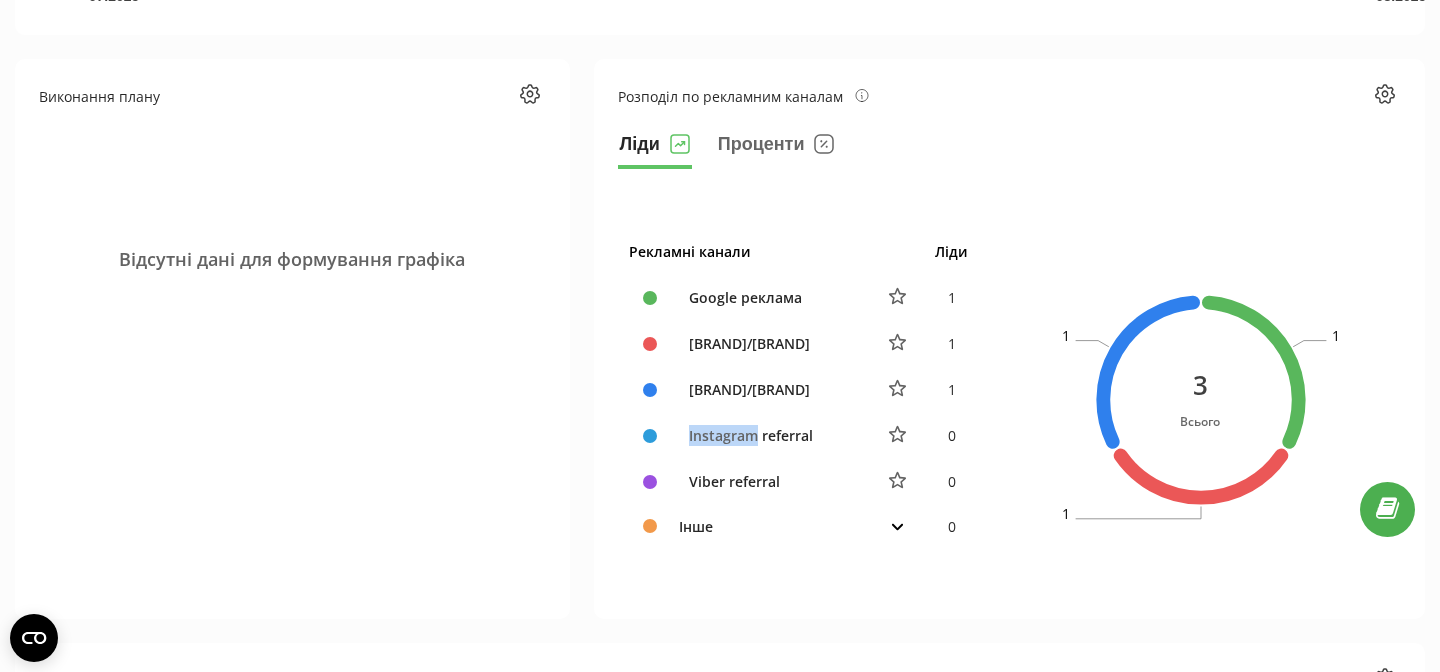 click on "Instagram referral" at bounding box center [770, 435] 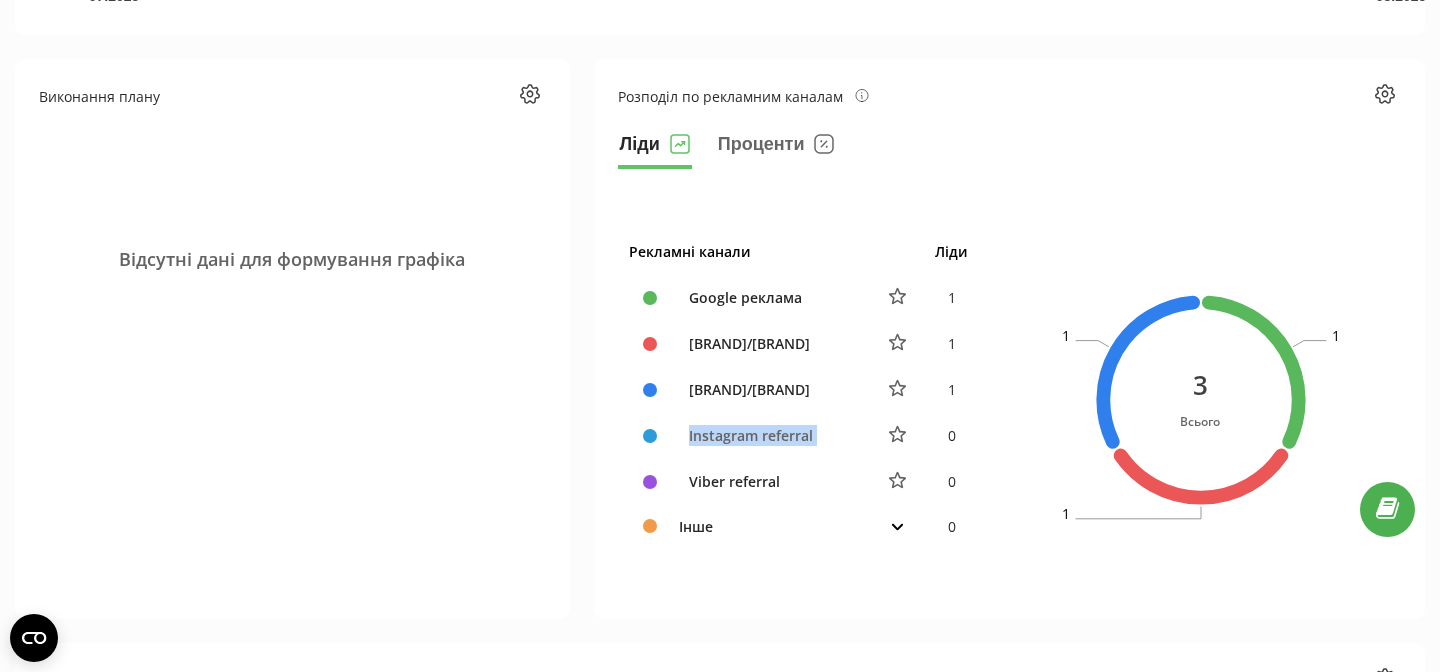 click on "Instagram referral" at bounding box center (770, 435) 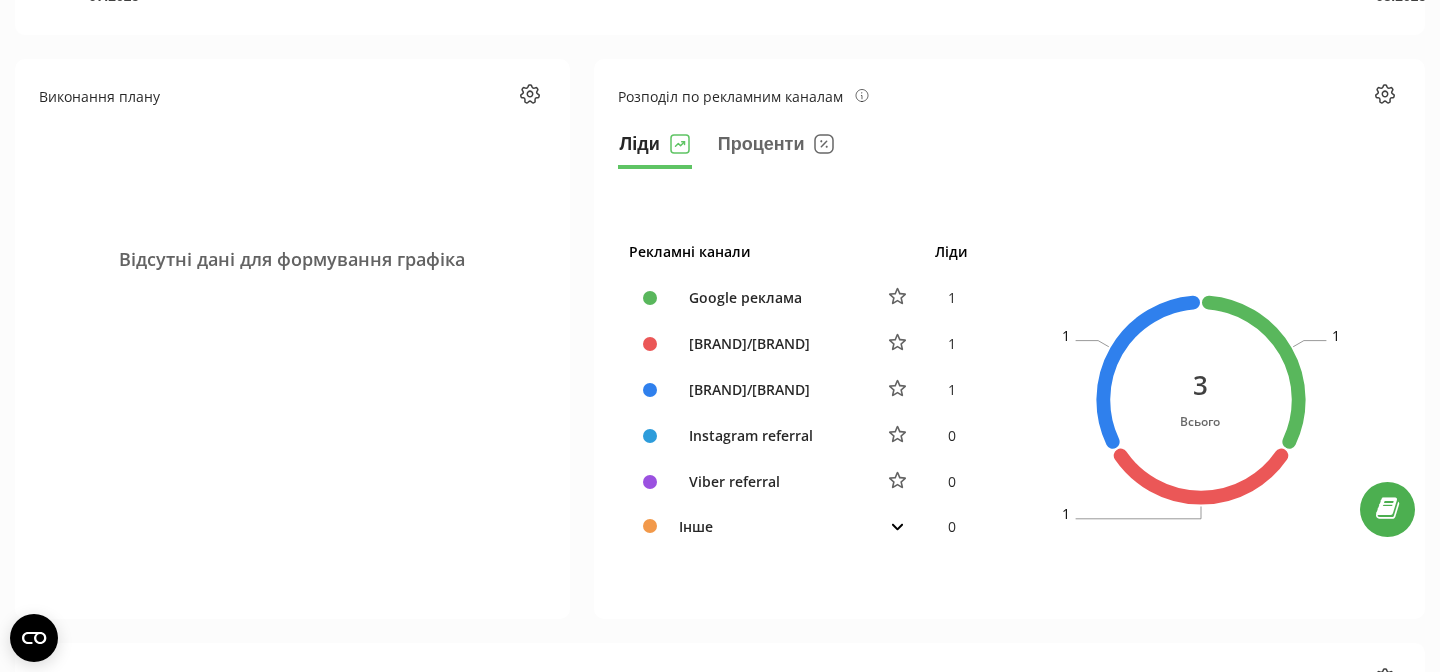 click on "Viber referral" at bounding box center (770, 481) 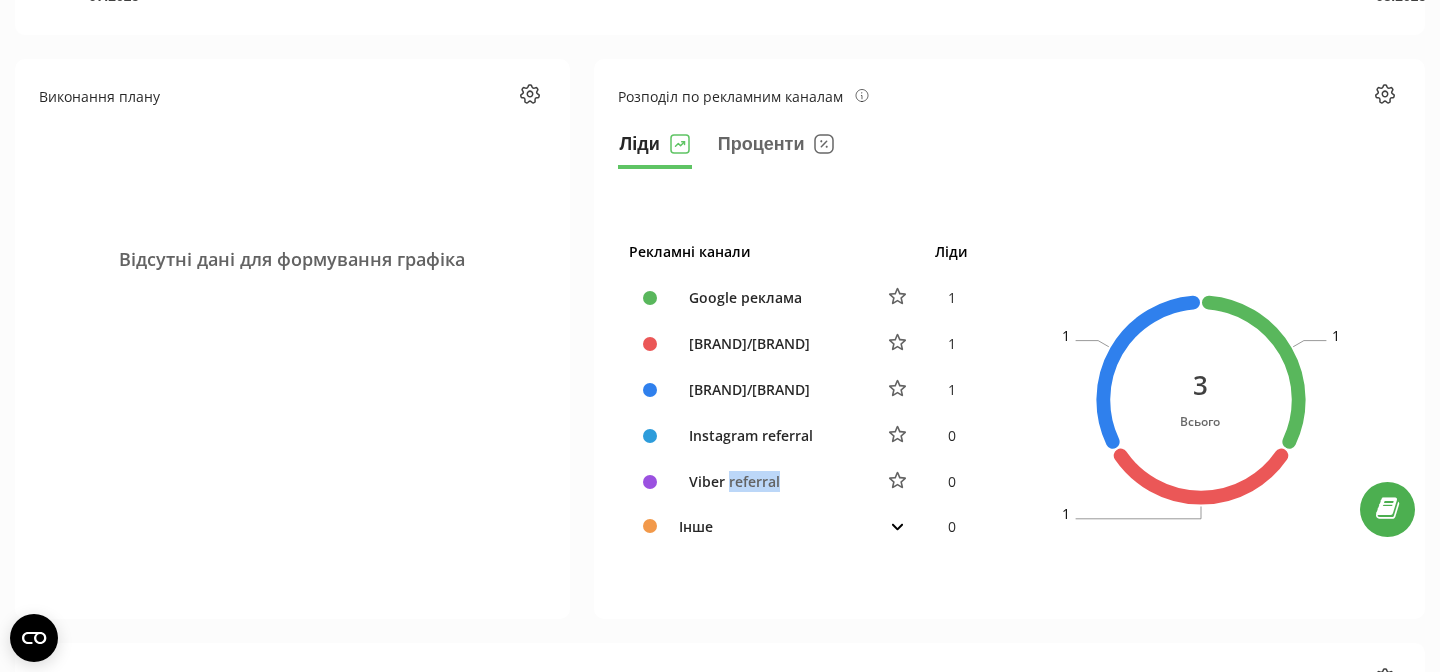 click on "Viber referral" at bounding box center (770, 481) 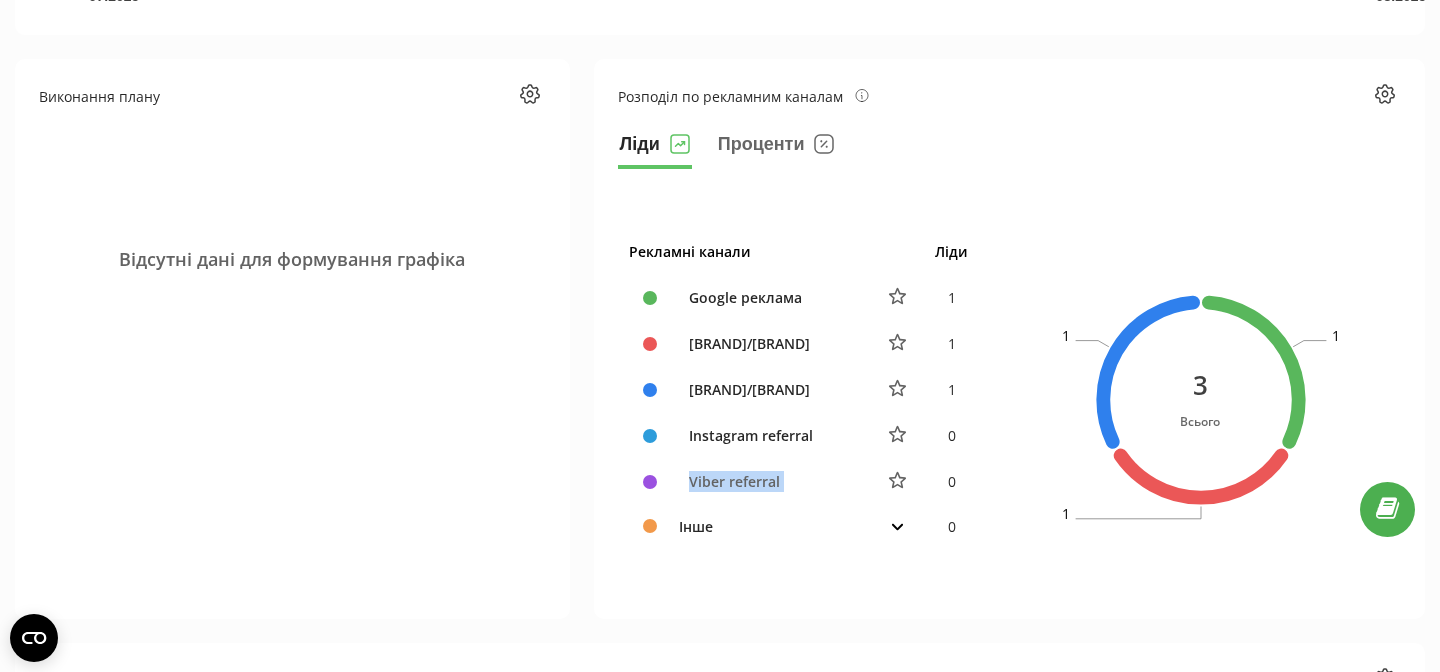 click on "Viber referral" at bounding box center [770, 481] 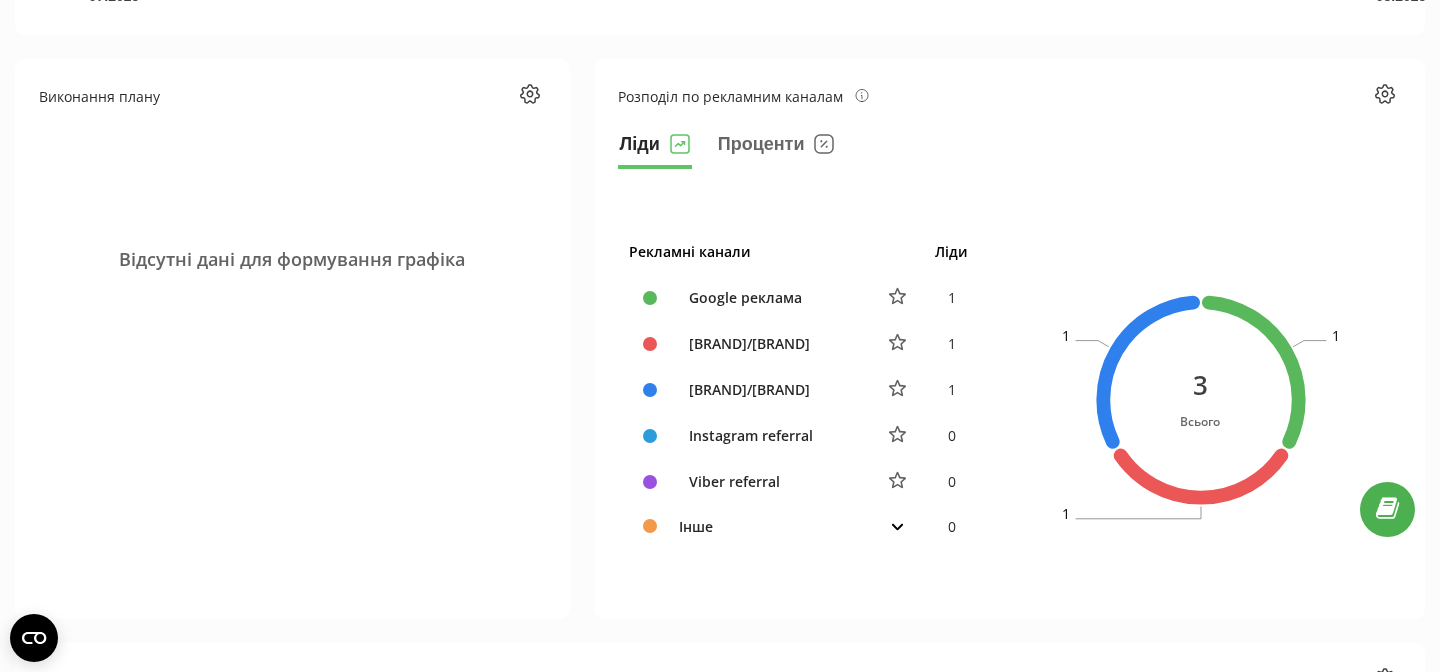 click on "Viber referral" at bounding box center [770, 481] 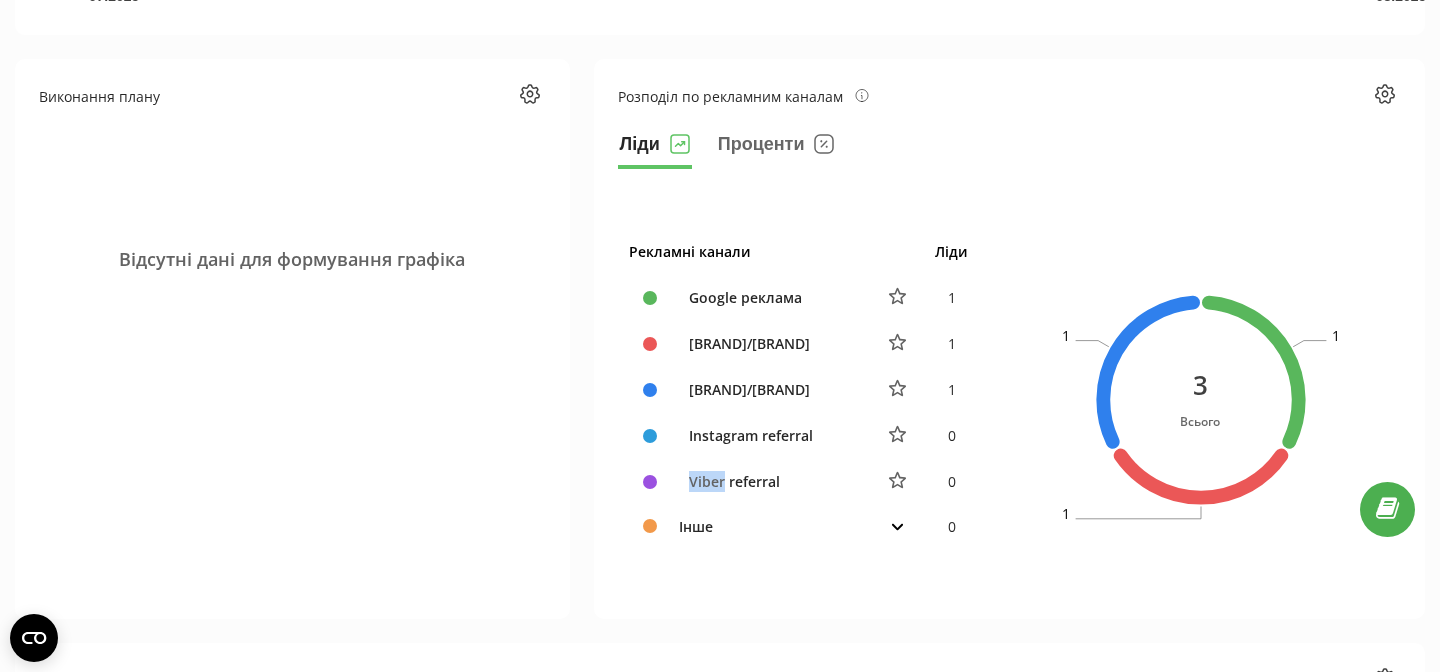 click on "Viber referral" at bounding box center [770, 481] 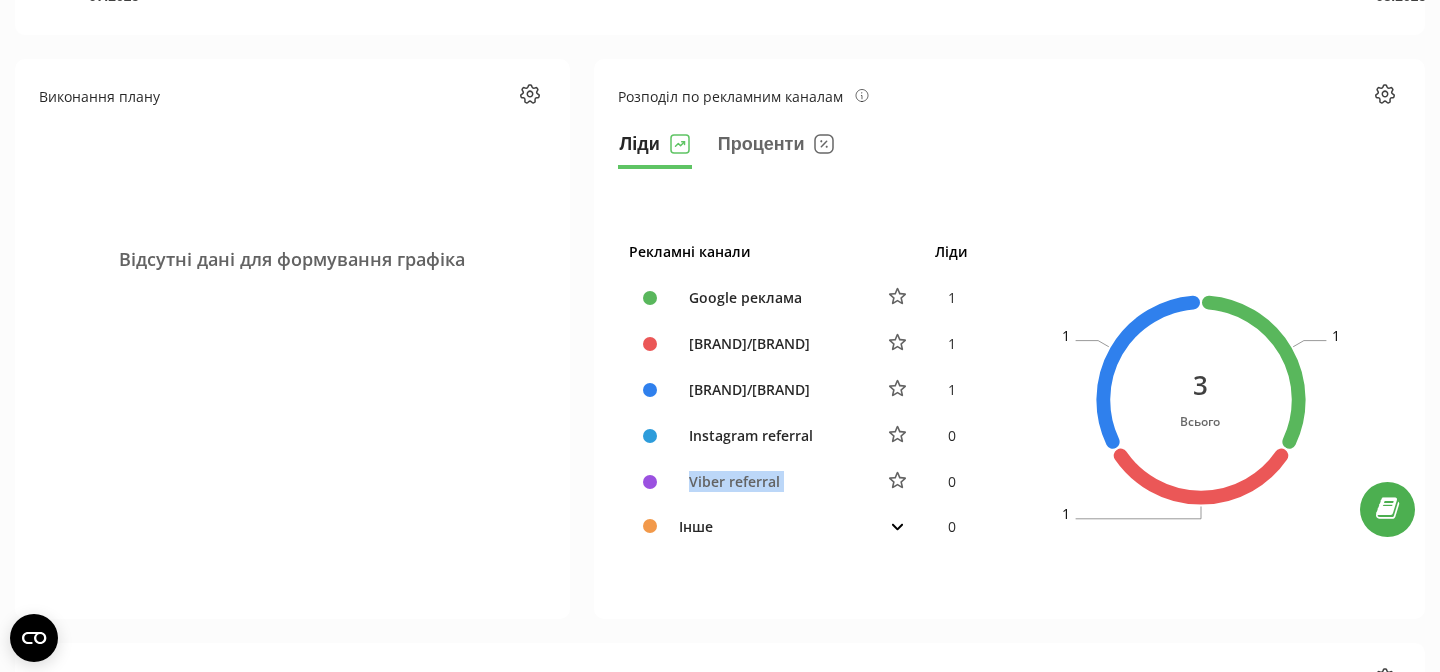 click on "Viber referral" at bounding box center (770, 481) 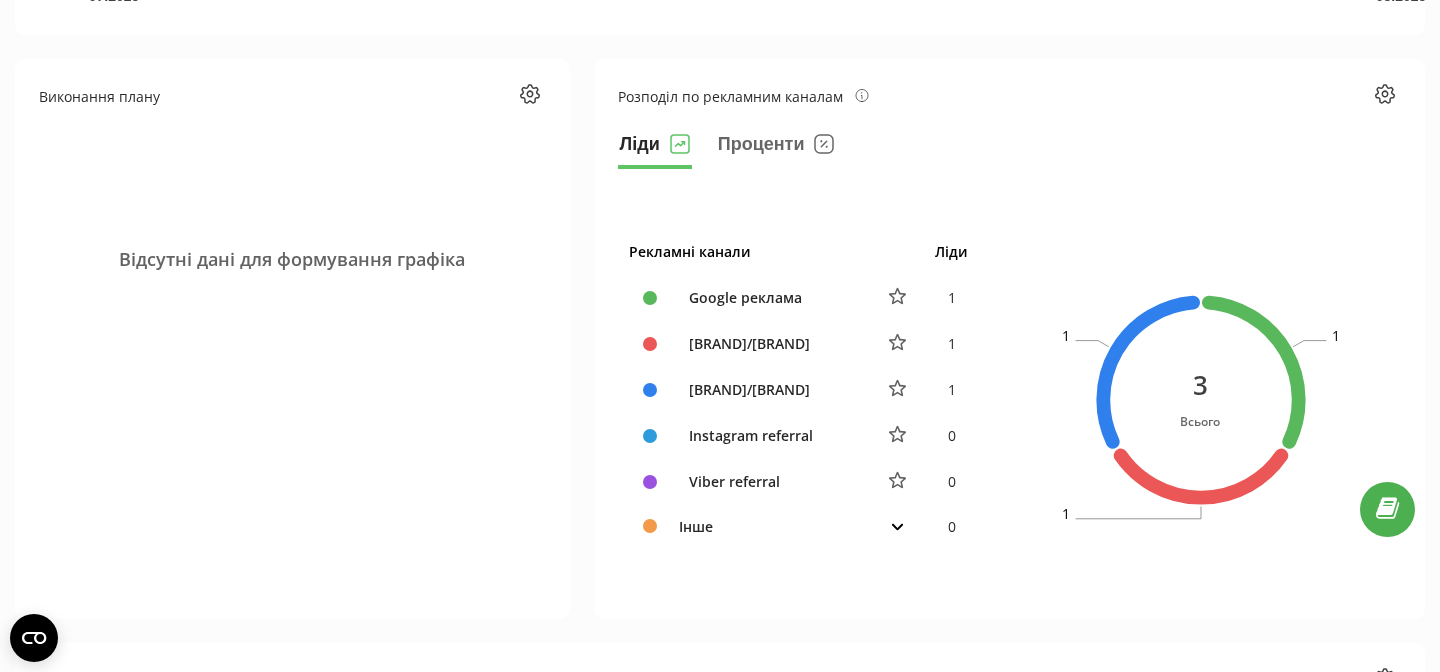 click on "Viber referral" at bounding box center (770, 482) 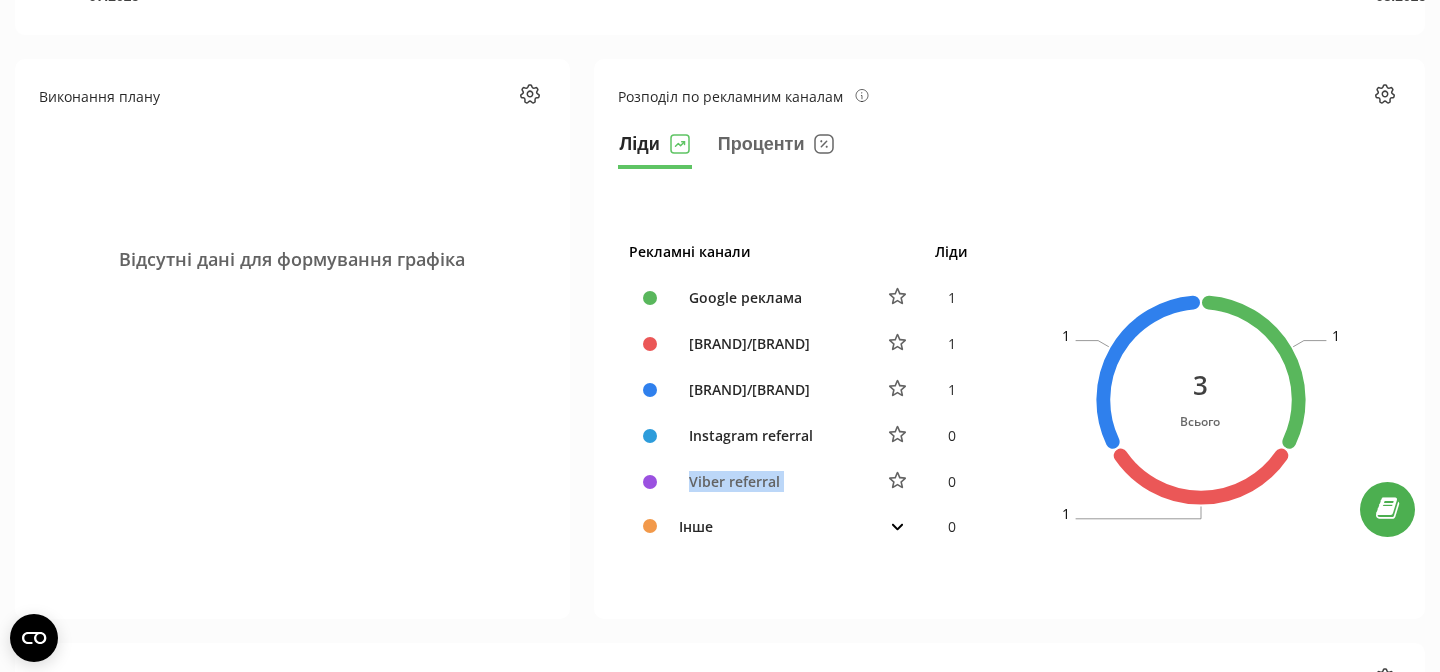 click on "Viber referral" at bounding box center (770, 482) 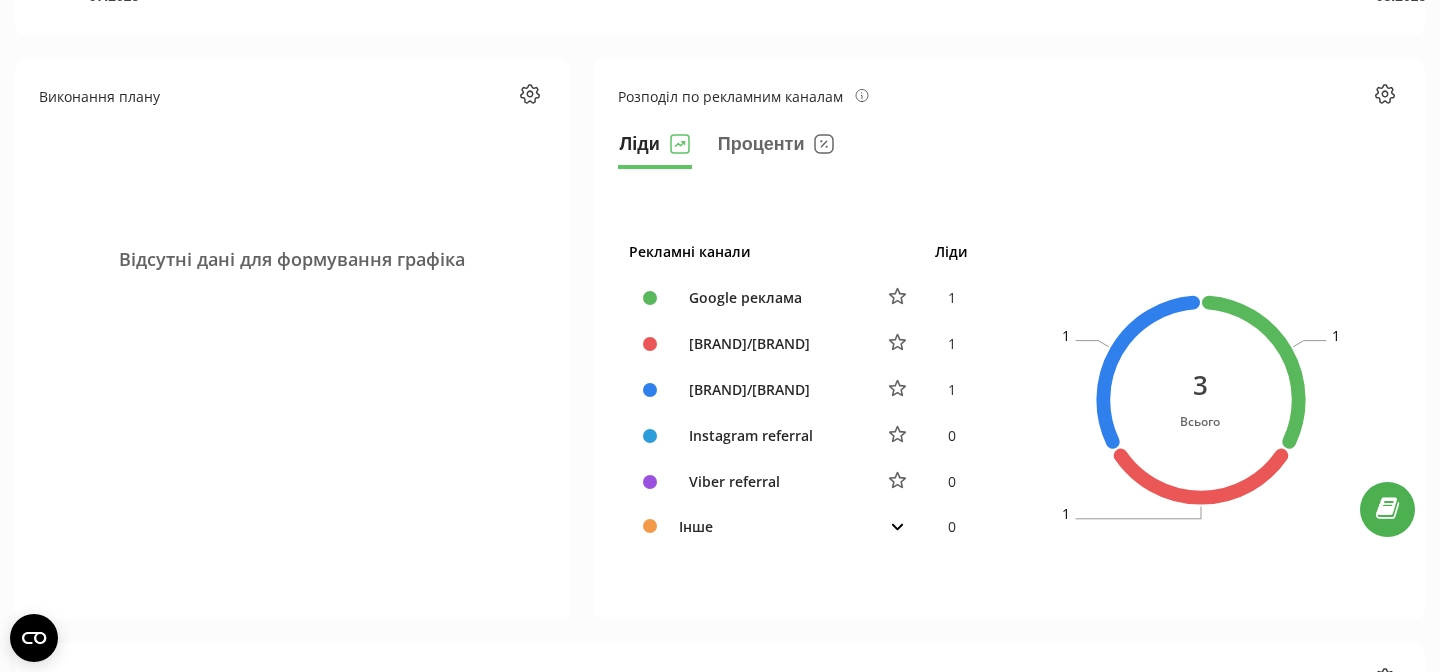 click on "Instagram referral" at bounding box center [770, 435] 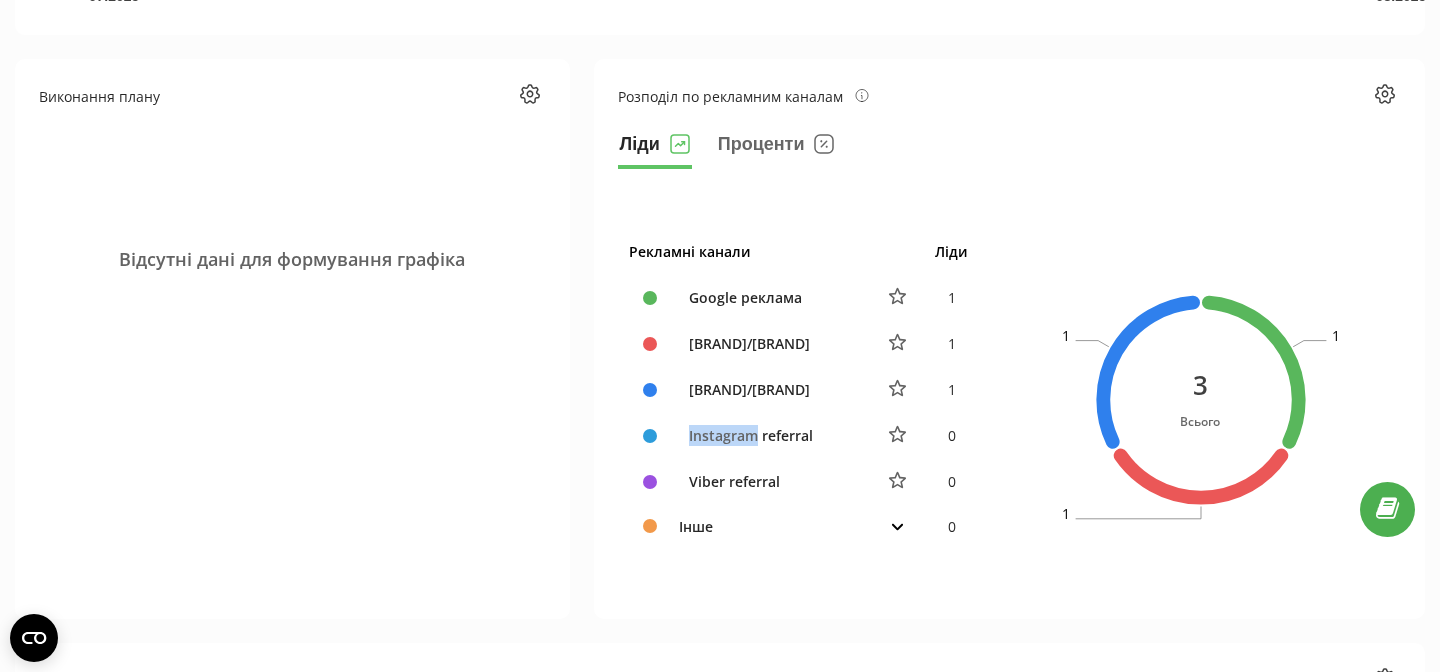 click on "Instagram referral" at bounding box center (770, 435) 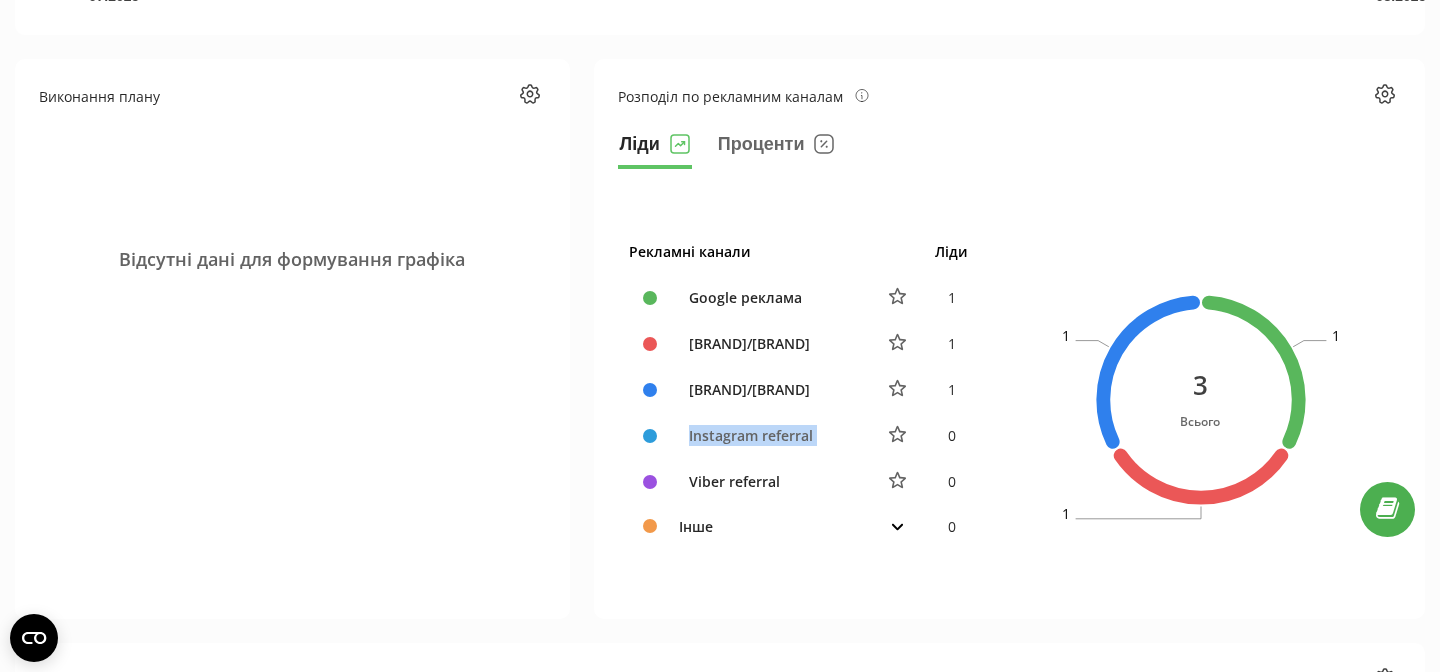 click on "Instagram referral" at bounding box center [770, 435] 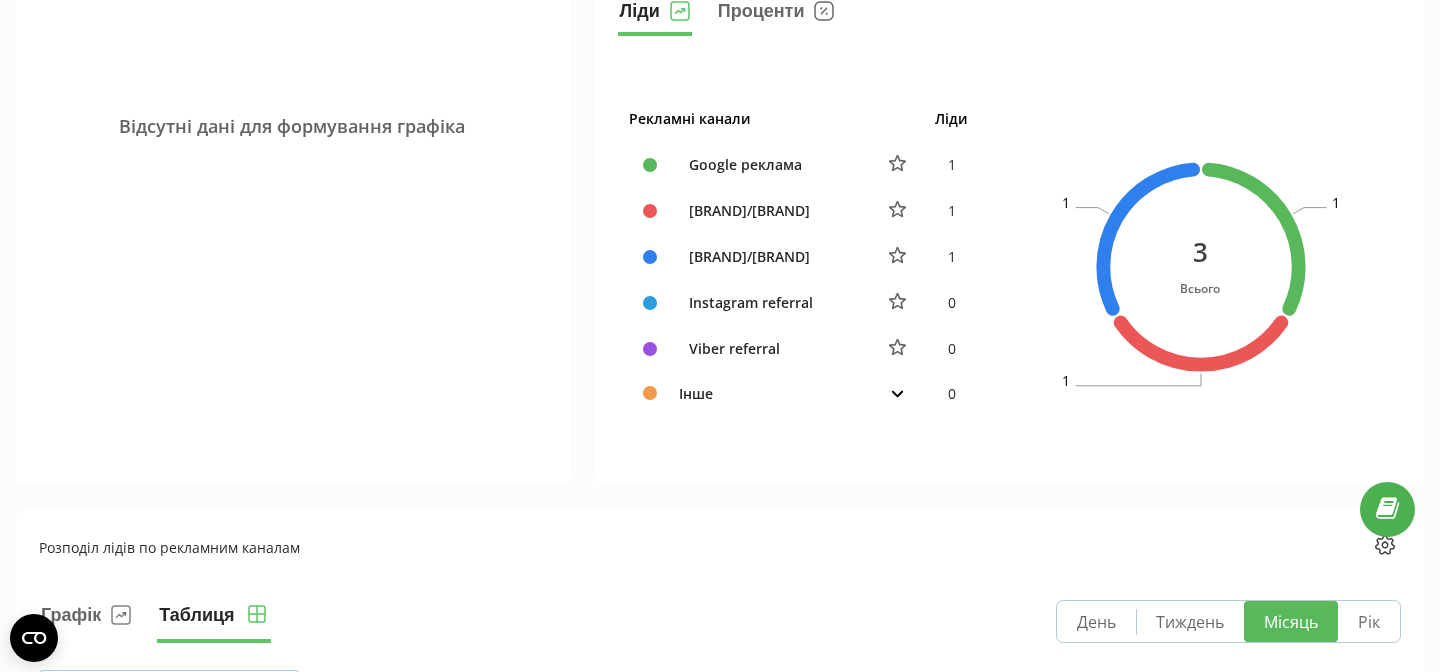 click on "Viber referral" at bounding box center (770, 349) 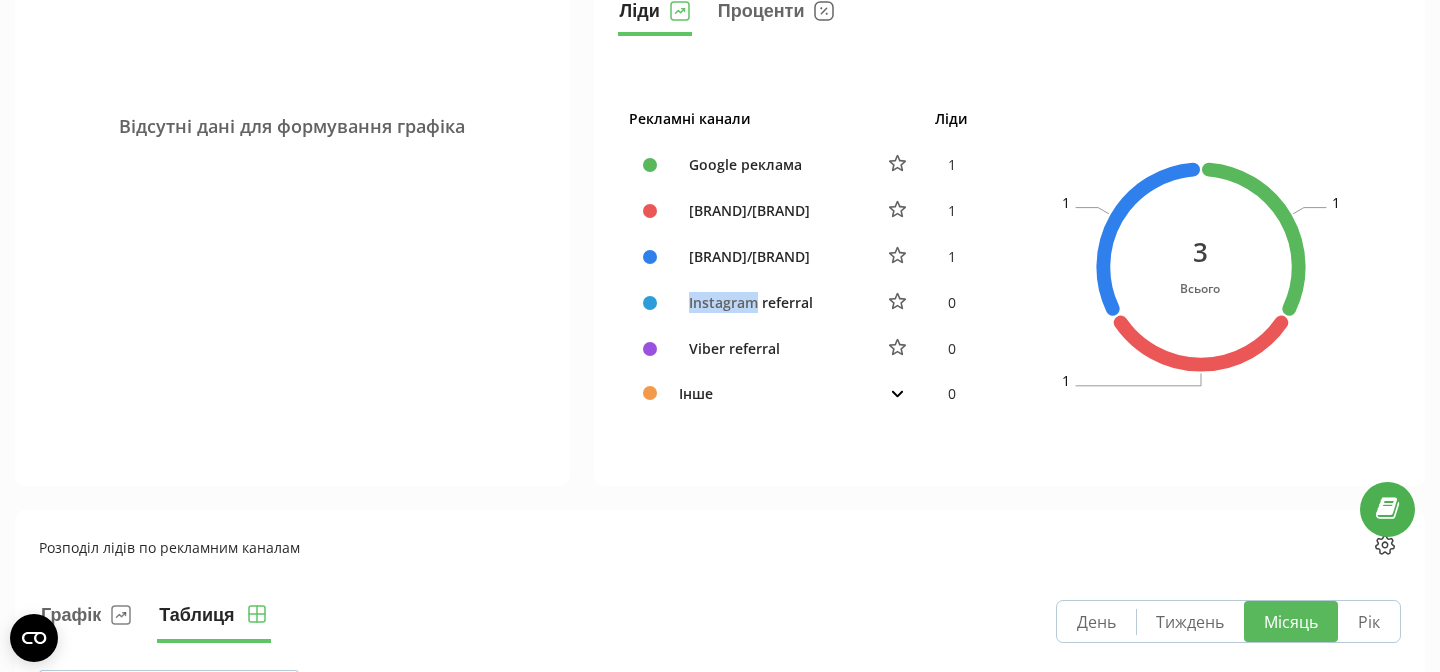 click on "Instagram referral" at bounding box center (770, 302) 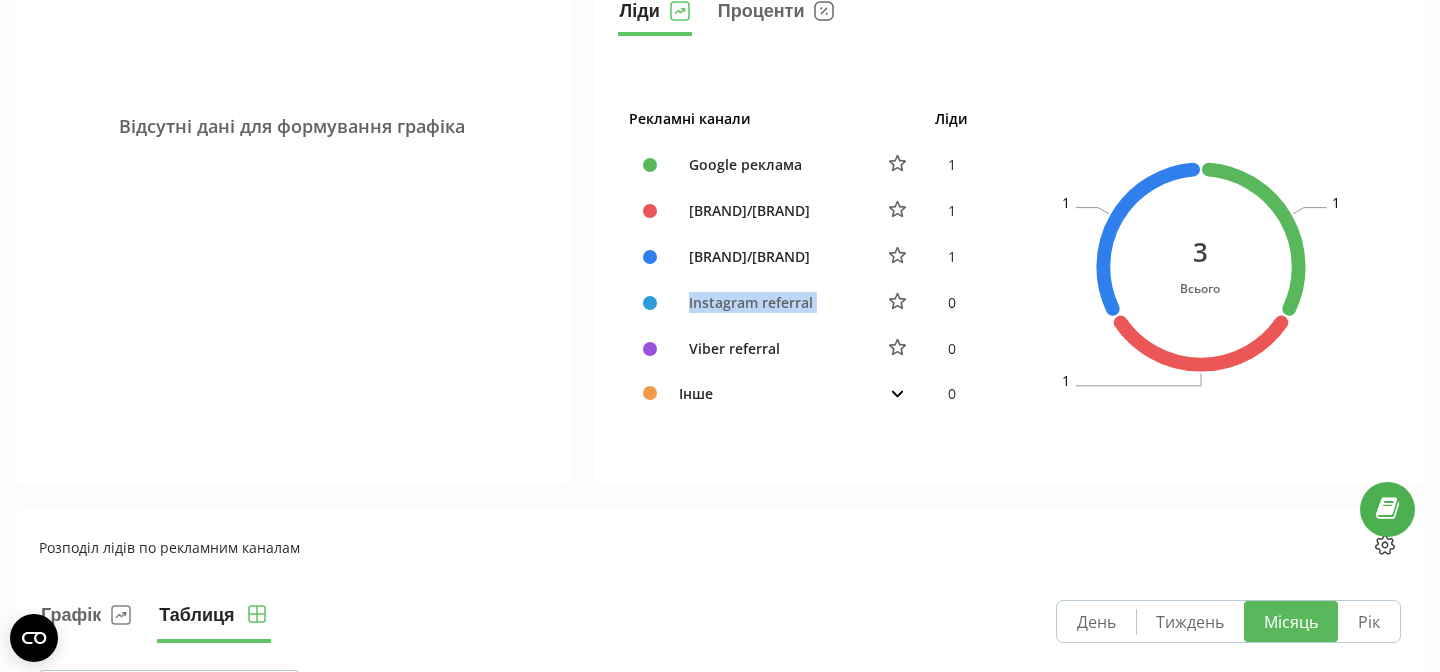 click on "Instagram referral" at bounding box center [770, 302] 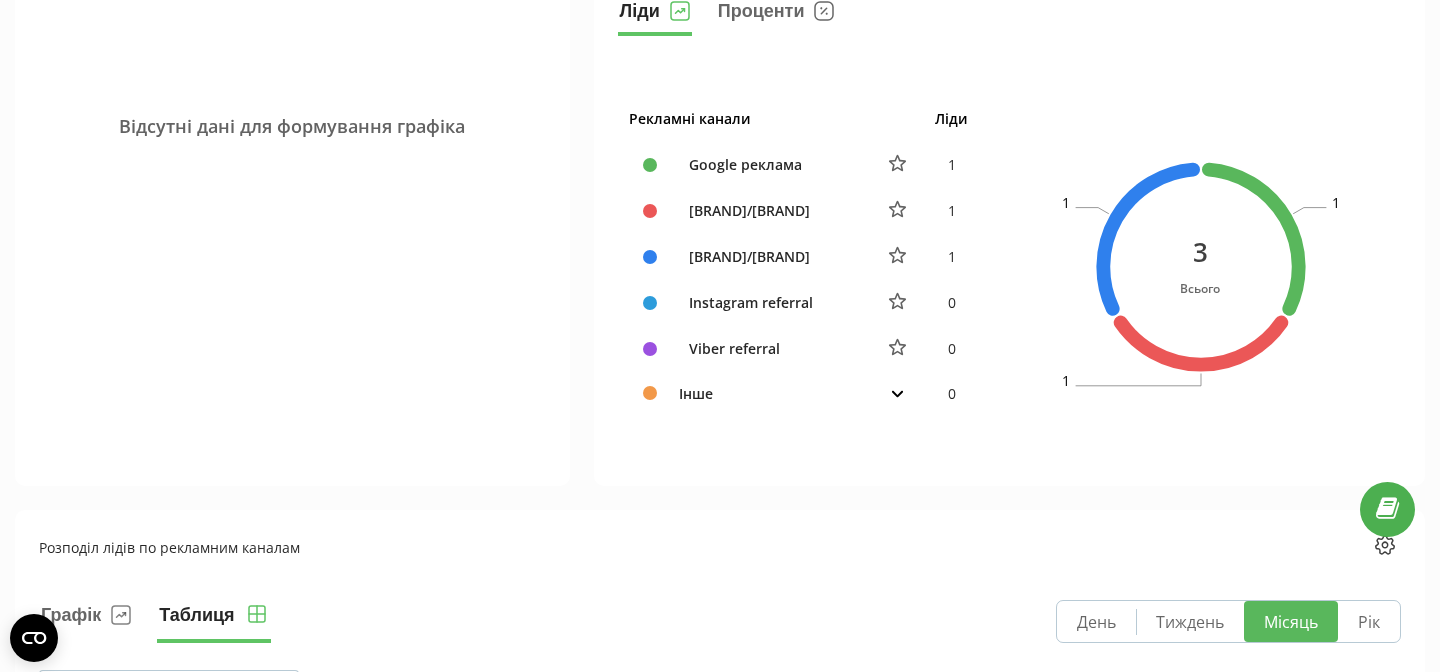 click on "Viber referral" at bounding box center (770, 348) 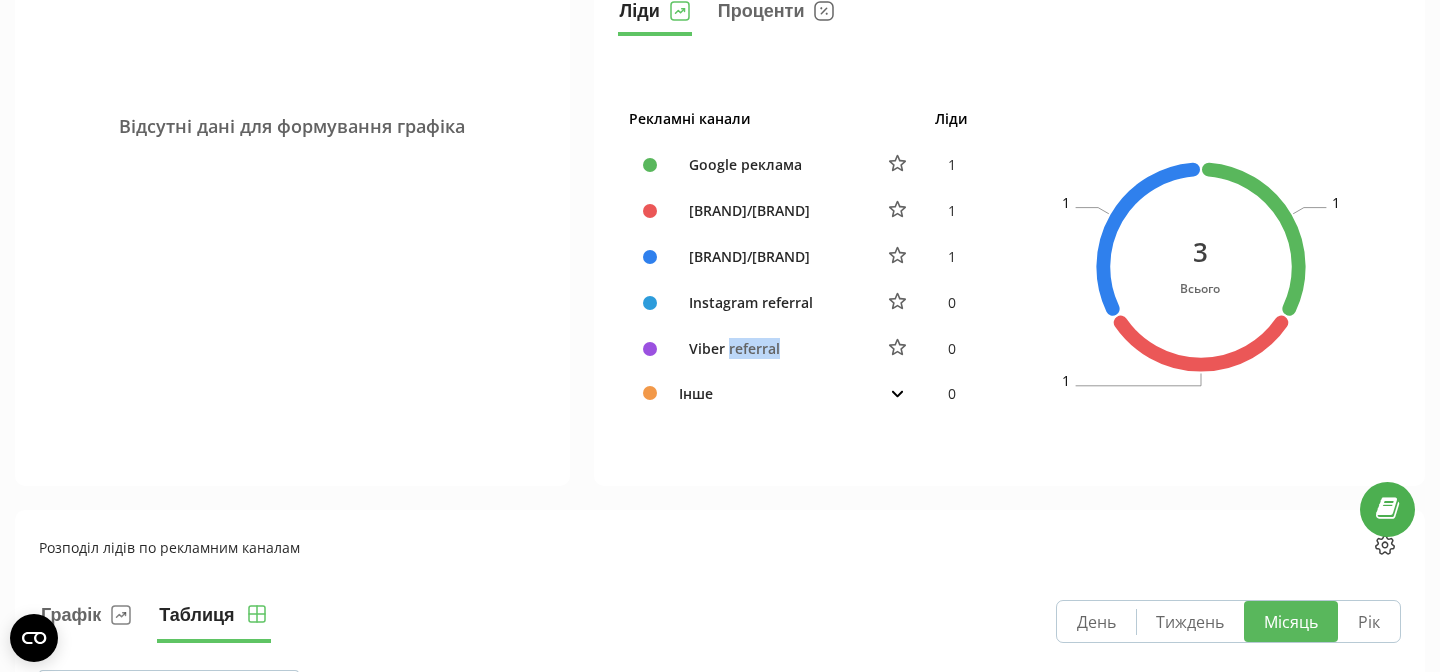 click on "Viber referral" at bounding box center [770, 348] 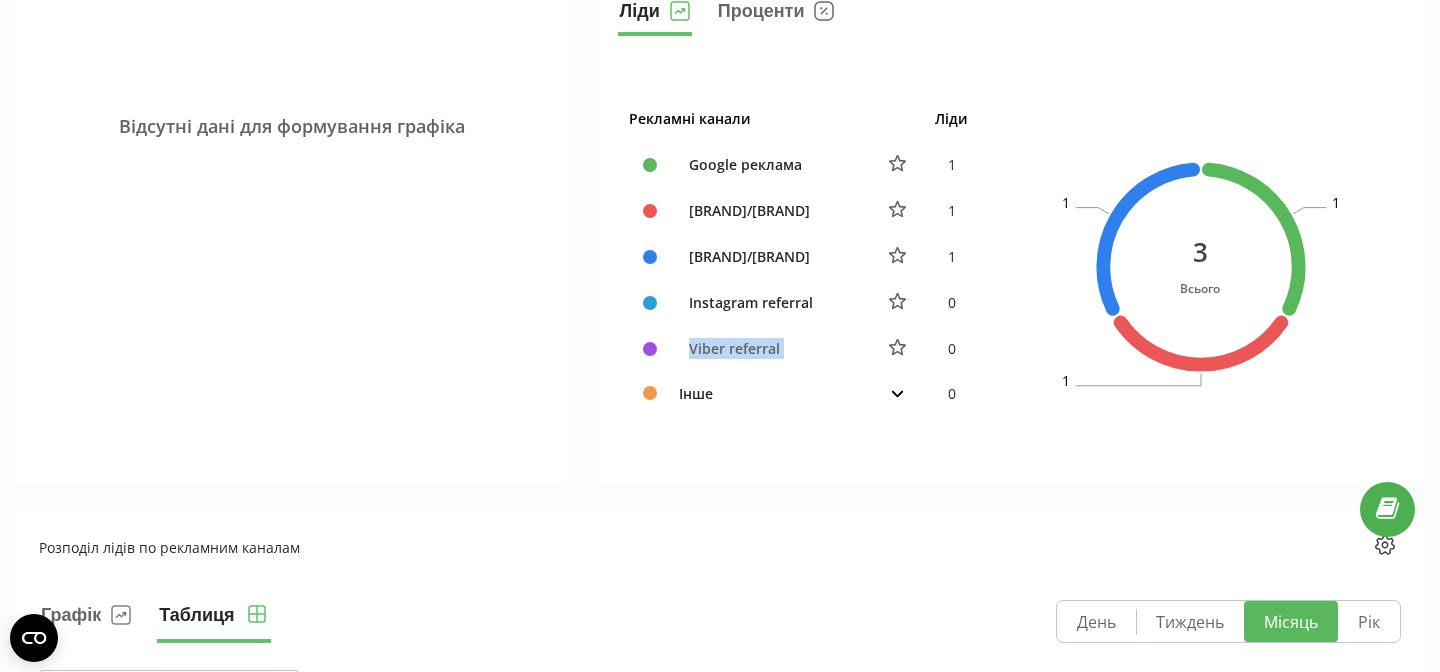 click on "Viber referral" at bounding box center (770, 348) 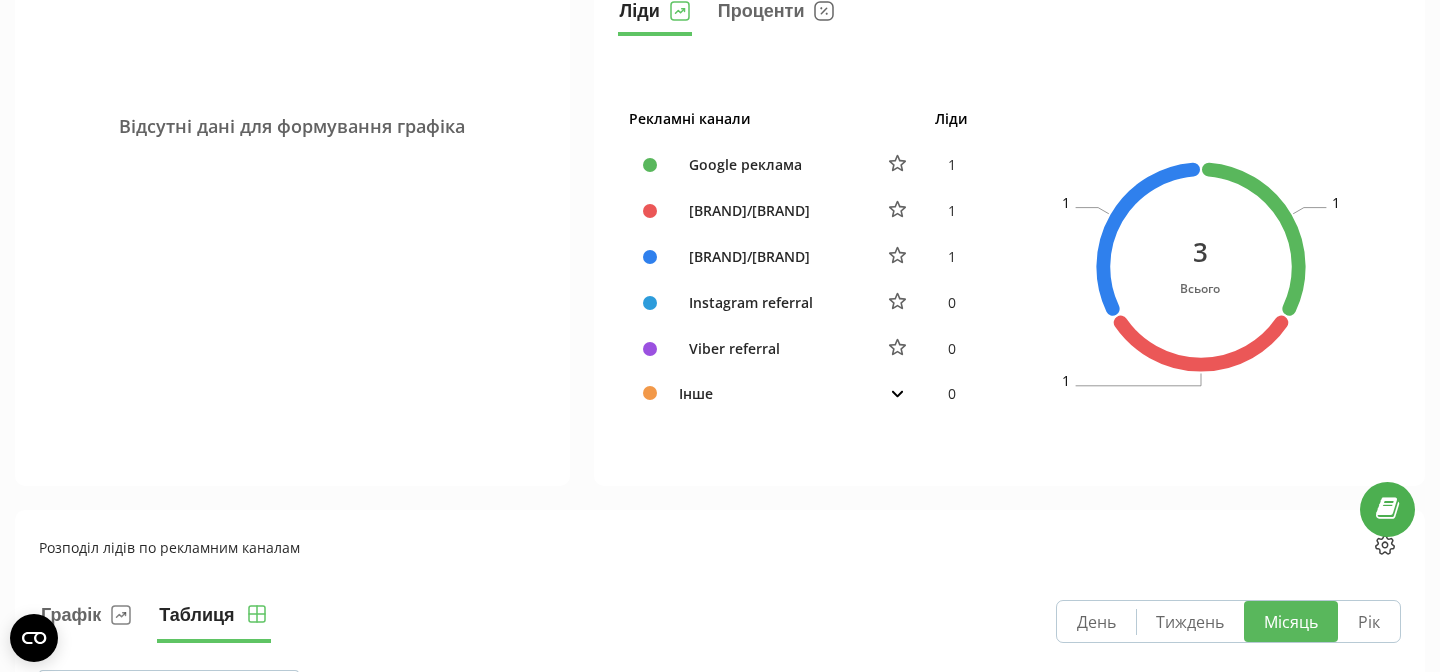 click at bounding box center [897, 393] 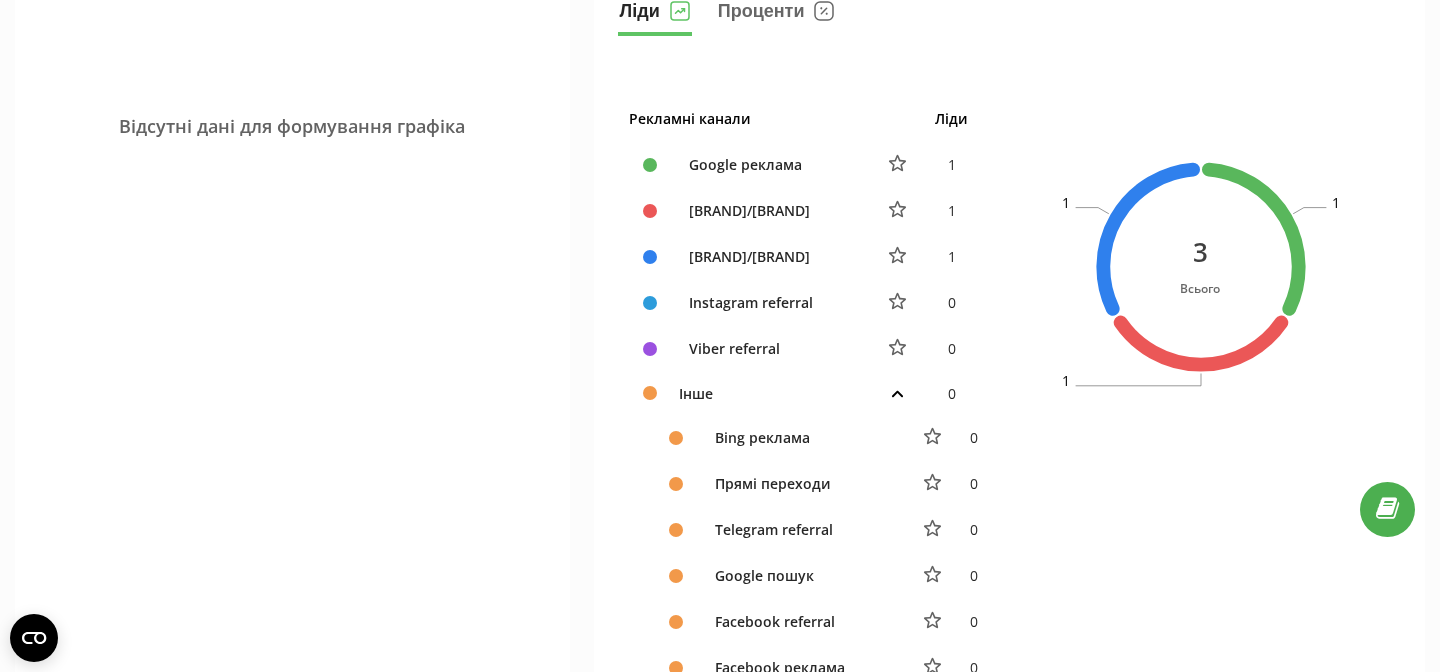click at bounding box center [897, 393] 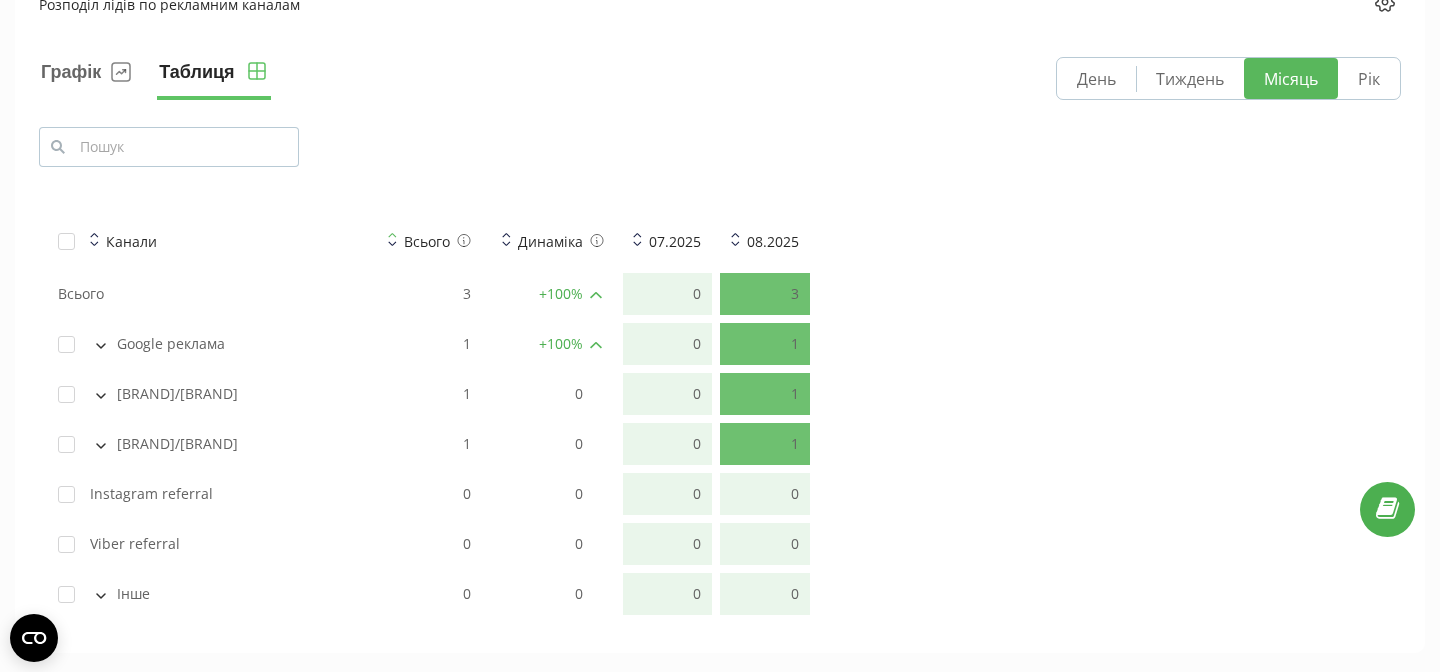 scroll, scrollTop: 1489, scrollLeft: 0, axis: vertical 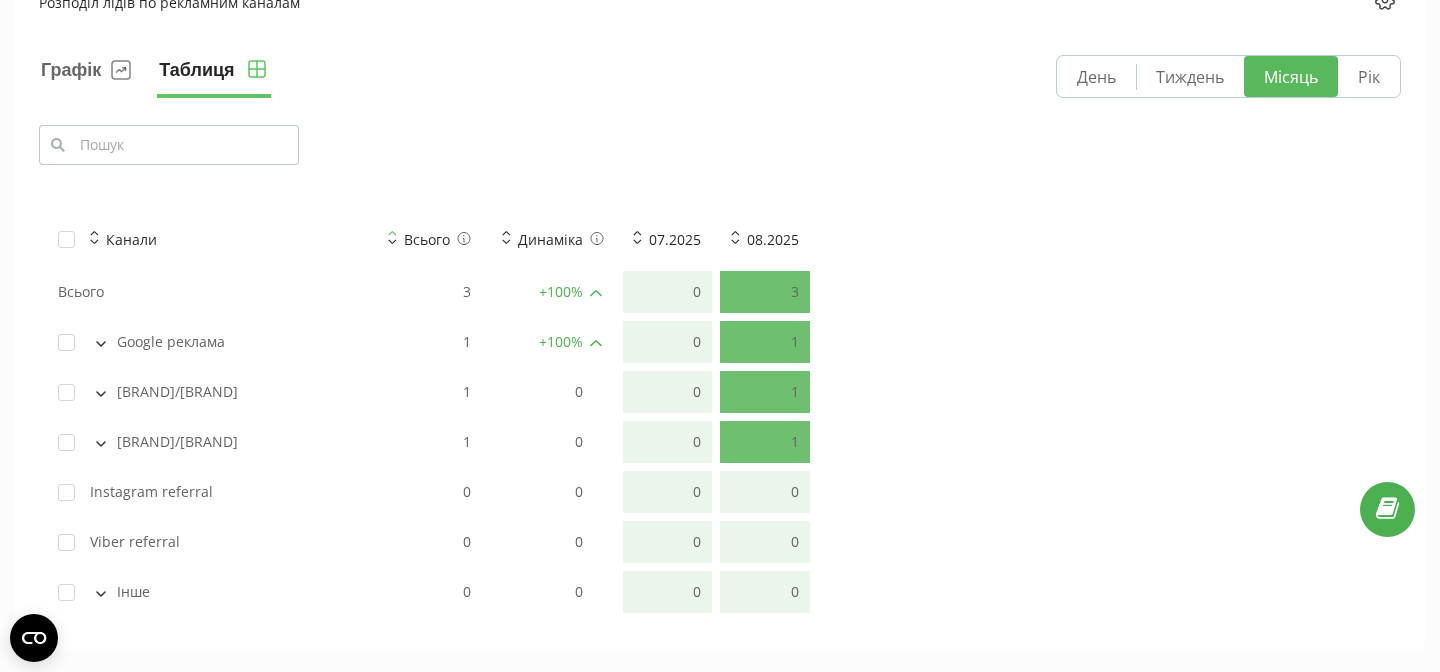 click on "07.2025" at bounding box center (667, 239) 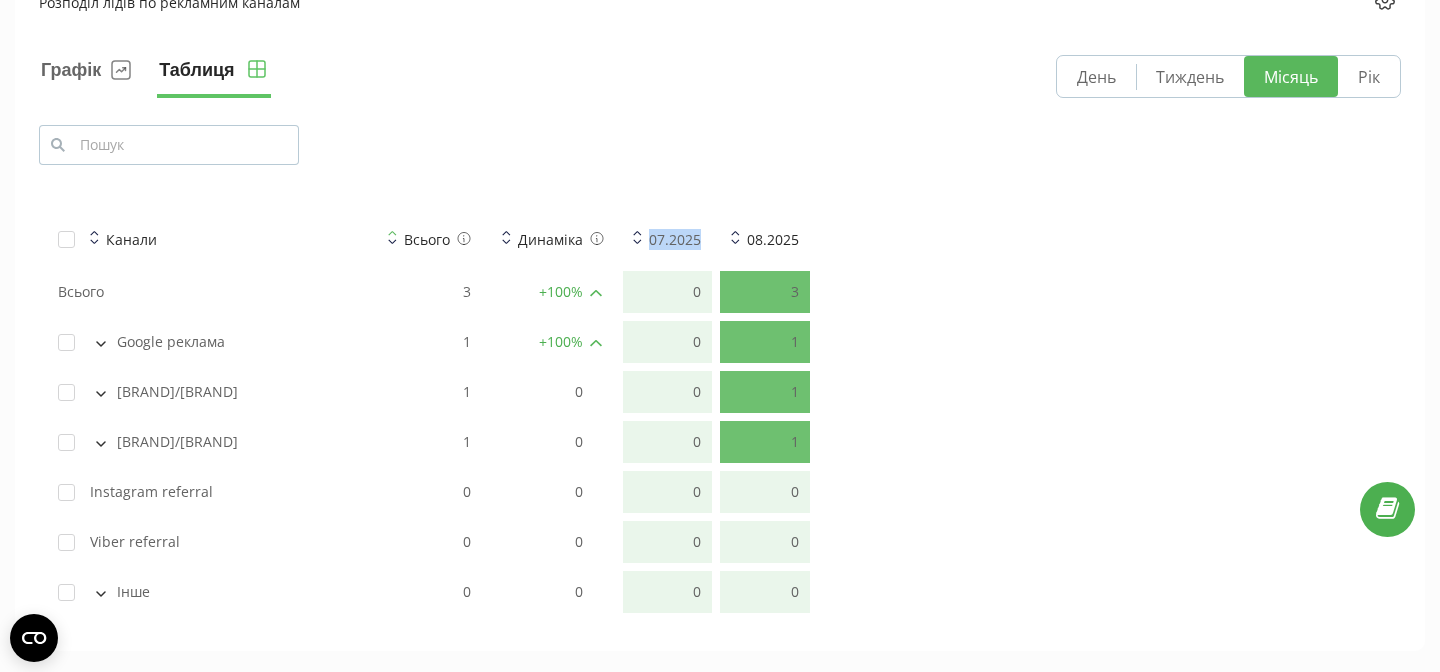 click on "07.2025" at bounding box center [667, 239] 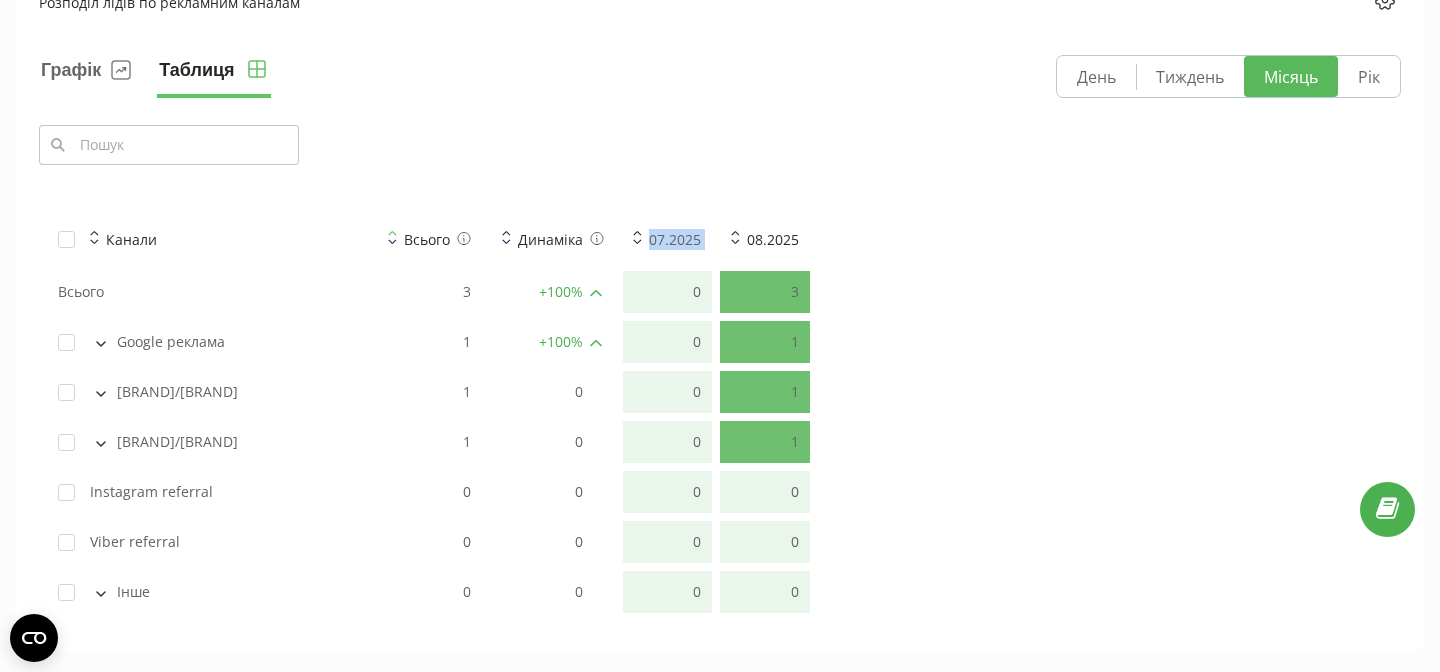 click on "07.2025" at bounding box center [667, 239] 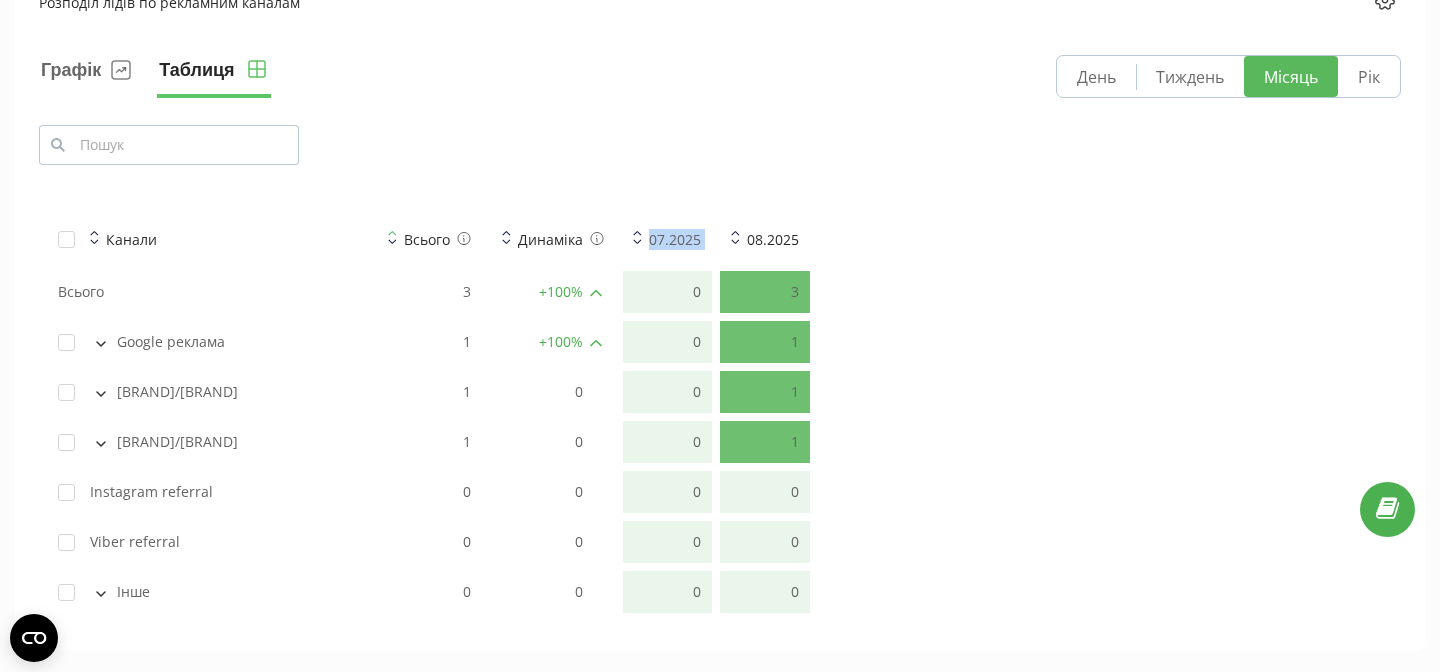 click on "08.2025" at bounding box center (765, 239) 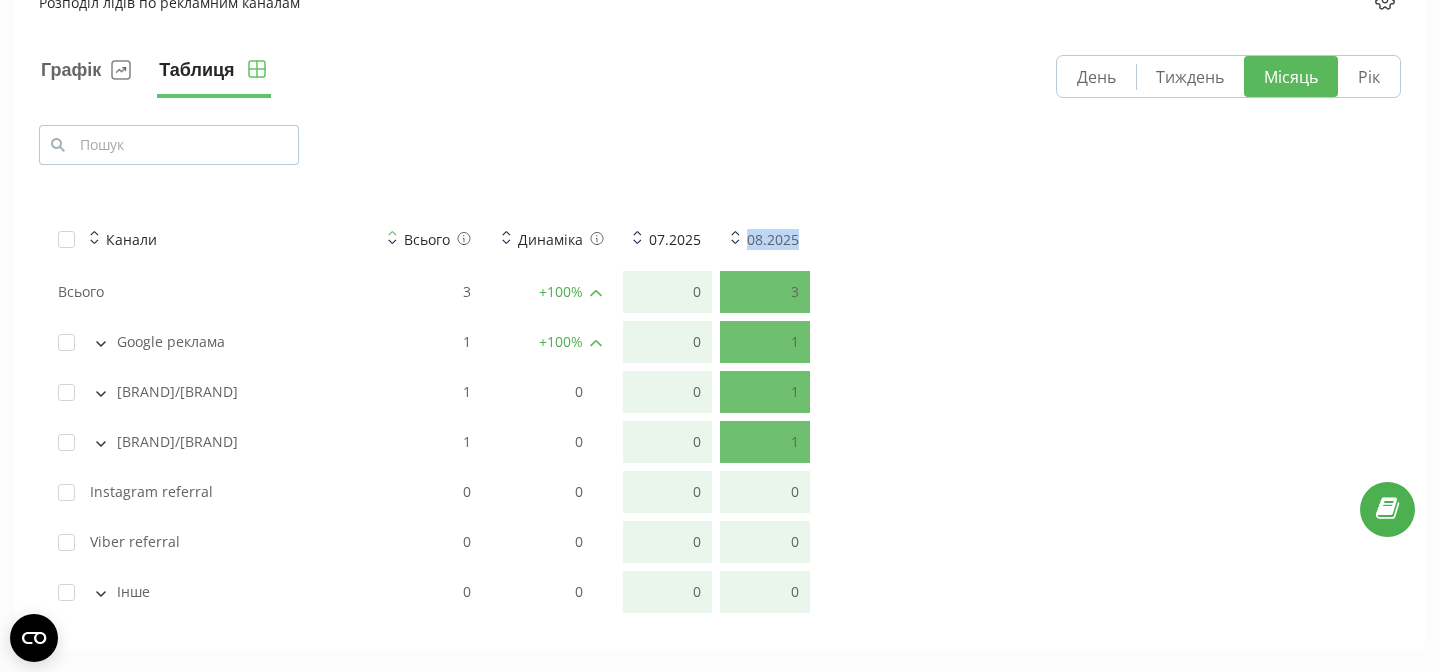 click on "08.2025" at bounding box center [765, 239] 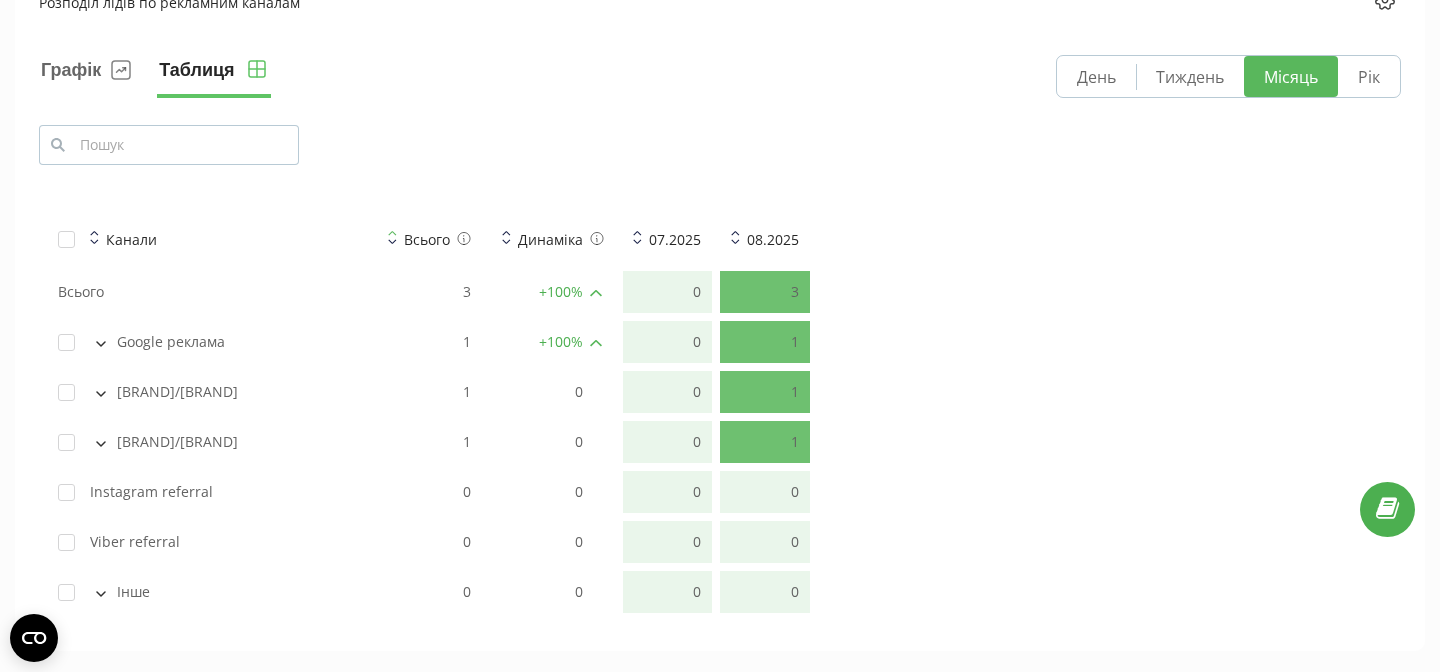 click on "+ 100 %" at bounding box center [561, 342] 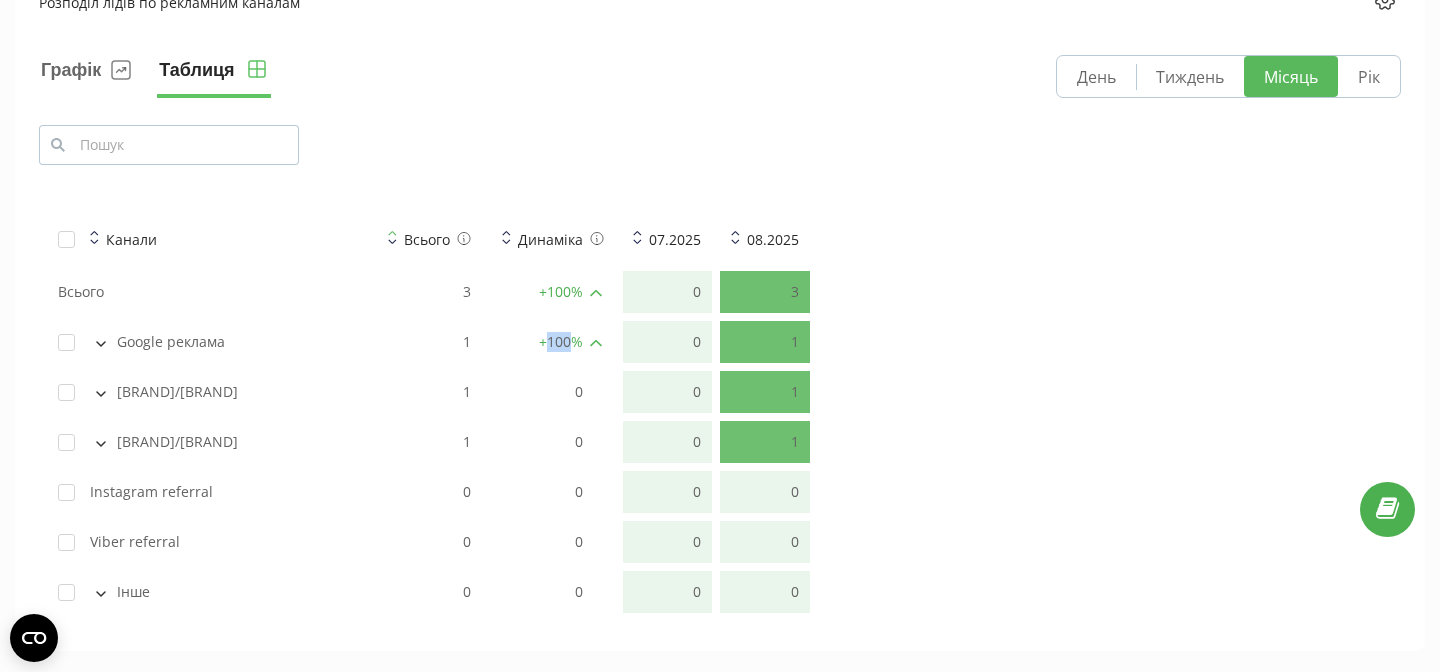 click on "+ 100 %" at bounding box center [561, 342] 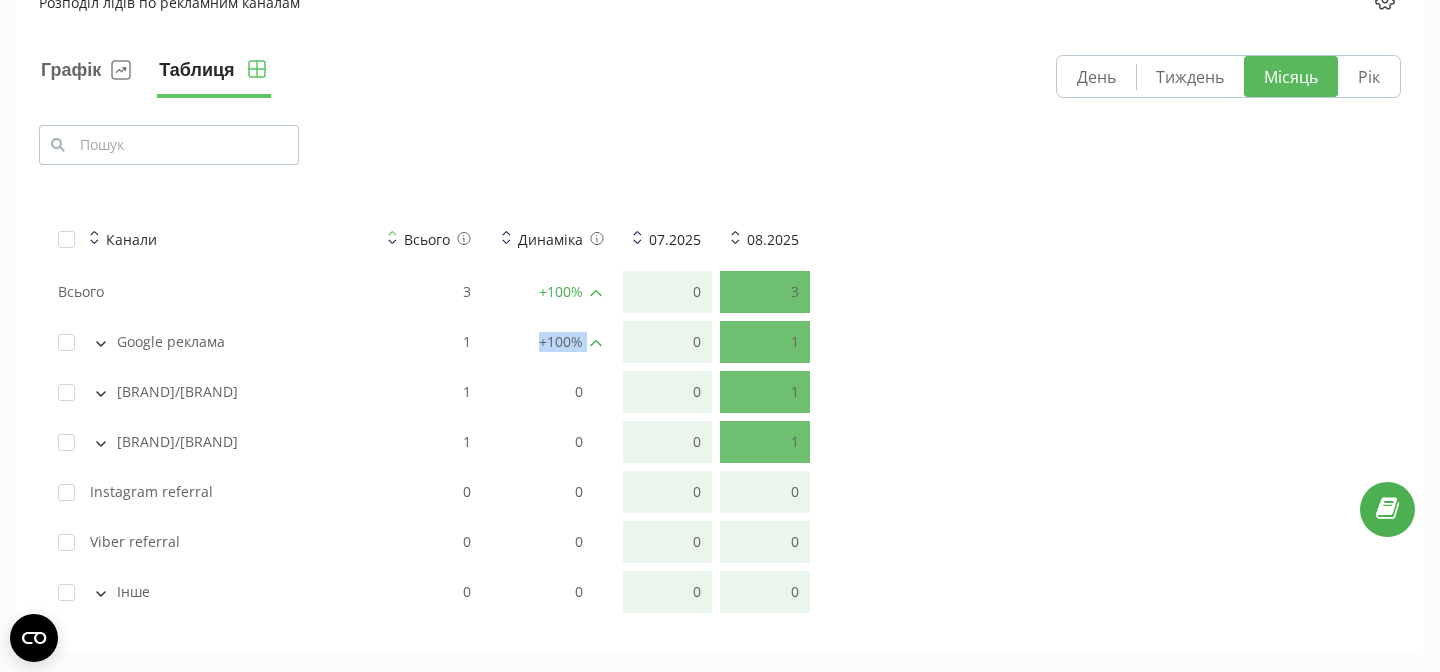 click on "+ 100 %" at bounding box center (561, 342) 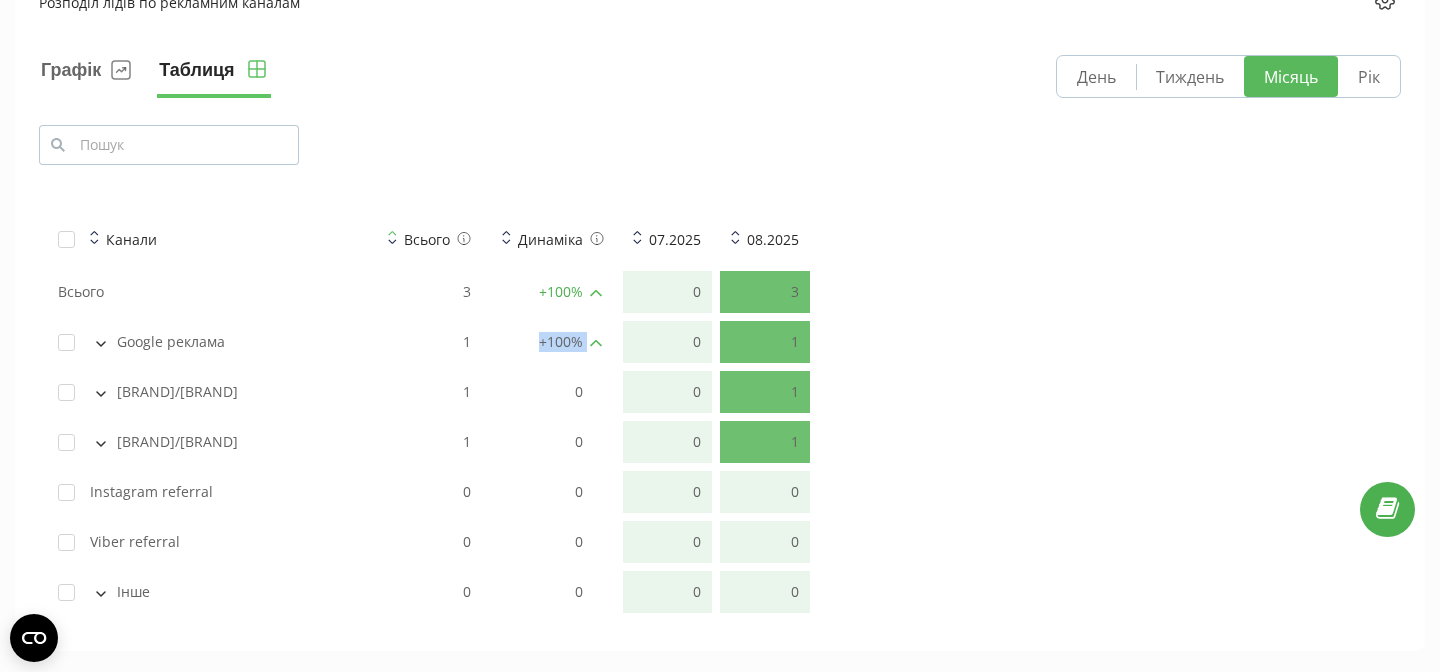 click on "+ 100 %" at bounding box center (561, 342) 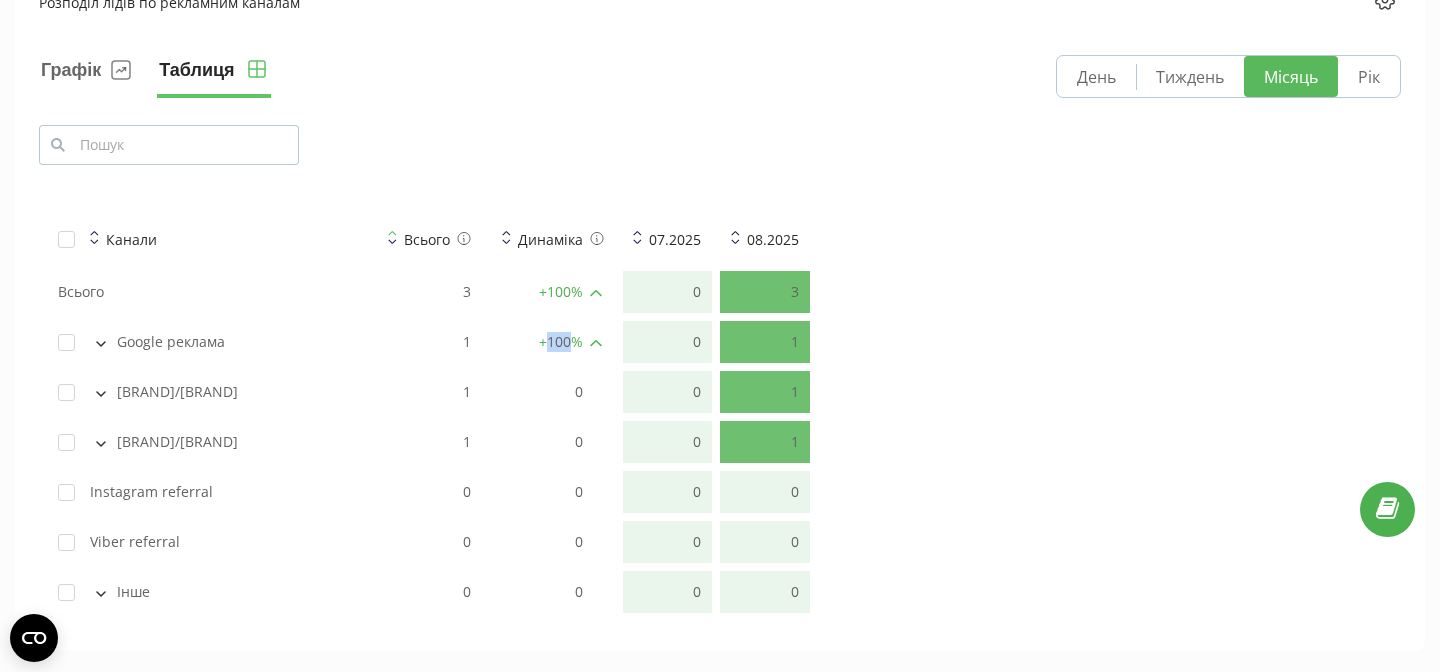click on "+ 100 %" at bounding box center [561, 342] 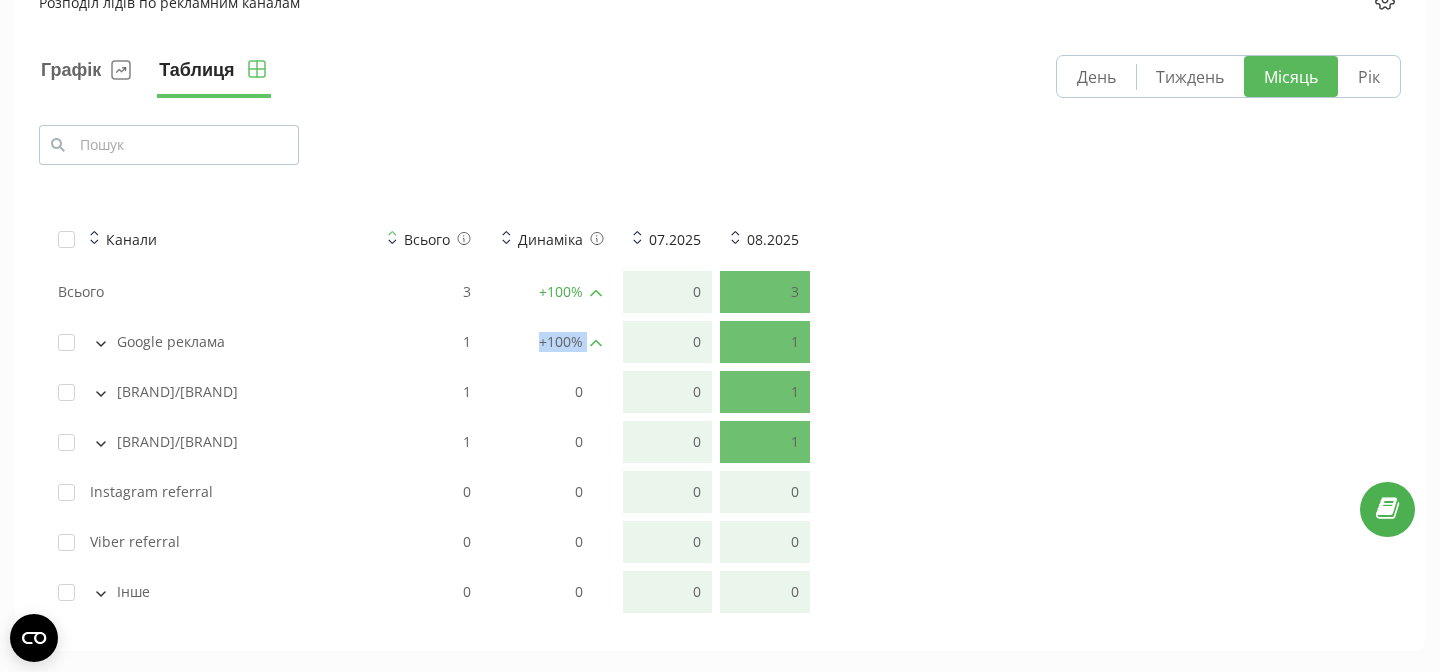 click on "+ 100 %" at bounding box center [561, 342] 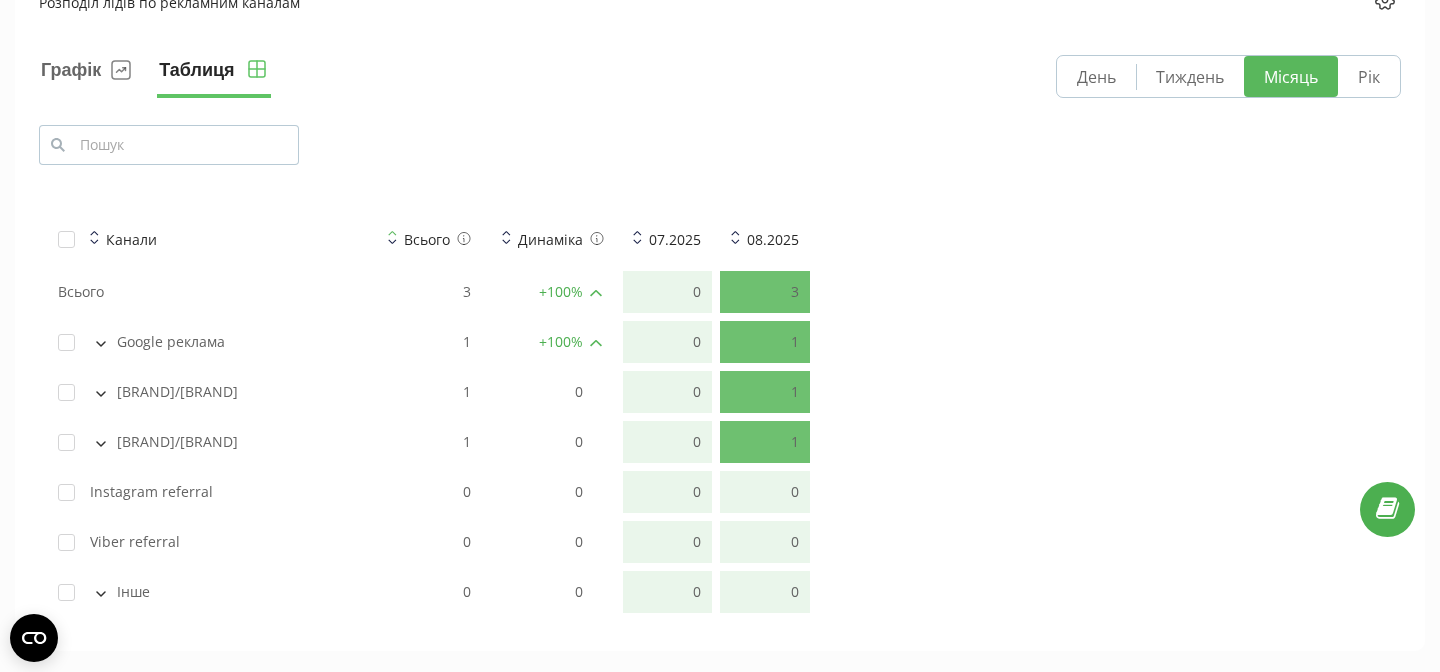 click on "+ 100 %" at bounding box center (561, 342) 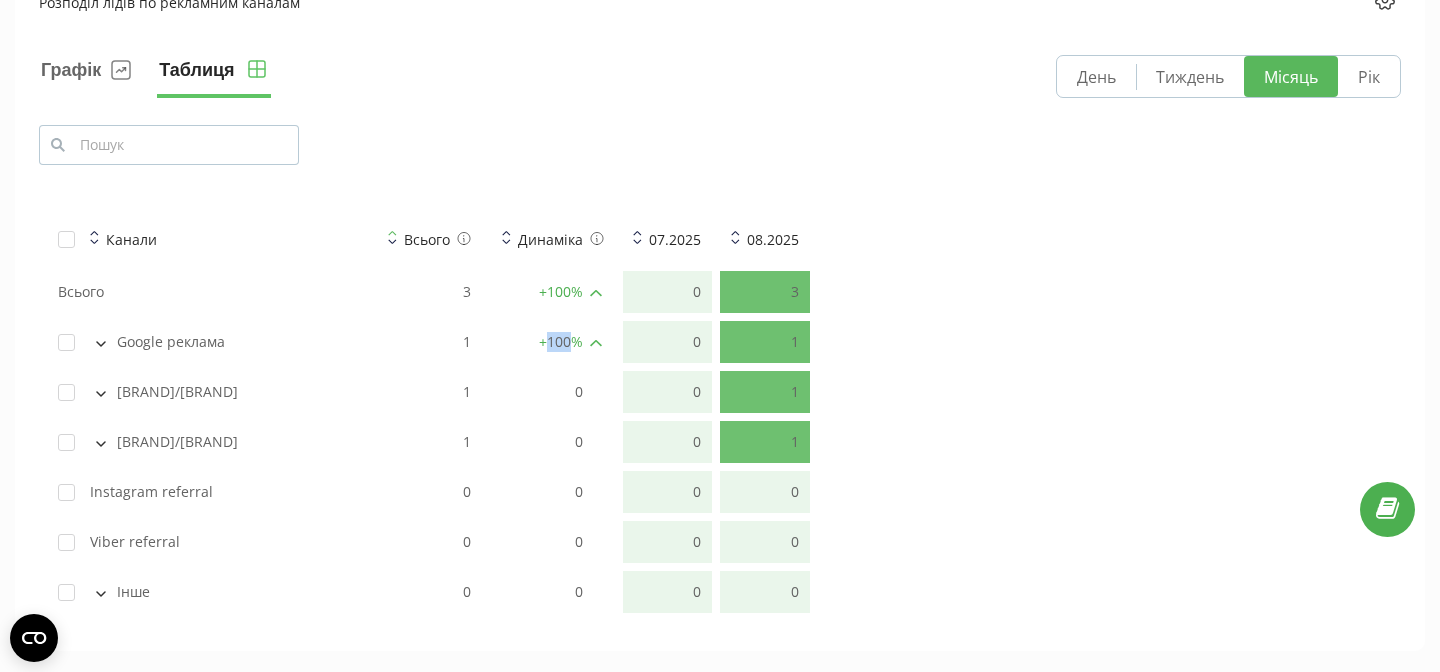 click on "+ 100 %" at bounding box center [561, 342] 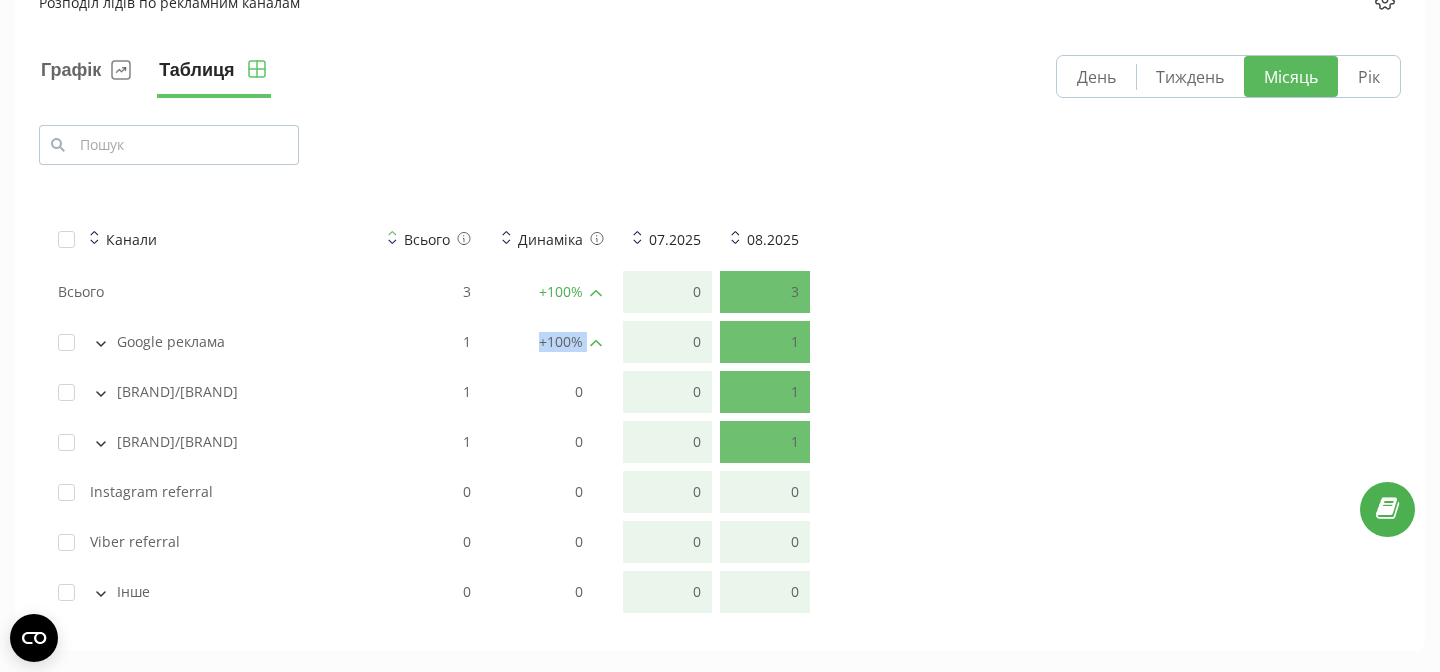 click on "+ 100 %" at bounding box center (561, 342) 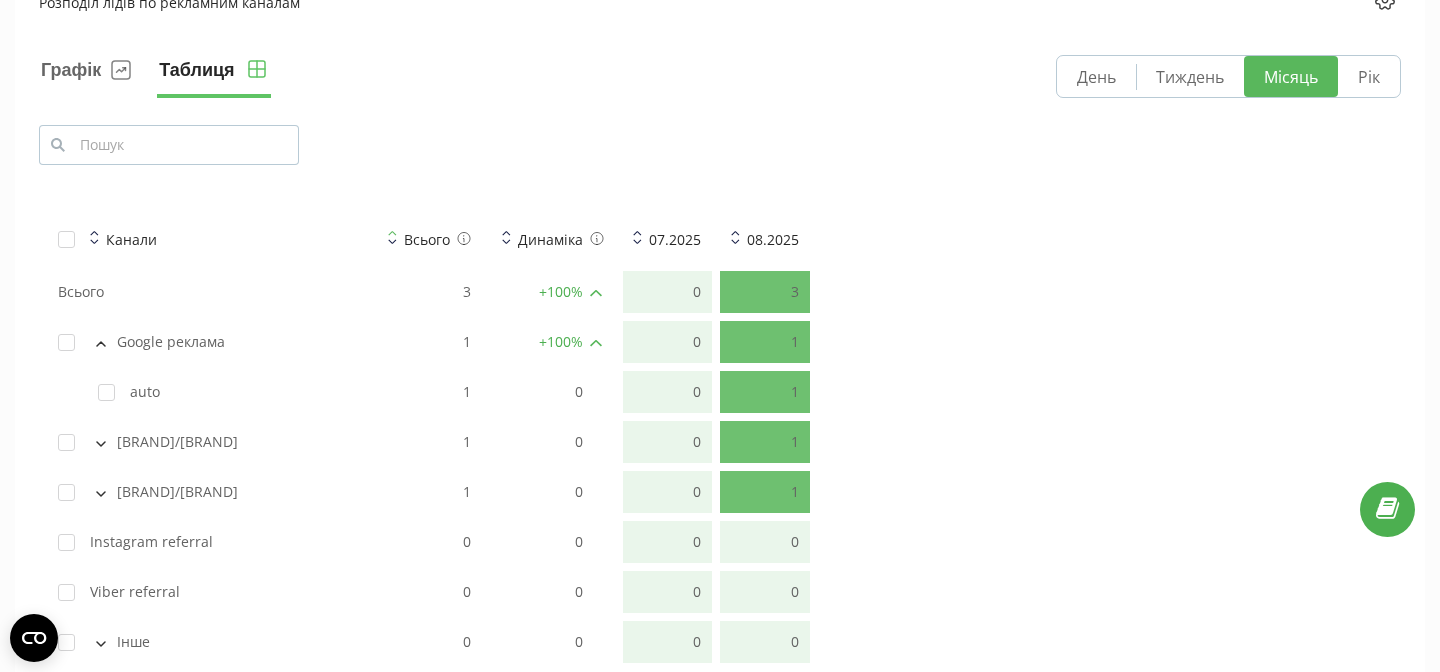 click on "auto" at bounding box center [208, 392] 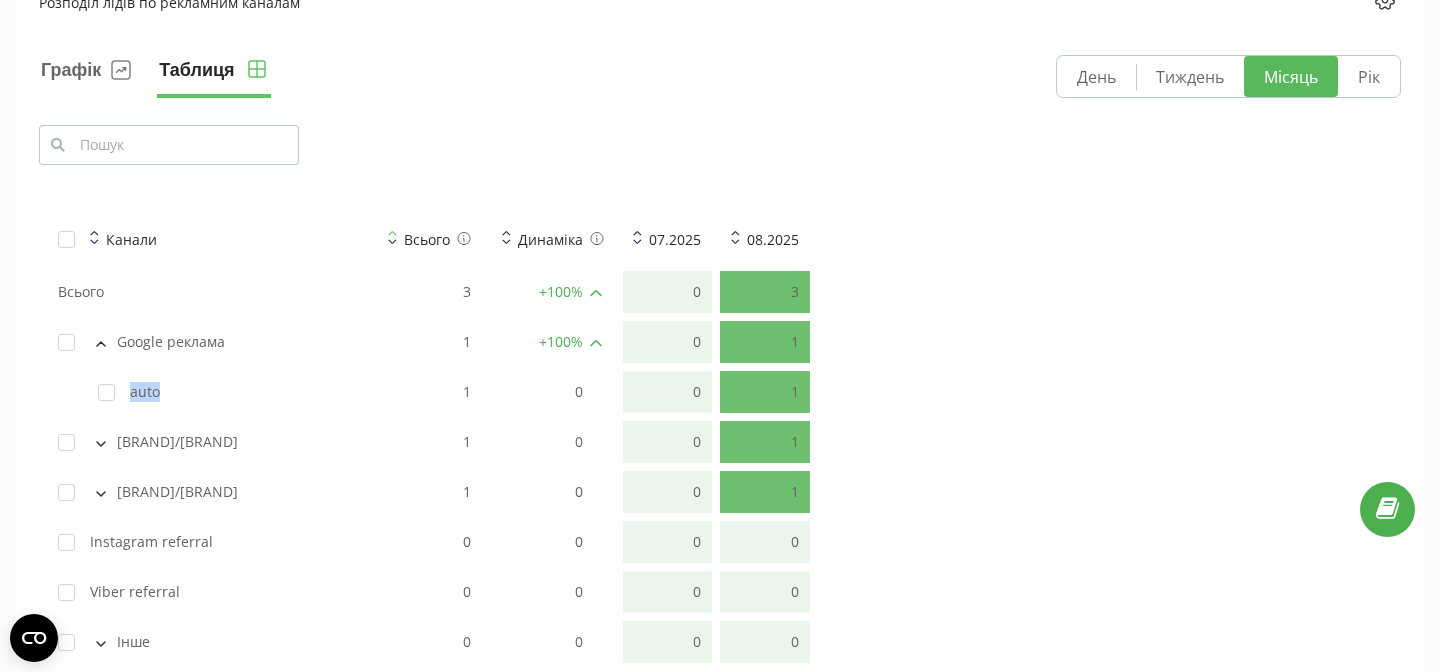 click on "auto" at bounding box center [208, 392] 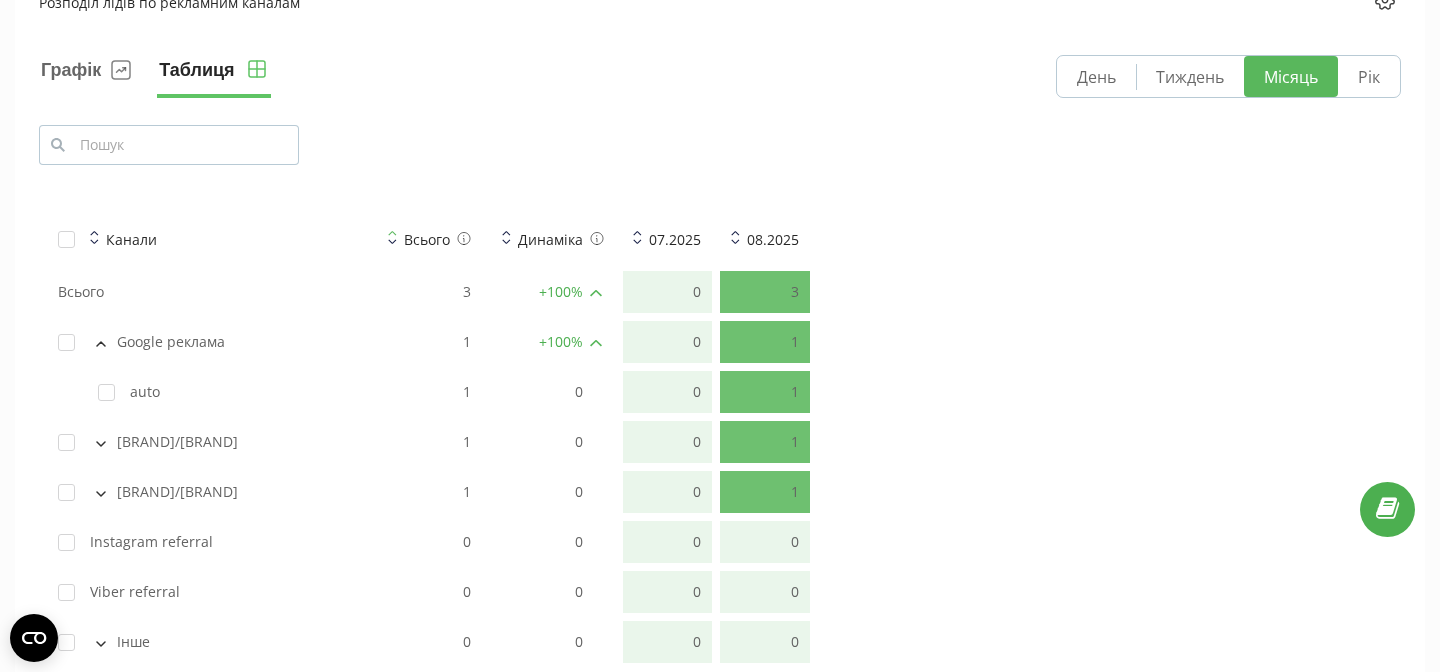 click on "+ 100 %" at bounding box center [561, 342] 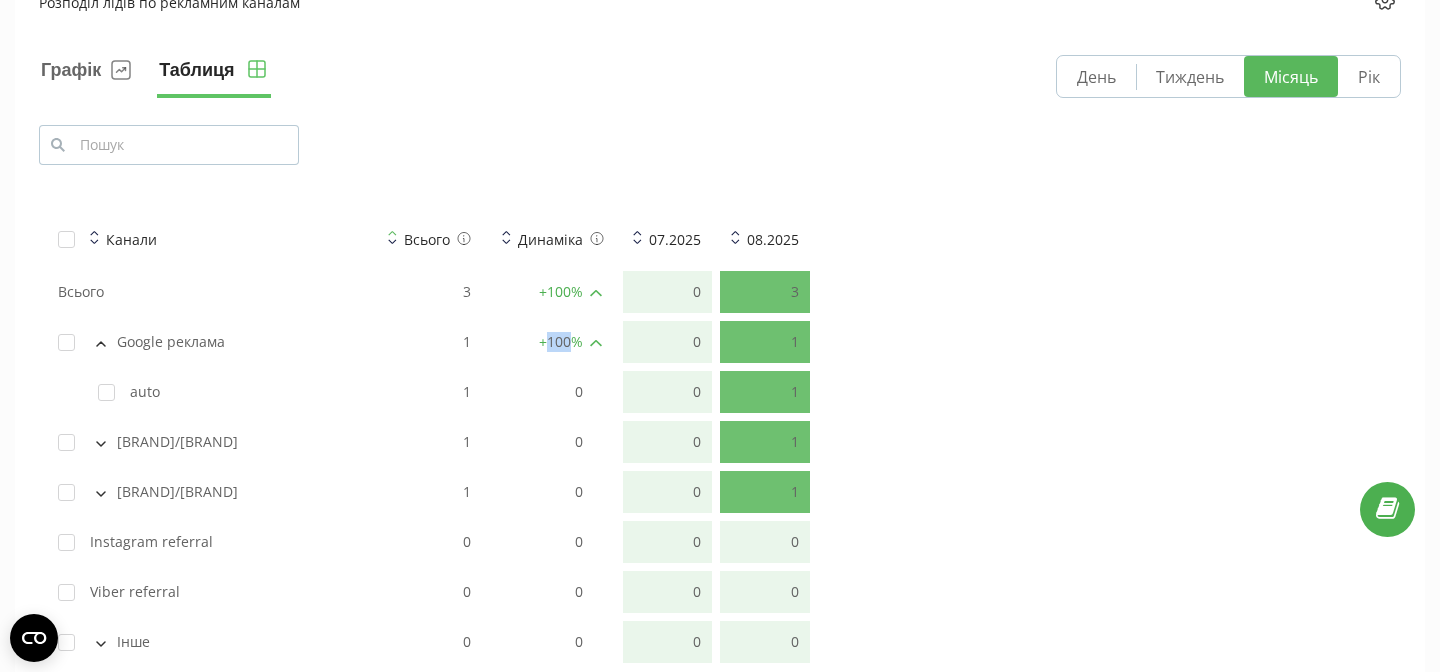 click on "+ 100 %" at bounding box center (561, 342) 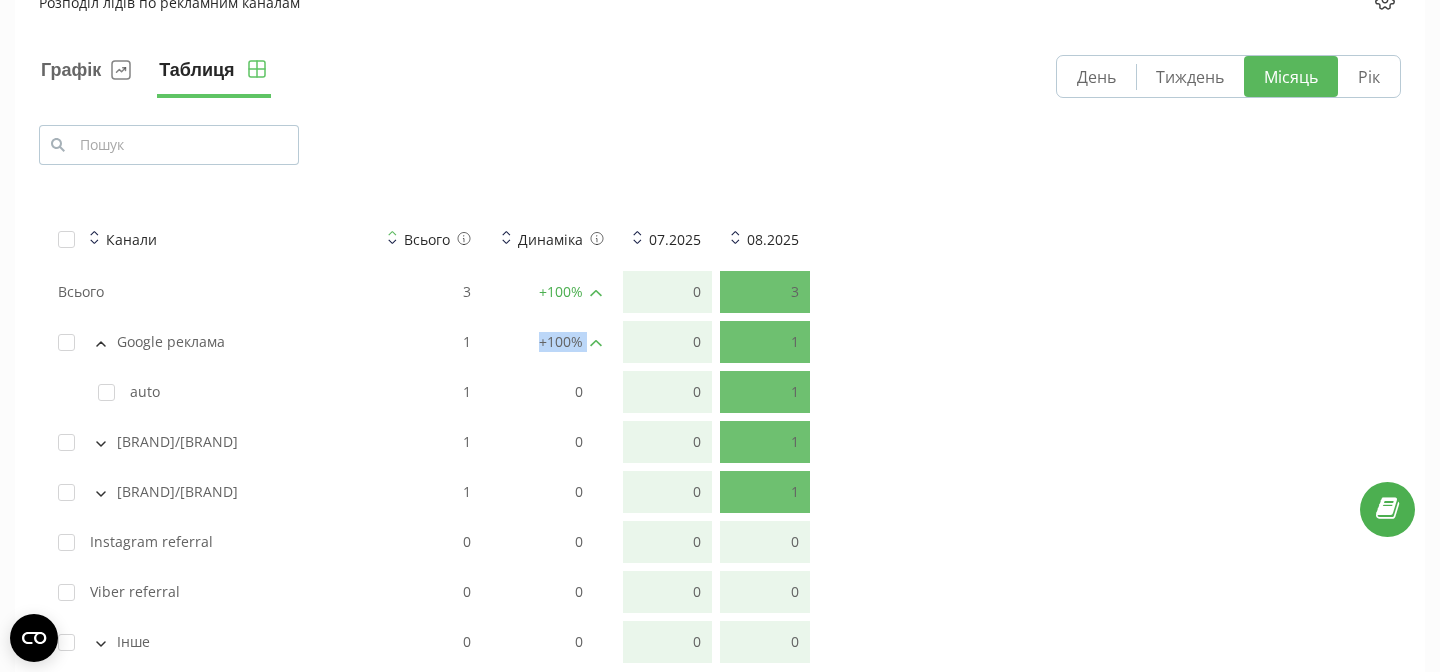 click on "+ 100 %" at bounding box center (561, 342) 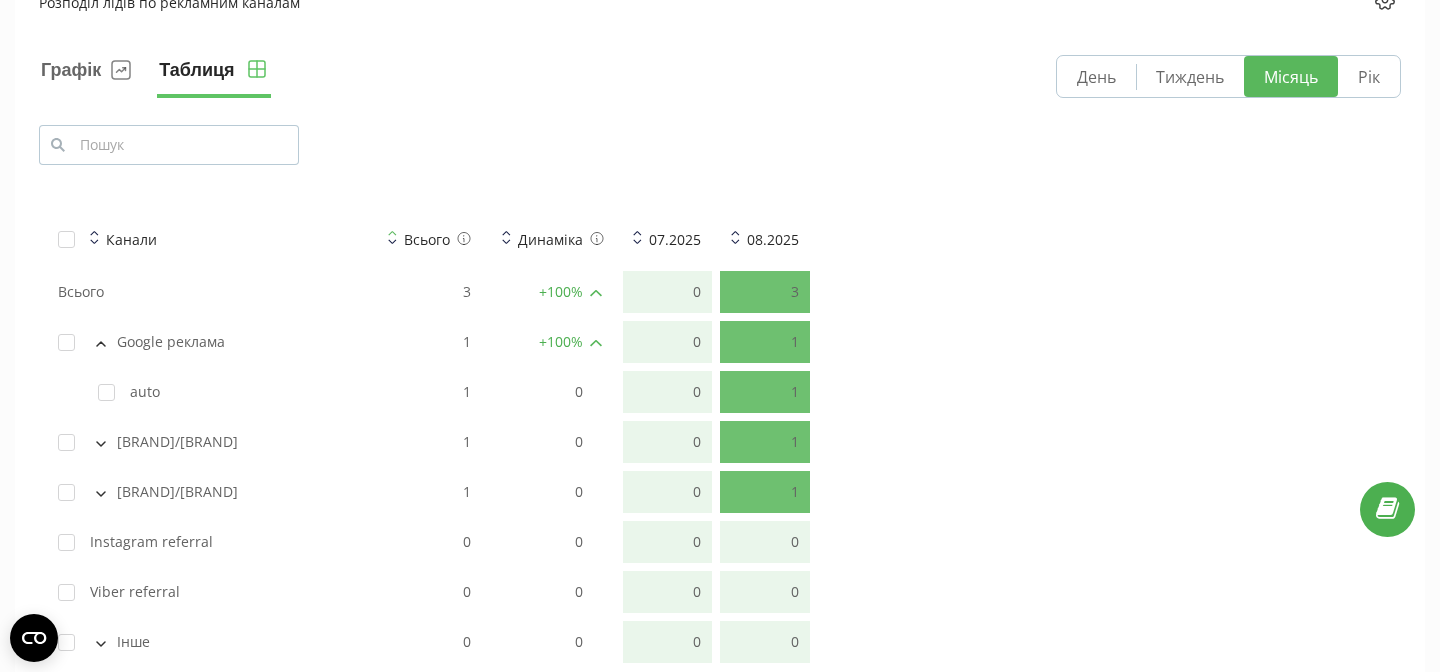 click on "Канали Всього Динаміка 07.2025 08.2025 Всього 3 + 100 % 0 3 Google реклама 1 + 100 % 0 1 auto 1 0 0 1 Інстаграм/Інстаграм 1 0 0 1 Гугл карти/Гугл карти 1 0 0 1 Instagram referral 0 0 0 0 Viber referral 0 0 0 0 Інше 0 0 0 0" at bounding box center (720, 439) 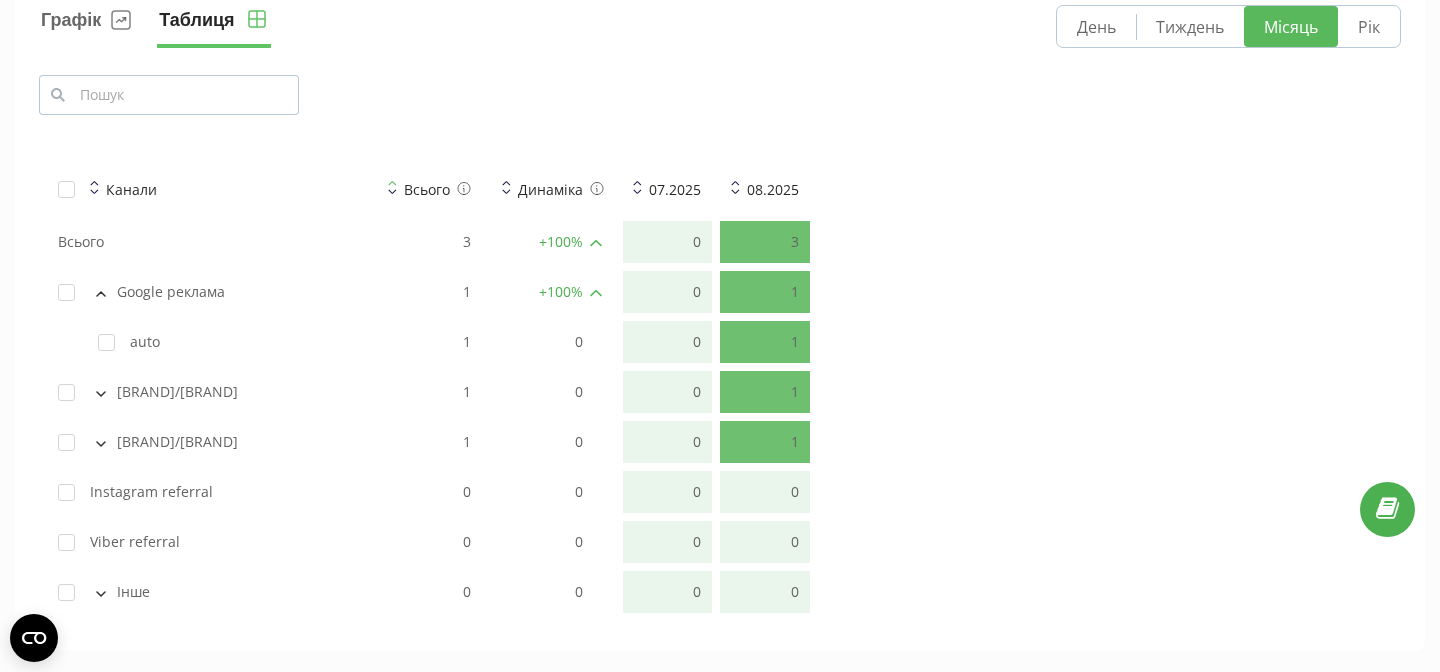 scroll, scrollTop: 1538, scrollLeft: 0, axis: vertical 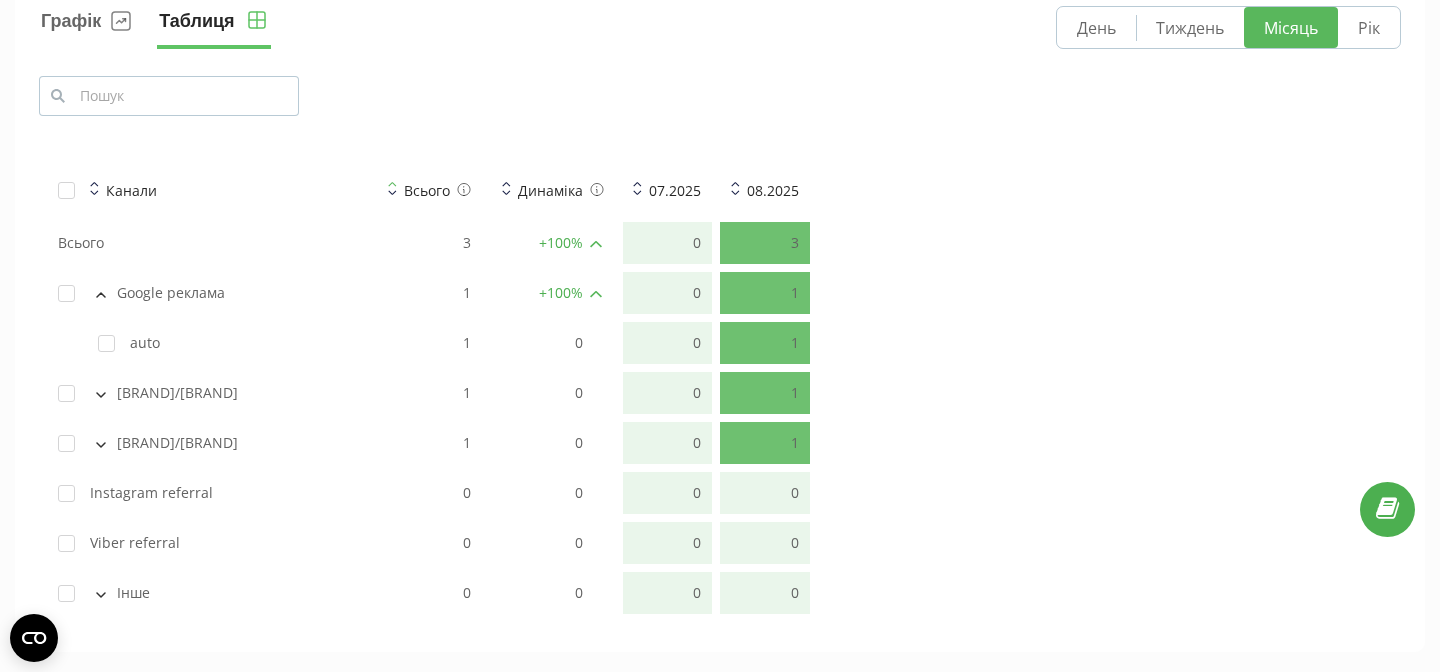 click on "auto" at bounding box center [208, 343] 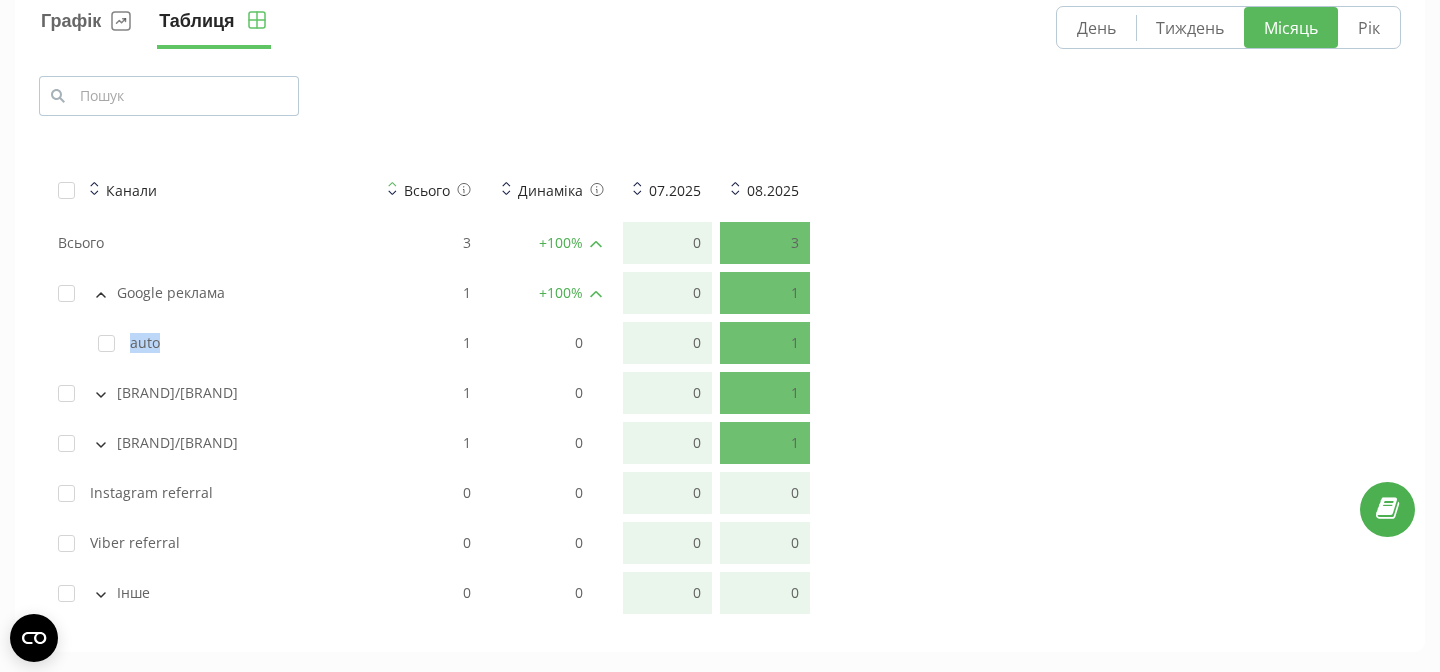 click on "auto" at bounding box center (208, 343) 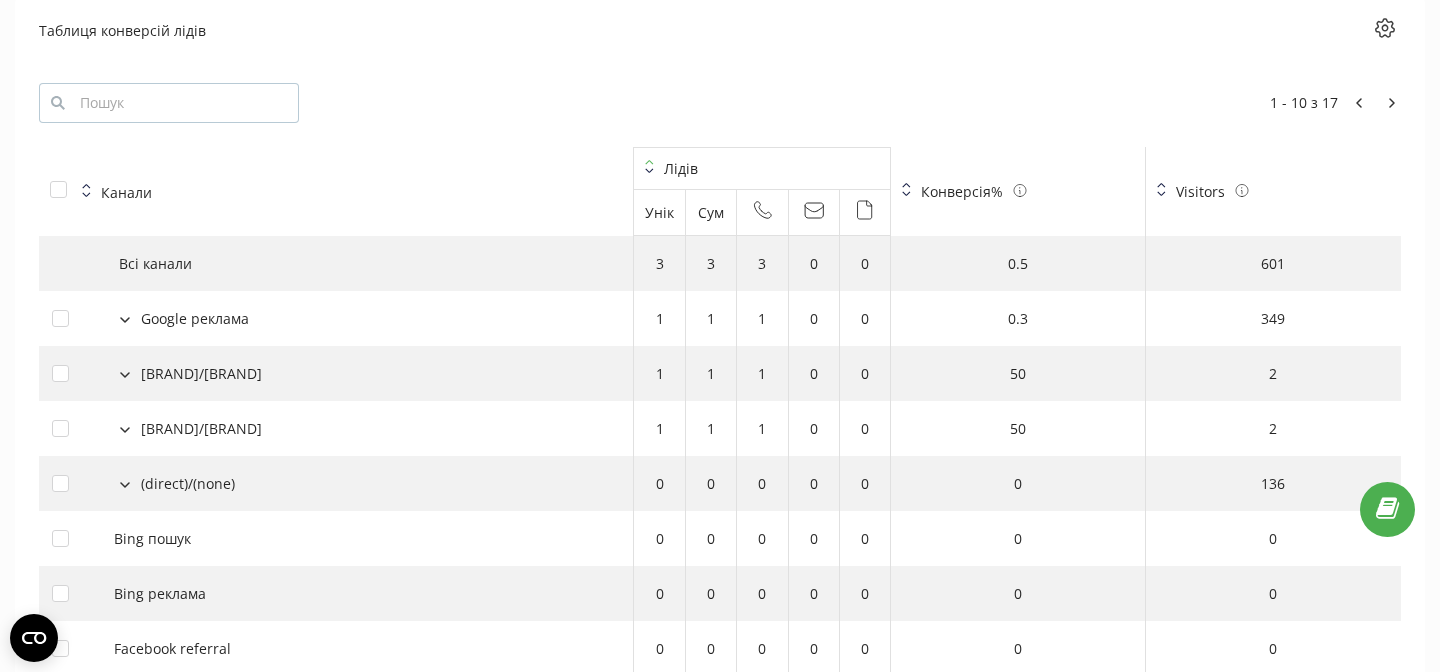 scroll, scrollTop: 2250, scrollLeft: 0, axis: vertical 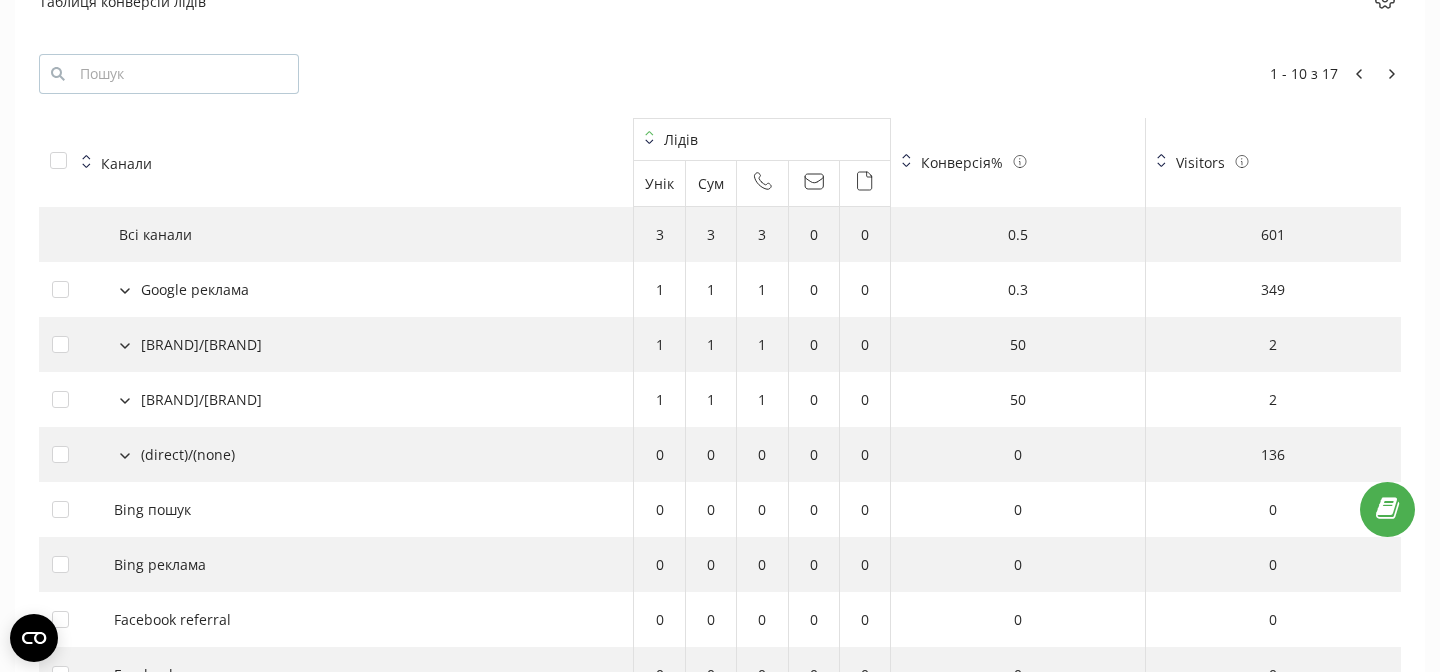 click 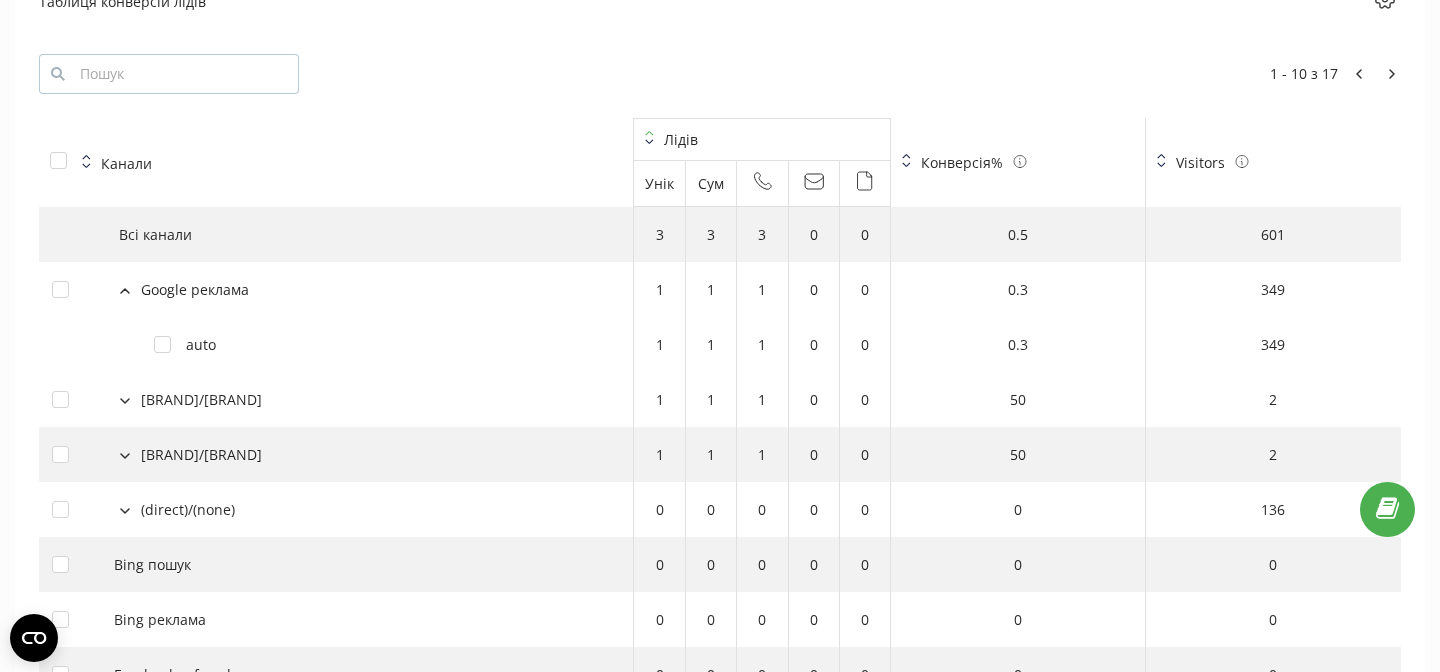 click on "349" at bounding box center (1273, 289) 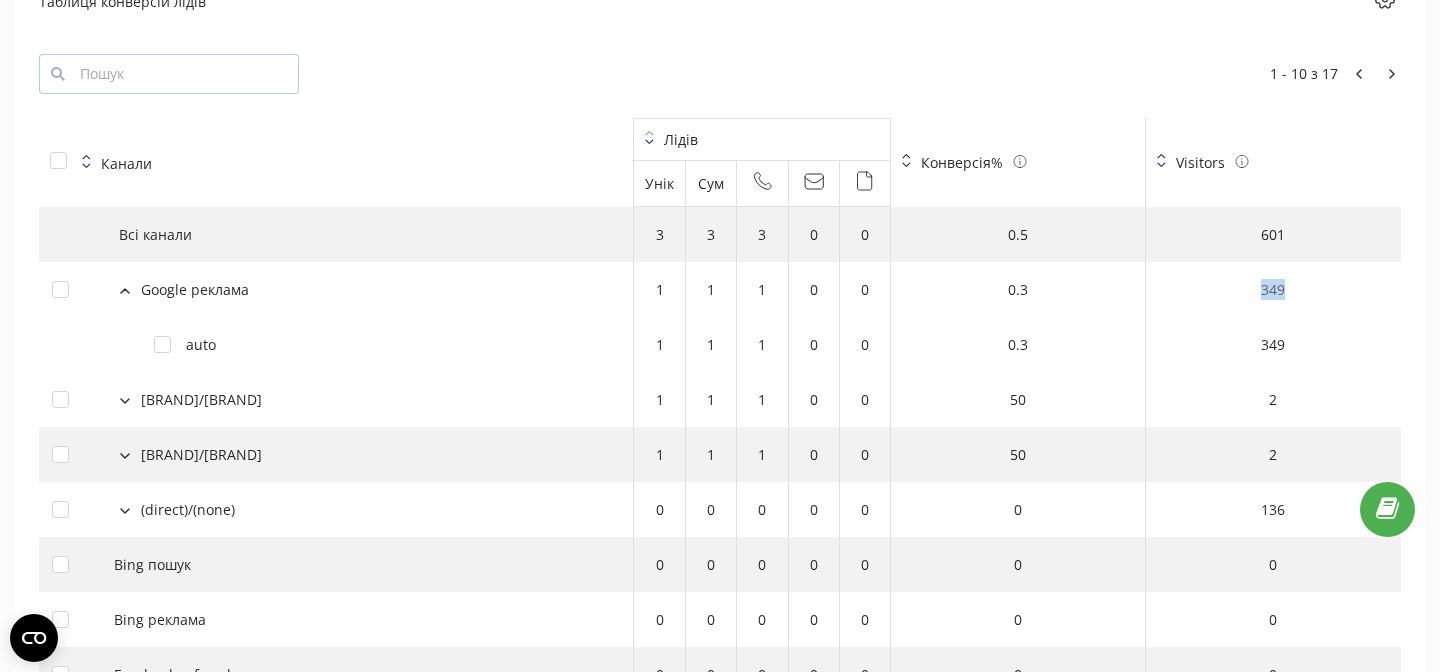click on "349" at bounding box center (1273, 289) 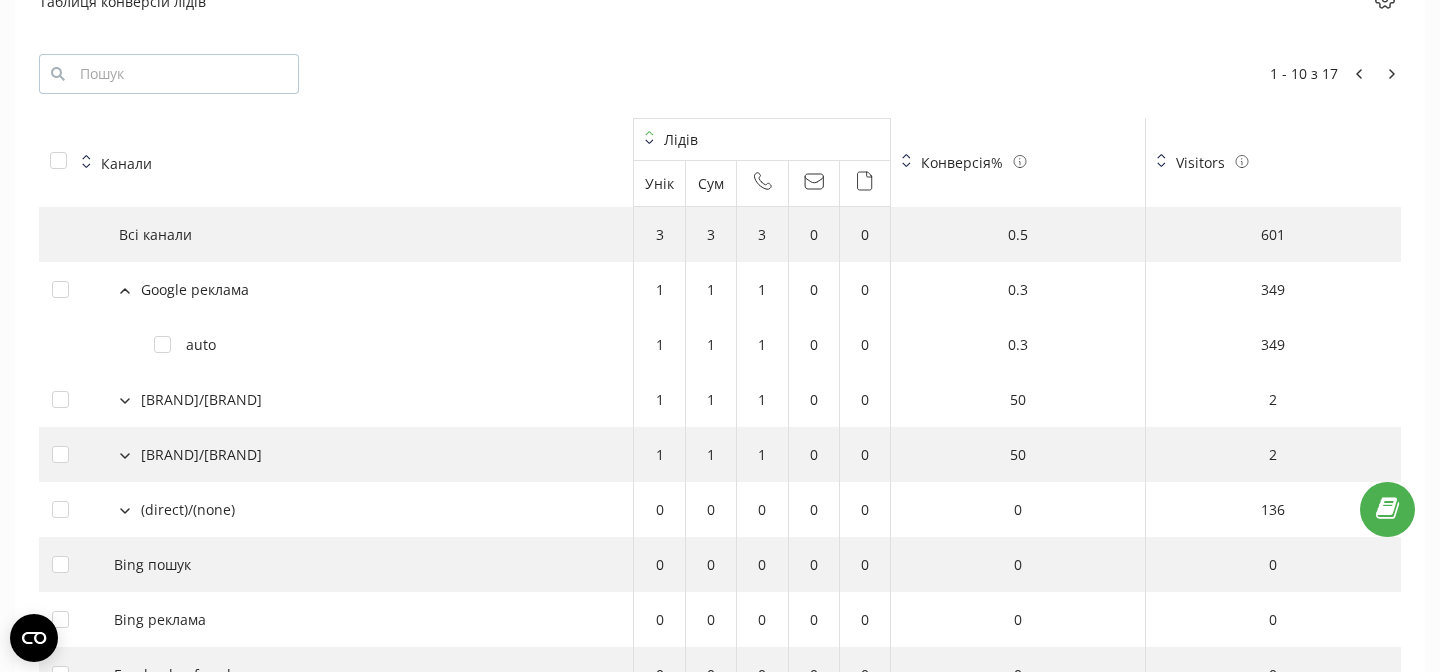 click on "349" at bounding box center (1273, 344) 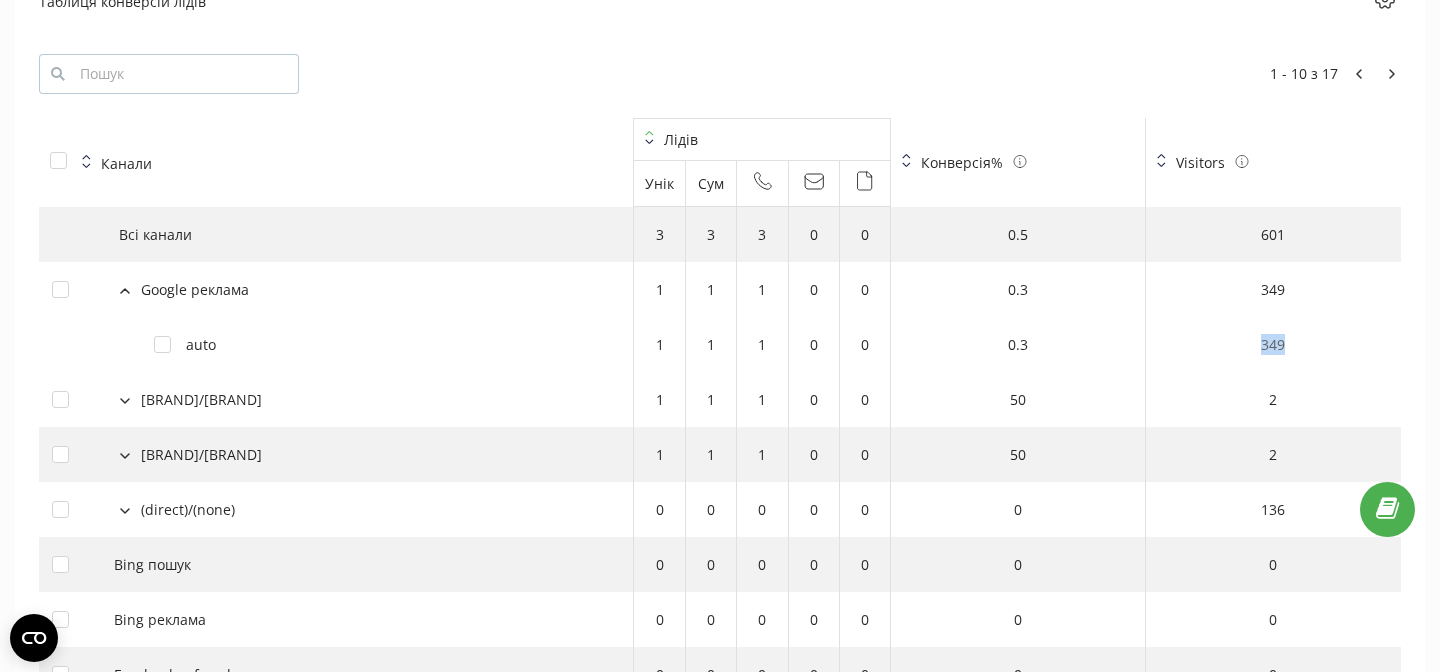 click on "349" at bounding box center (1273, 344) 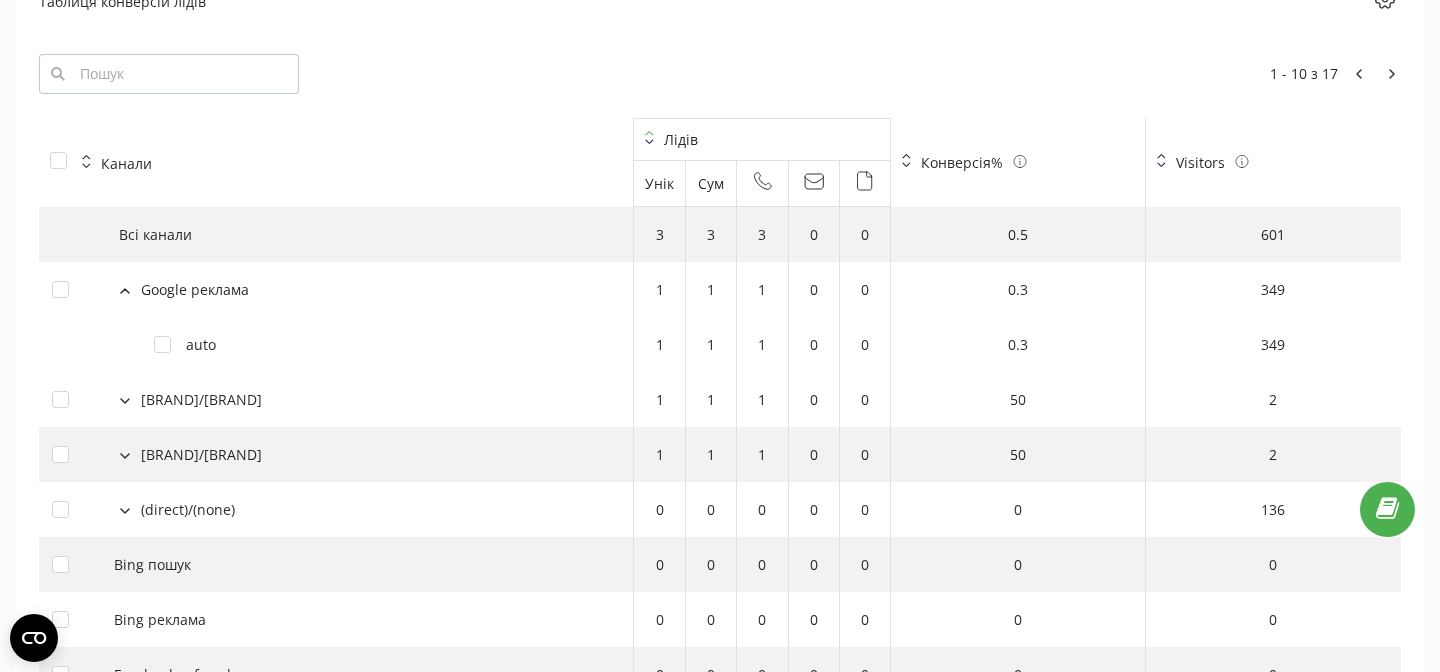 click on "349" at bounding box center [1273, 289] 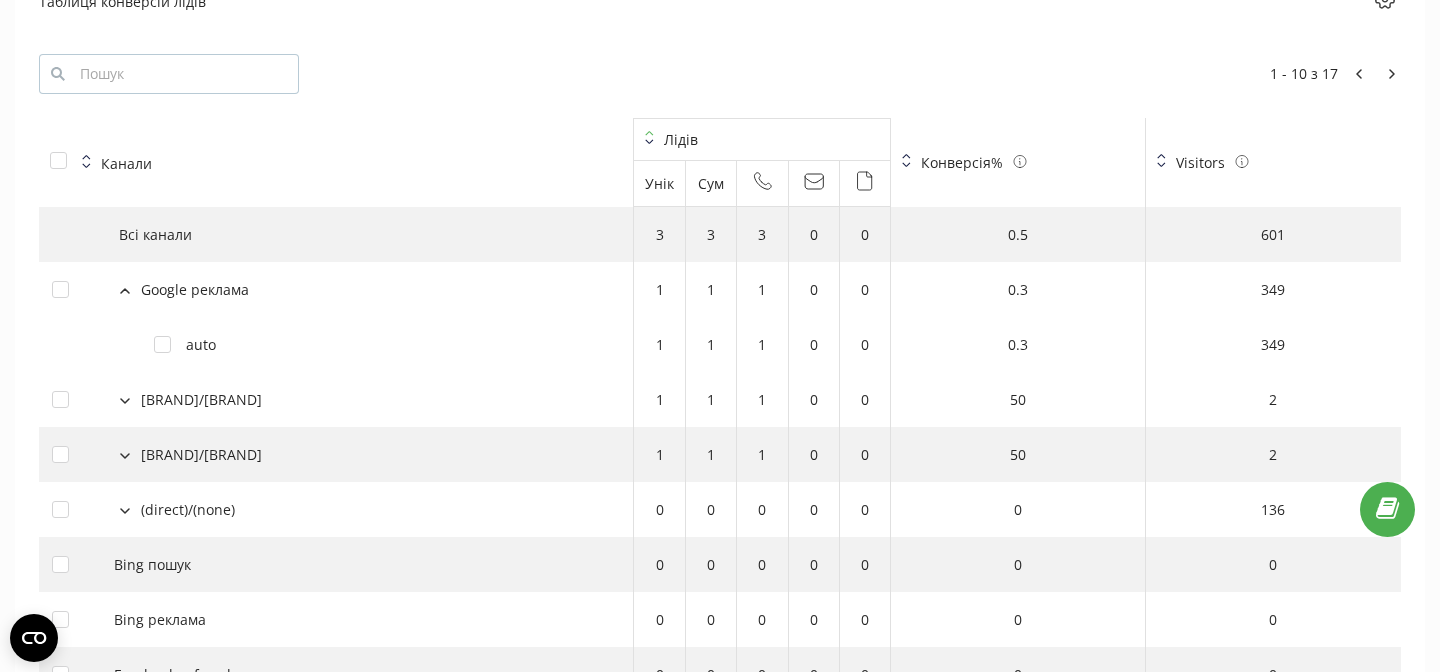 click 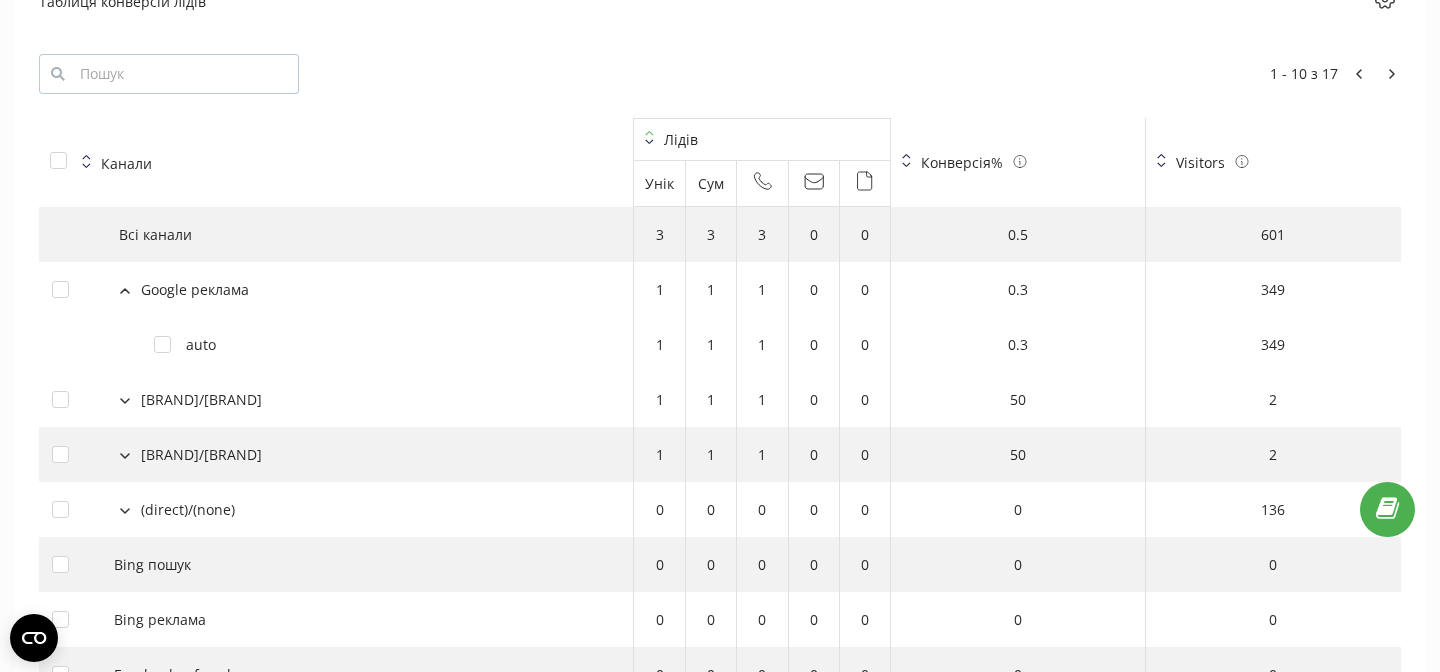 click on "0.3" at bounding box center (1018, 344) 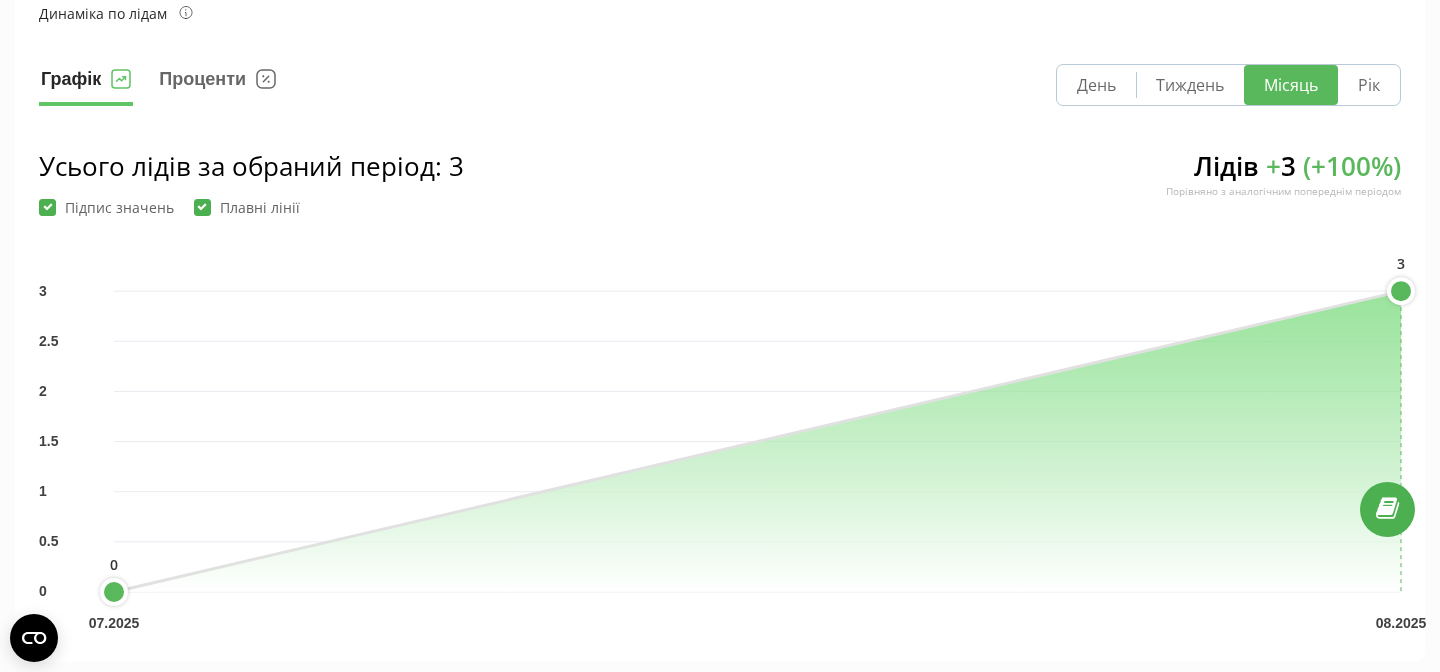 scroll, scrollTop: 0, scrollLeft: 0, axis: both 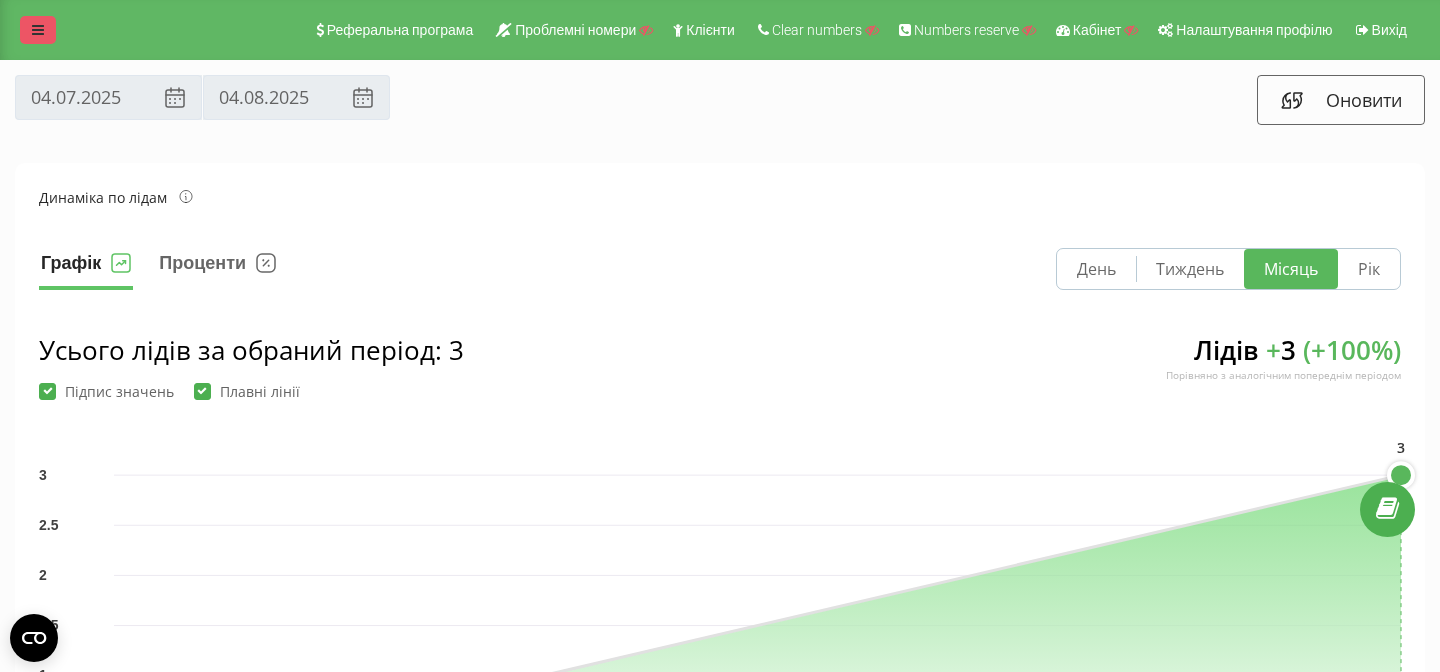 click at bounding box center [38, 30] 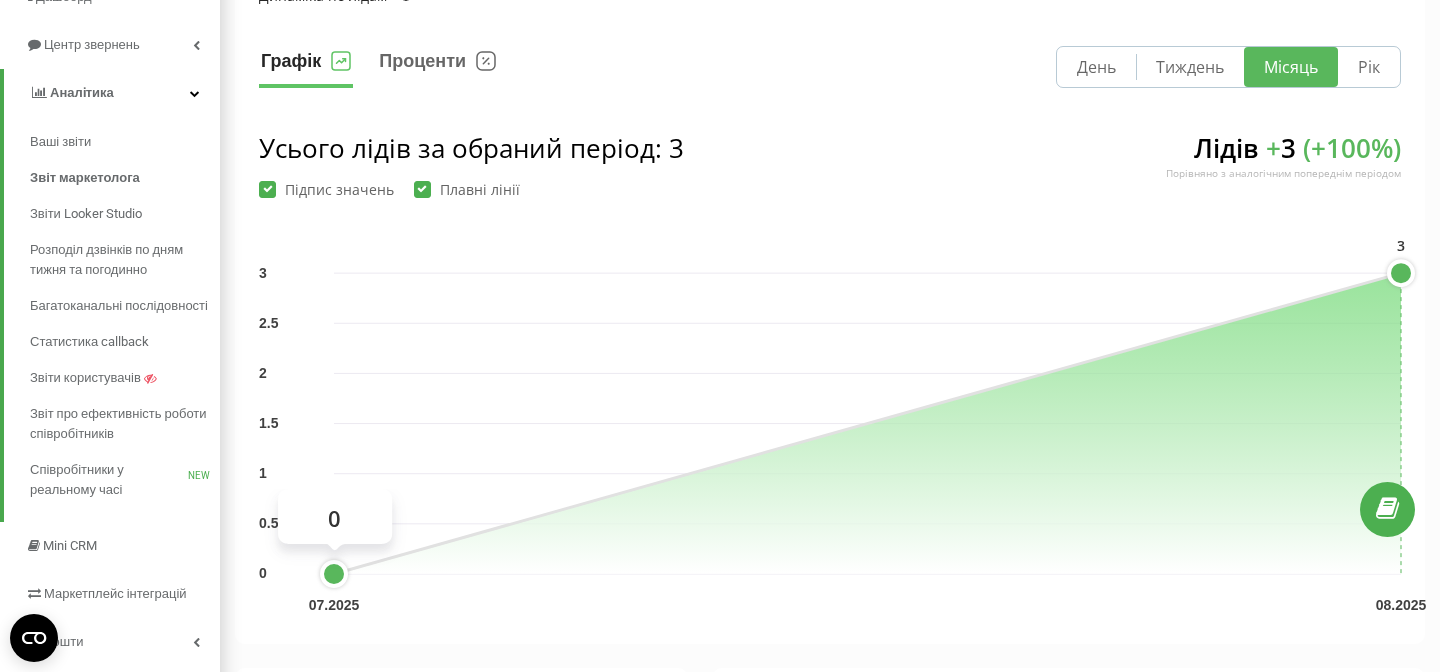 scroll, scrollTop: 203, scrollLeft: 0, axis: vertical 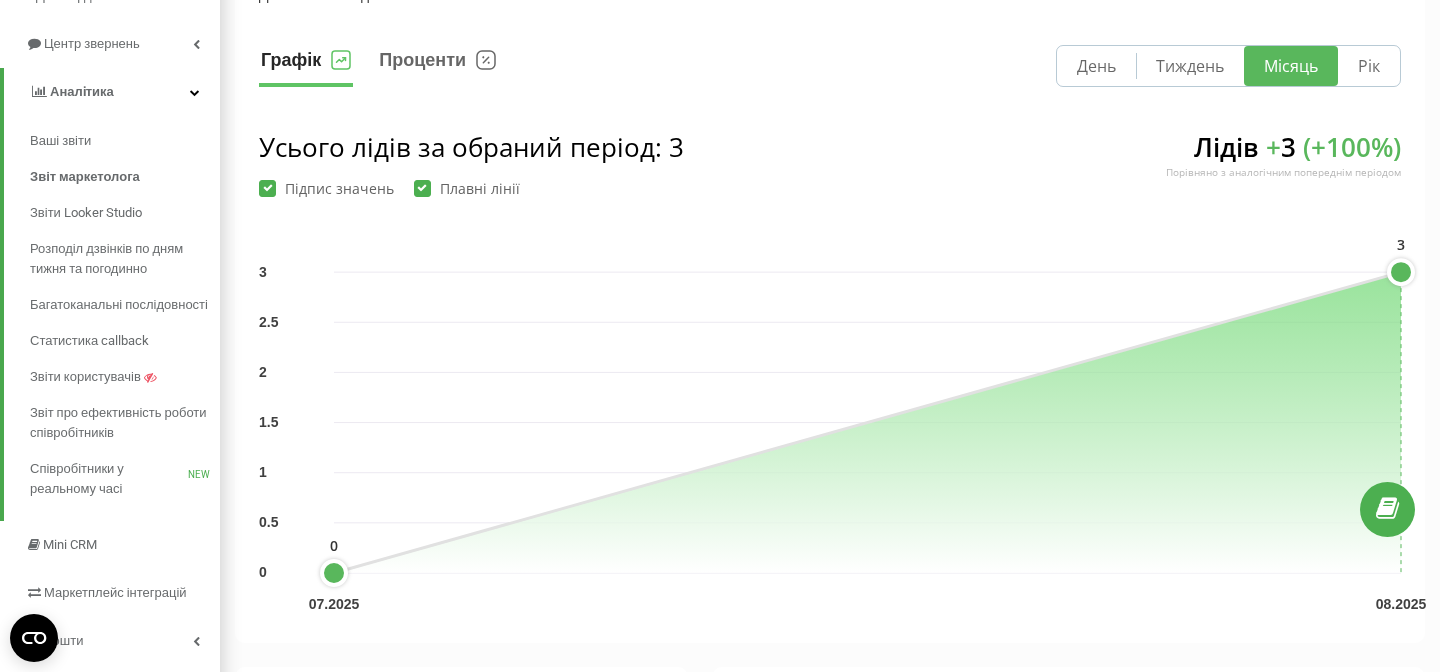 click on "Лідів   + 3   ( + 100 %) Порівняно з аналогічним попереднім періодом" at bounding box center [1283, 163] 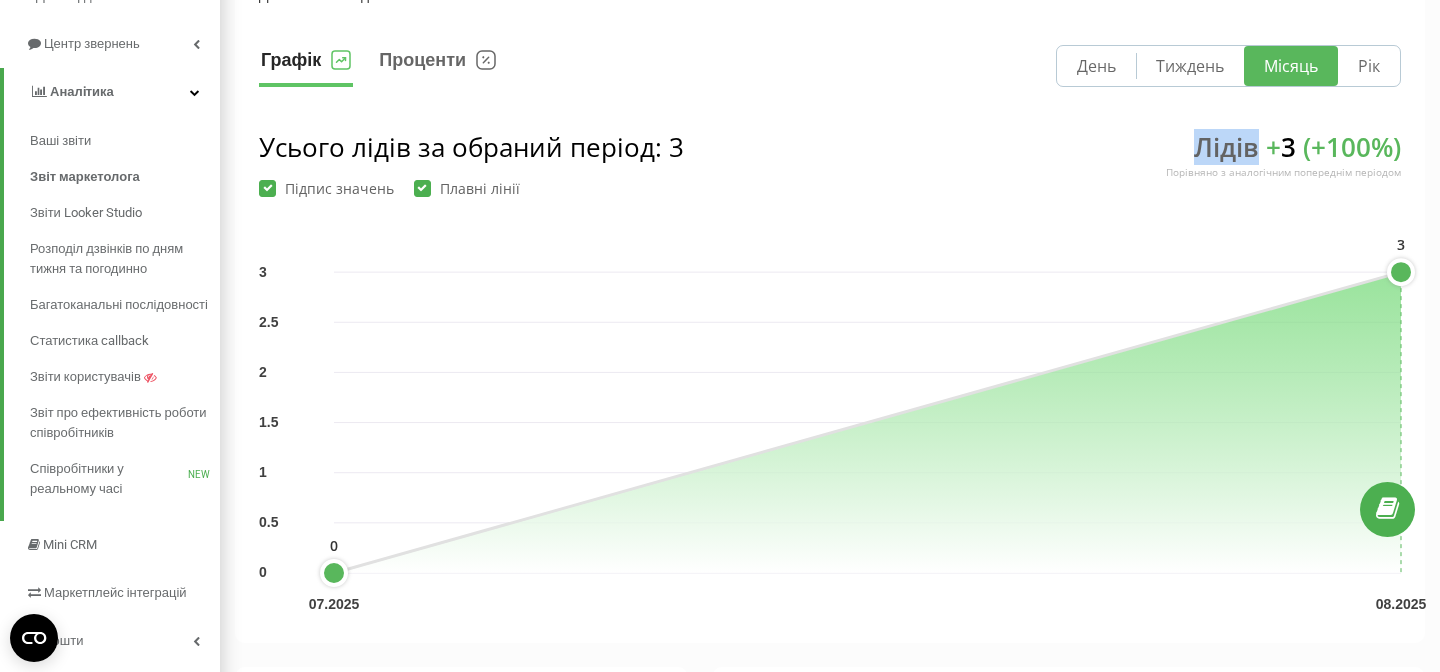 click on "Лідів   + 3   ( + 100 %) Порівняно з аналогічним попереднім періодом" at bounding box center [1283, 163] 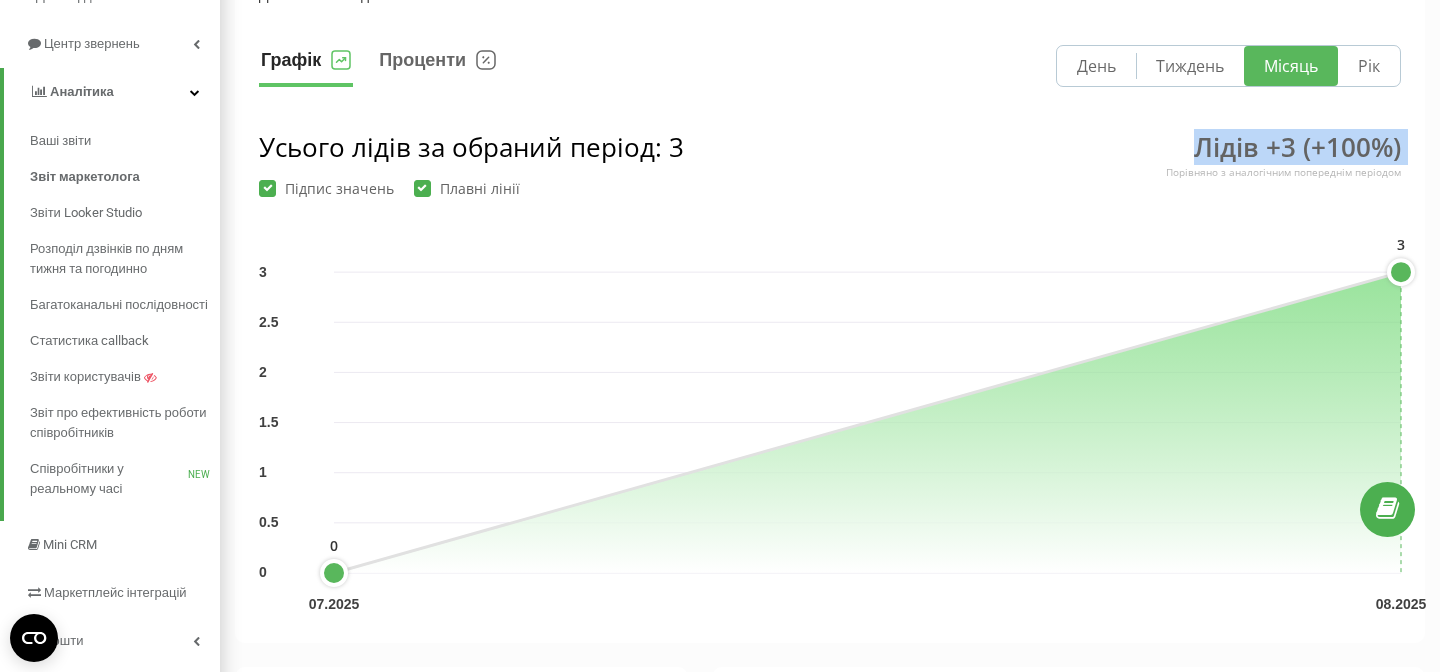 click on "Лідів   + 3   ( + 100 %) Порівняно з аналогічним попереднім періодом" at bounding box center (1283, 163) 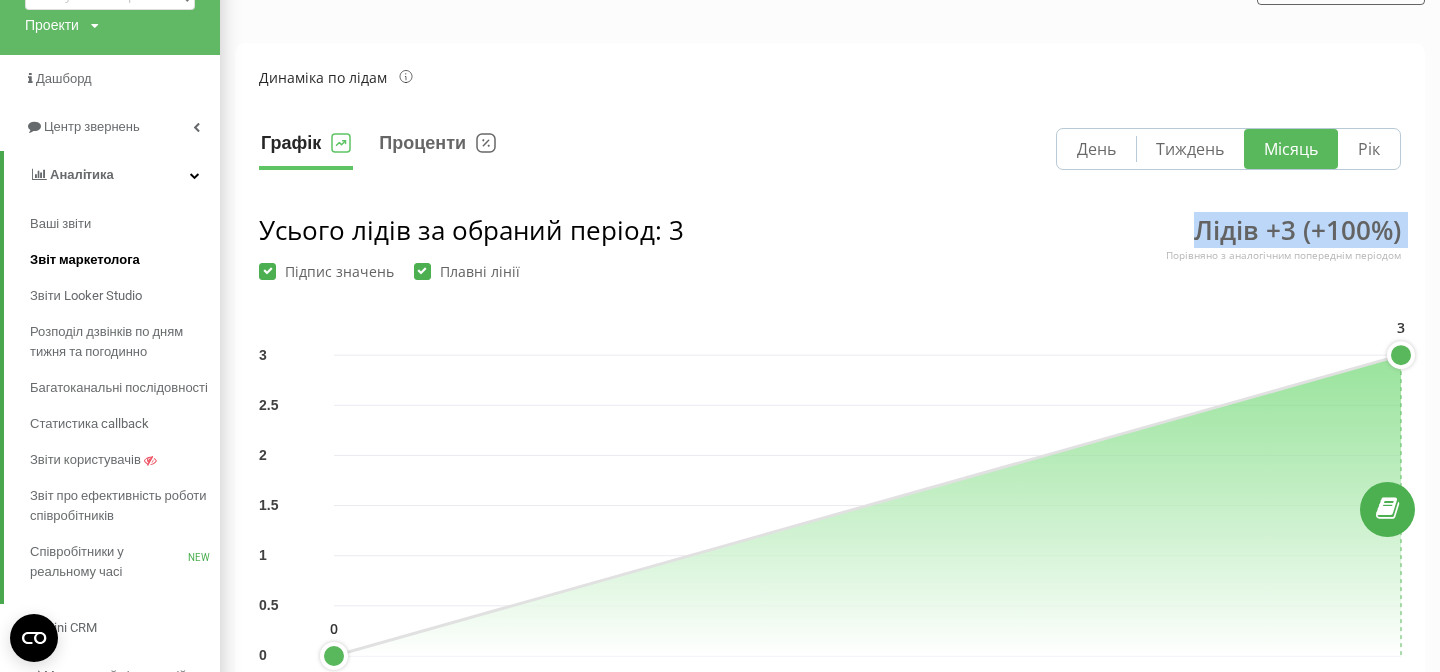 scroll, scrollTop: 121, scrollLeft: 0, axis: vertical 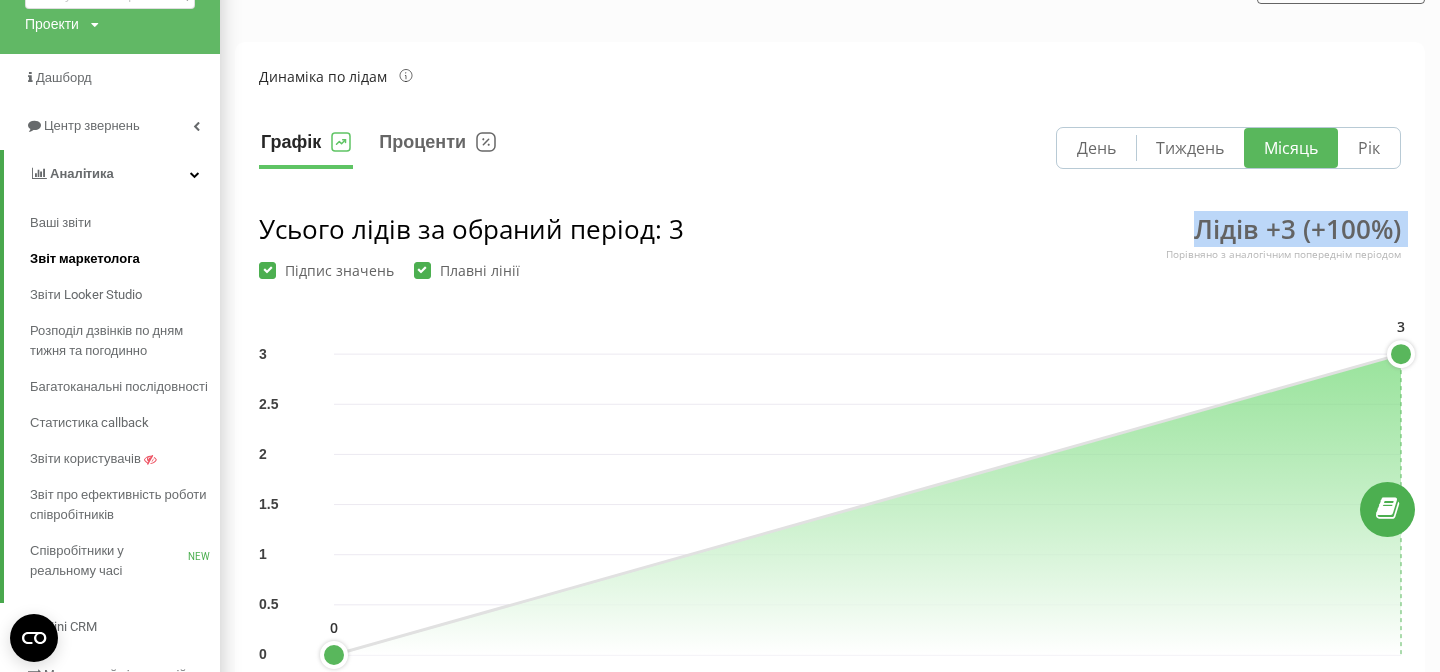 click on "Центр звернень" at bounding box center [92, 125] 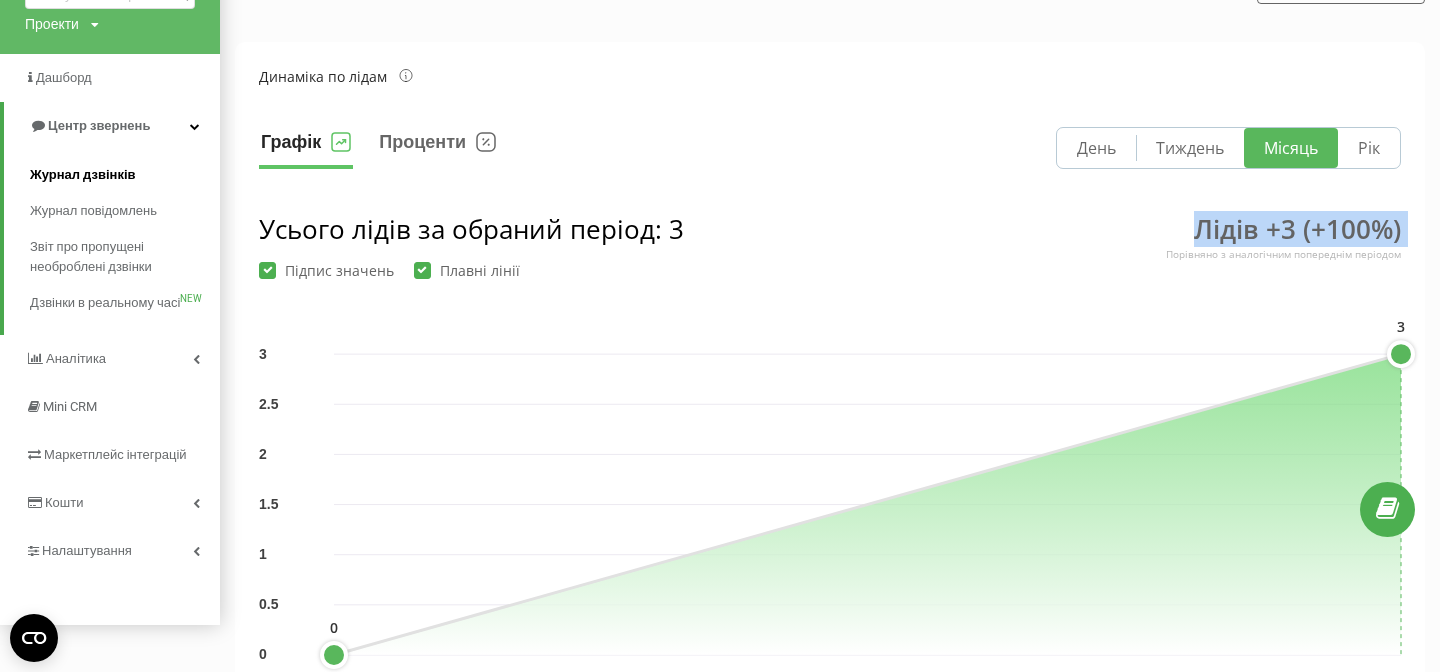 click on "Журнал дзвінків" at bounding box center (83, 175) 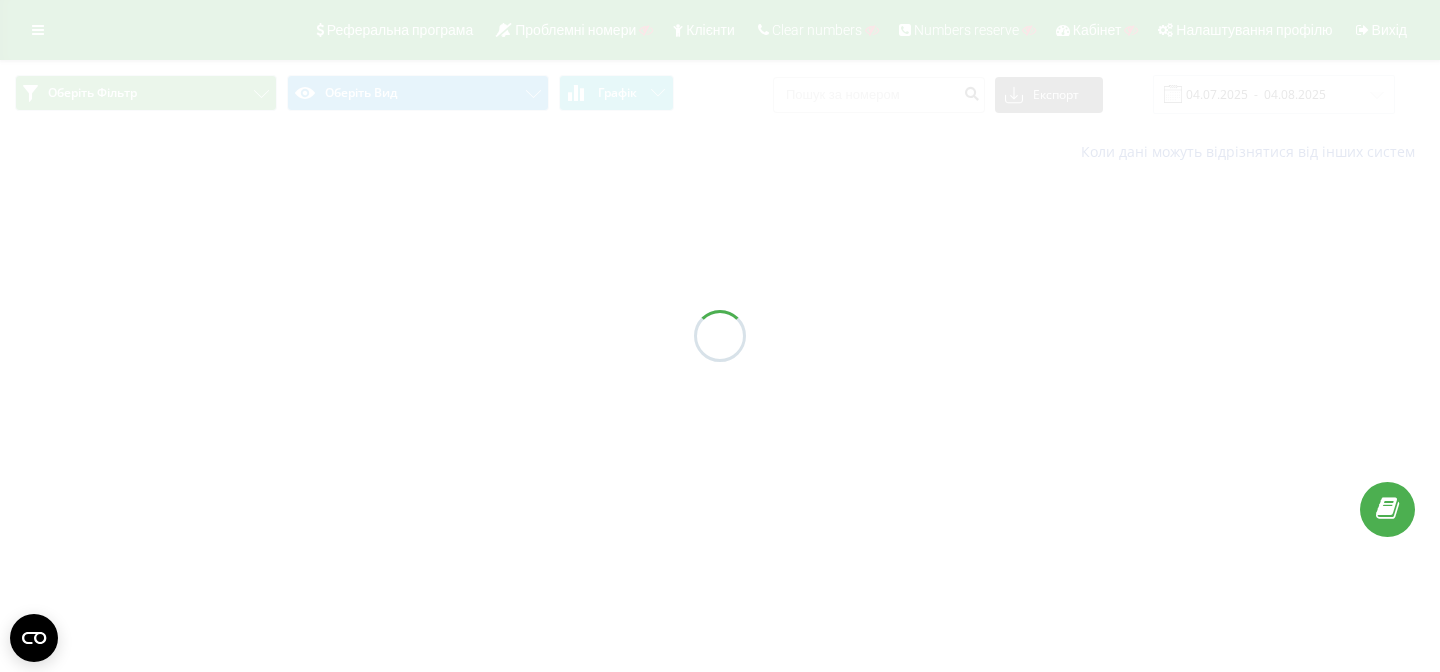 scroll, scrollTop: 0, scrollLeft: 0, axis: both 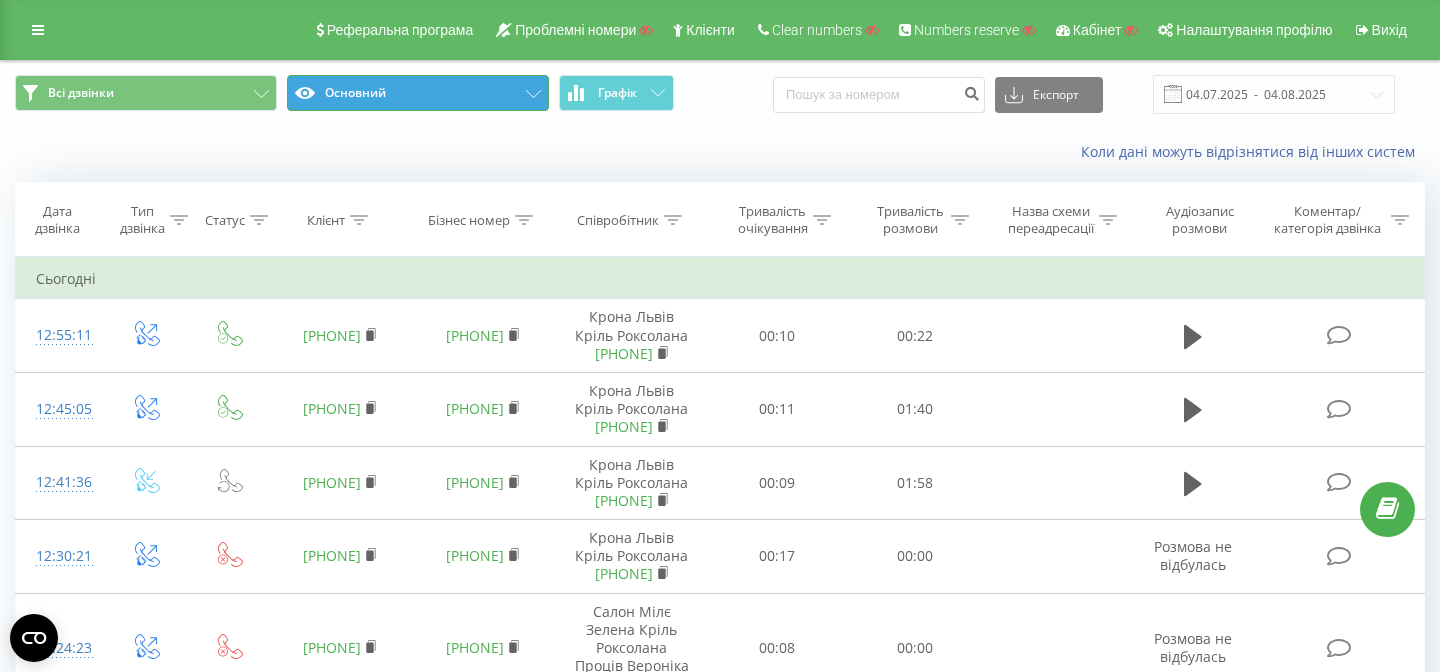 click on "Основний" at bounding box center [418, 93] 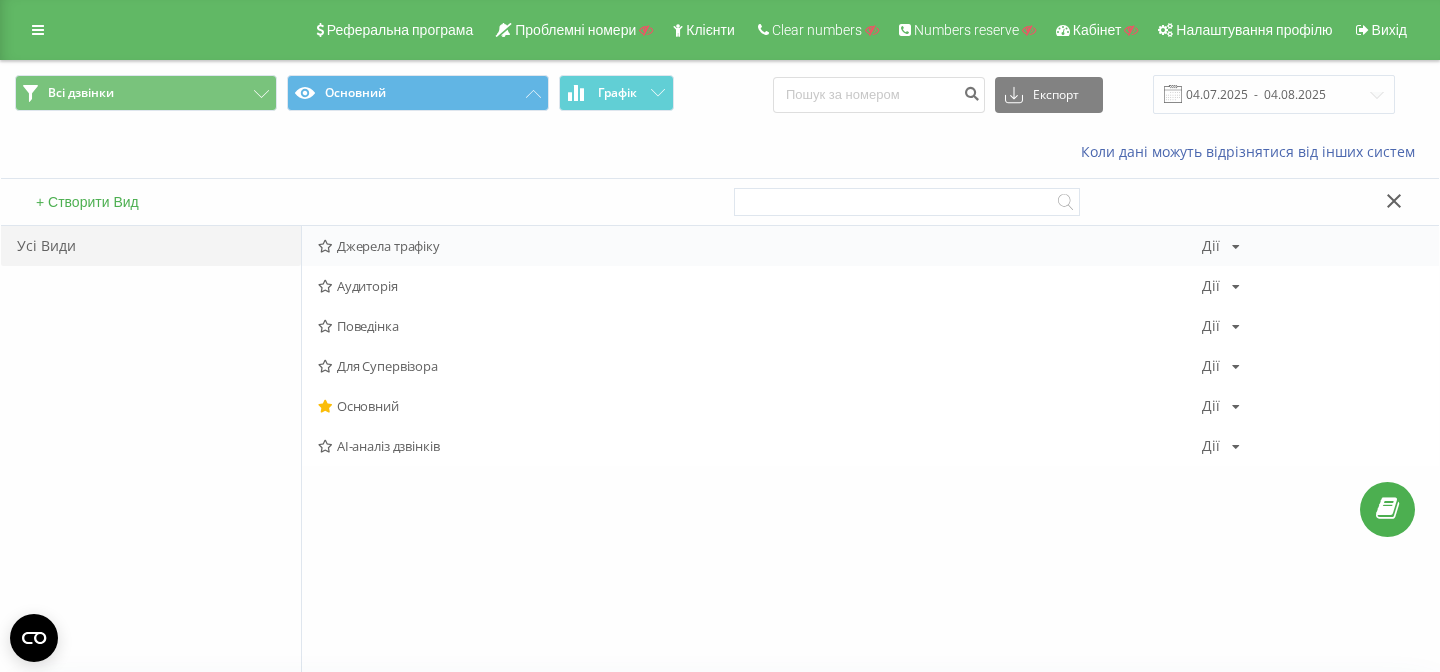 click on "Джерела трафіку" at bounding box center (760, 246) 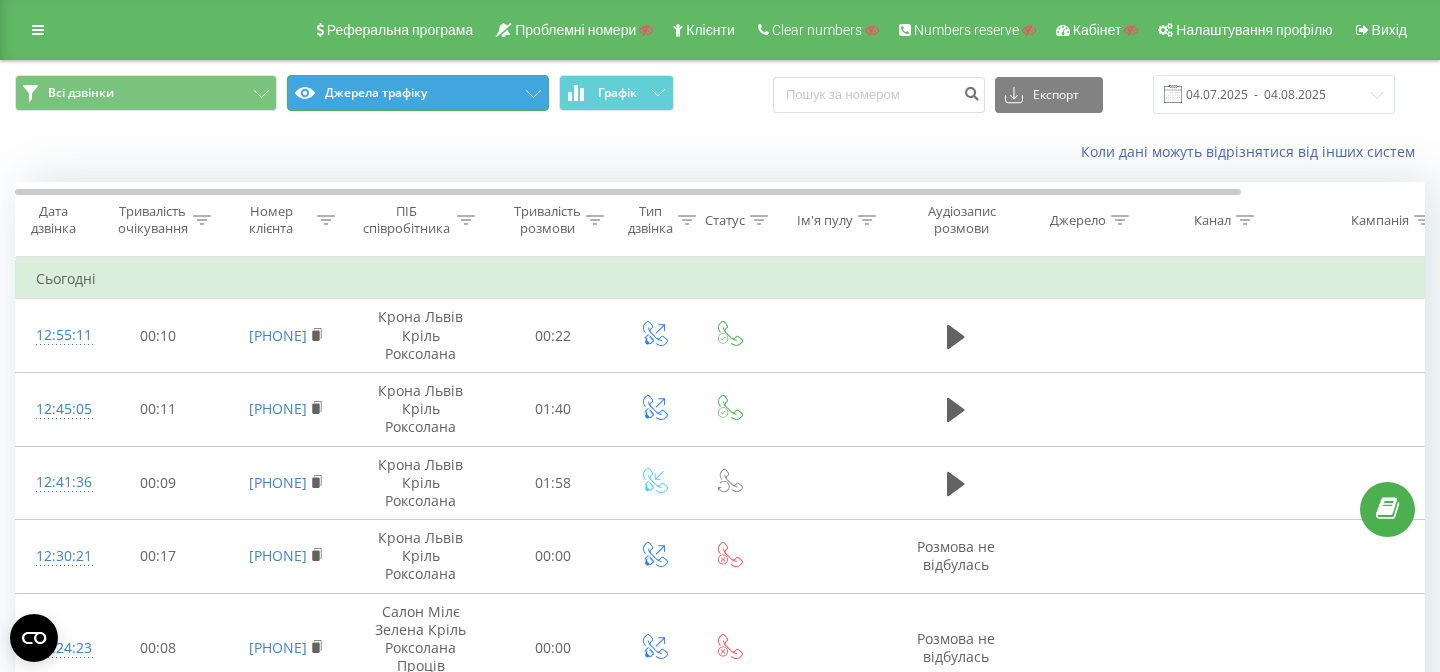 click on "Джерела трафіку" at bounding box center (418, 93) 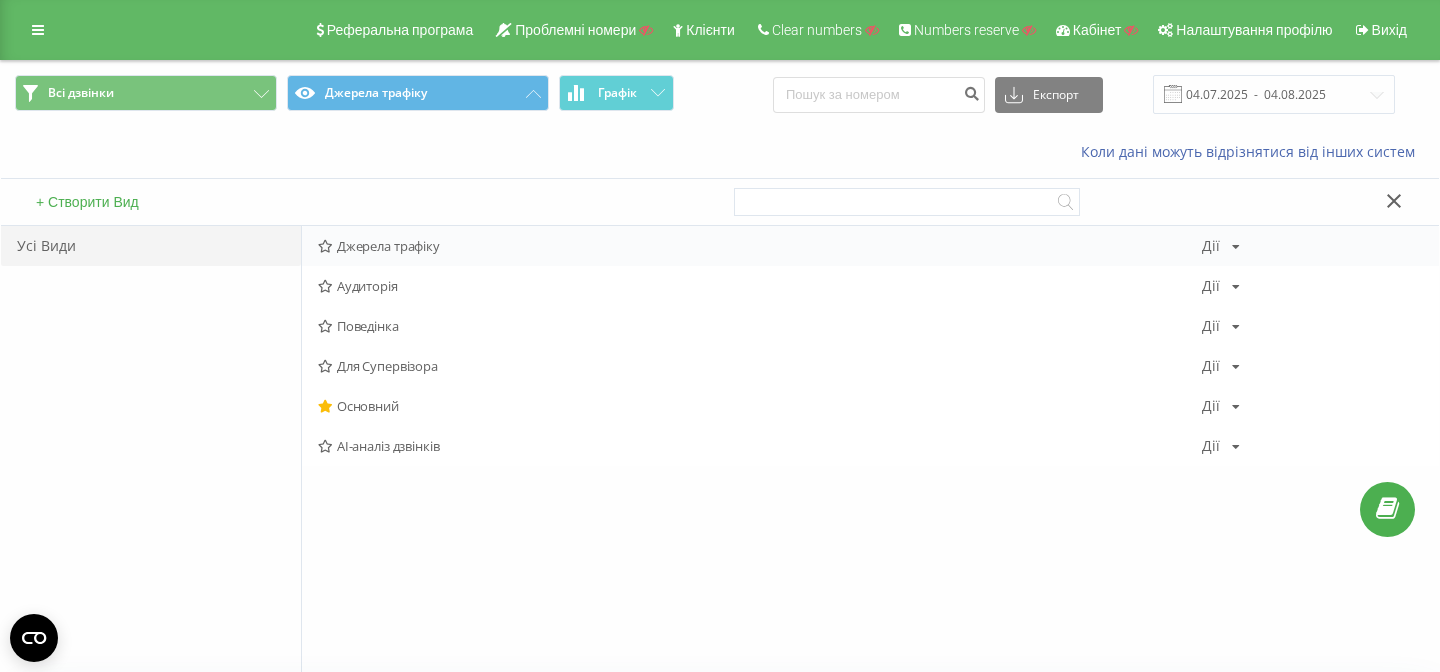 click on "Джерела трафіку Дії Редагувати Копіювати Видалити За замовчуванням Поділитися" at bounding box center (870, 246) 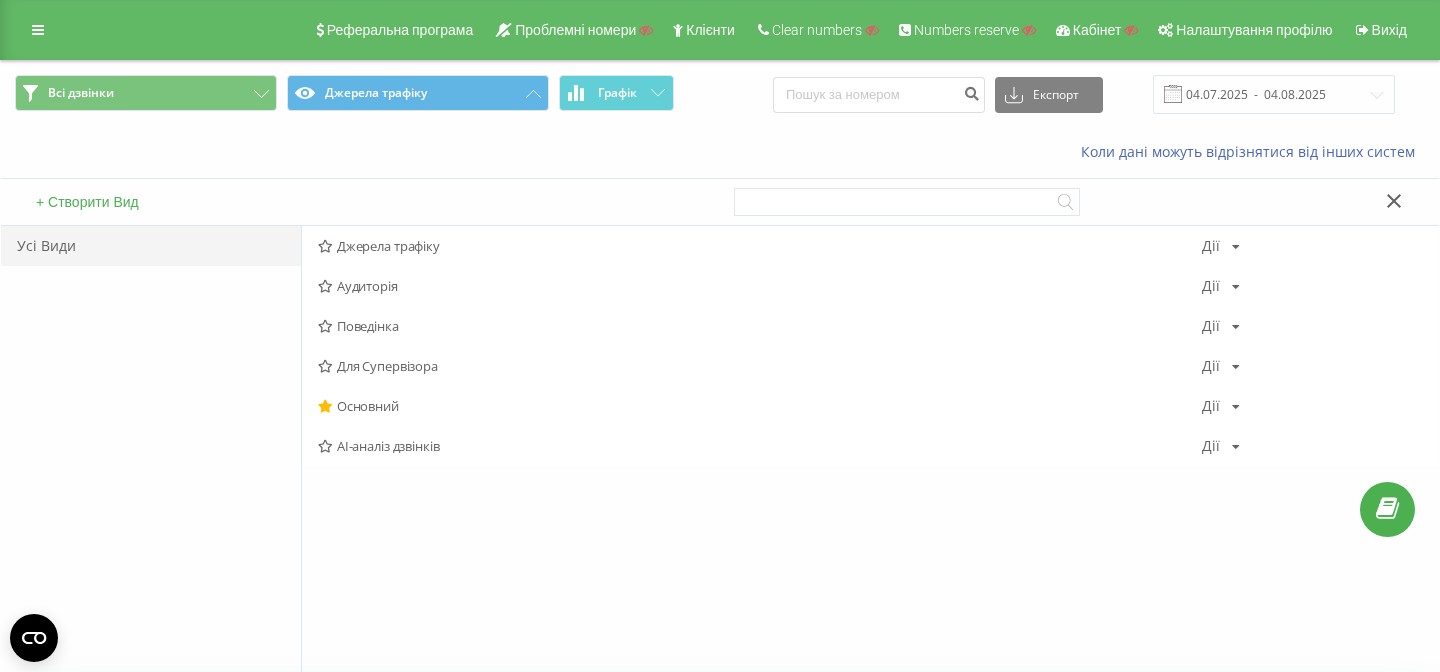 click 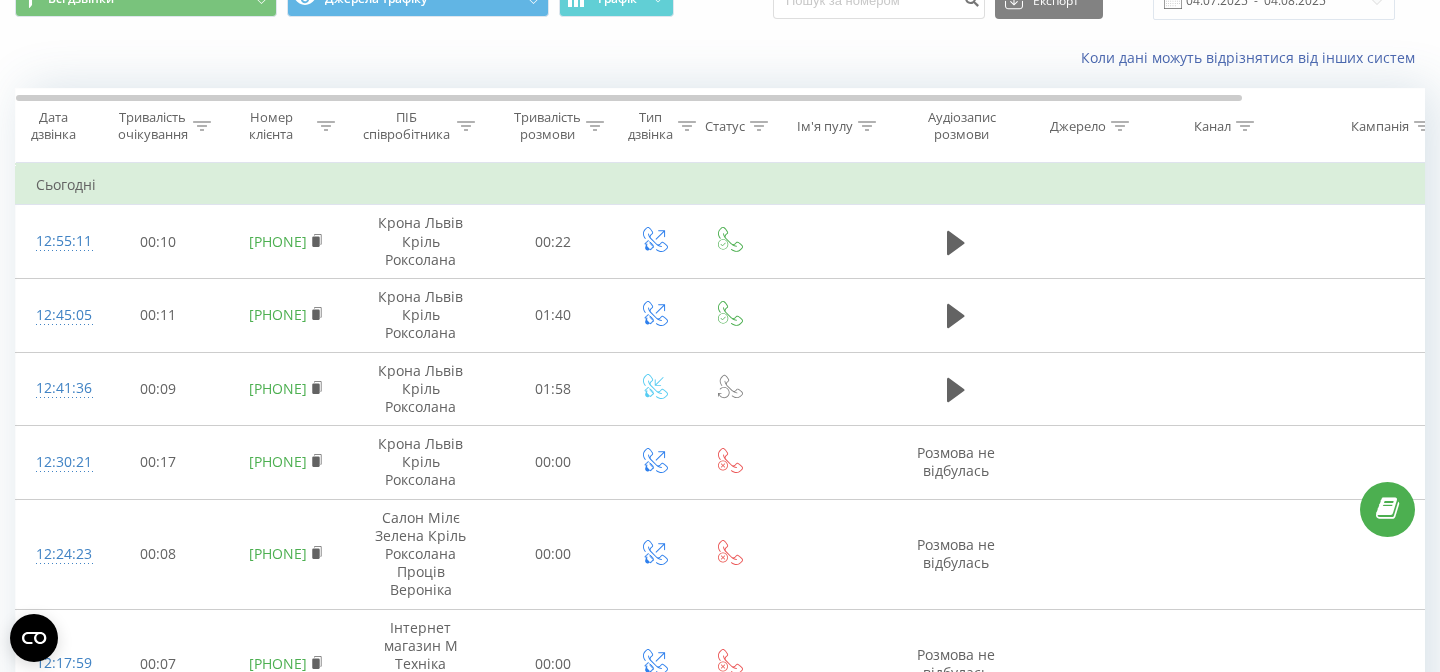 scroll, scrollTop: 0, scrollLeft: 0, axis: both 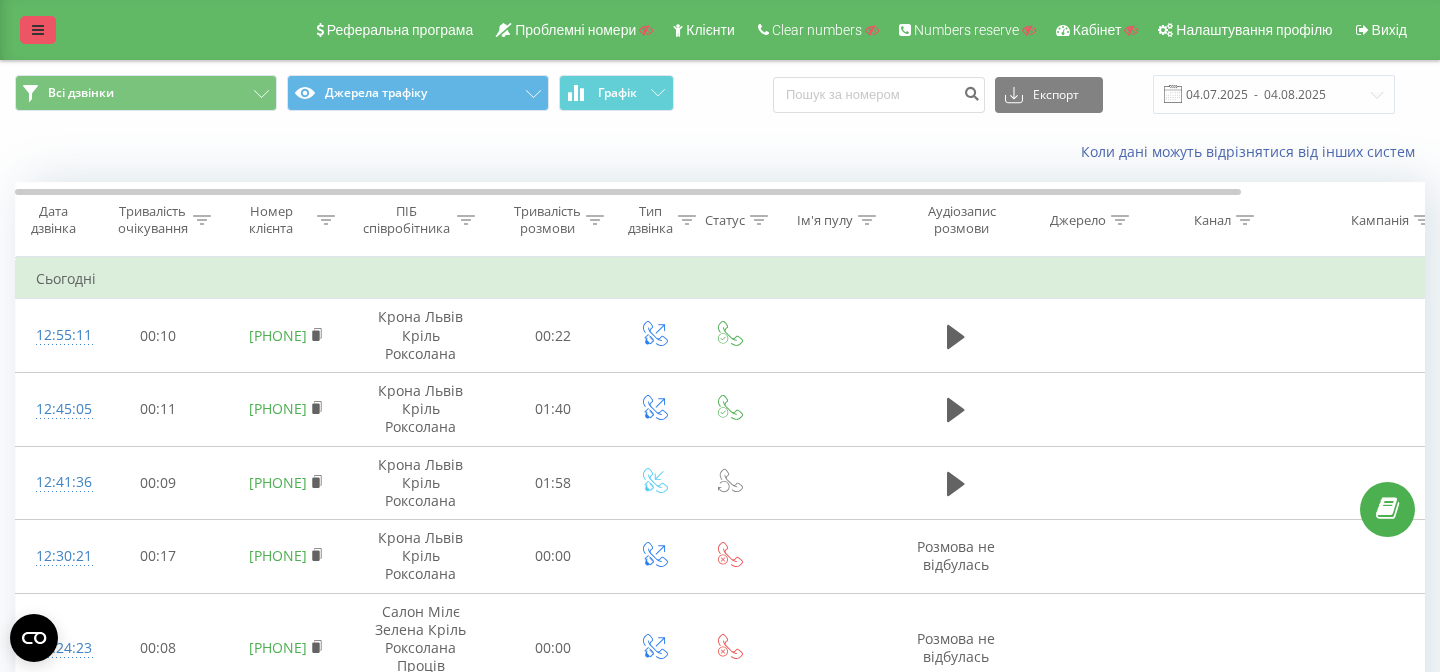 click at bounding box center [38, 30] 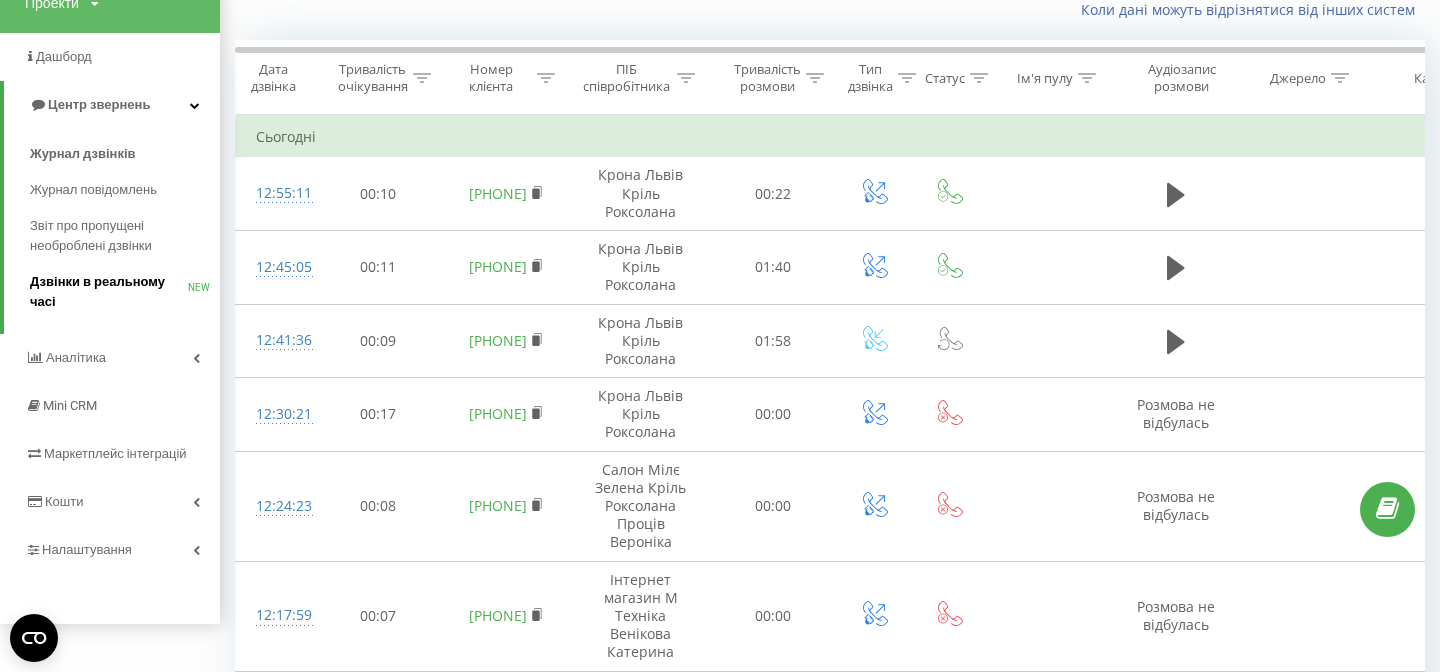 scroll, scrollTop: 153, scrollLeft: 0, axis: vertical 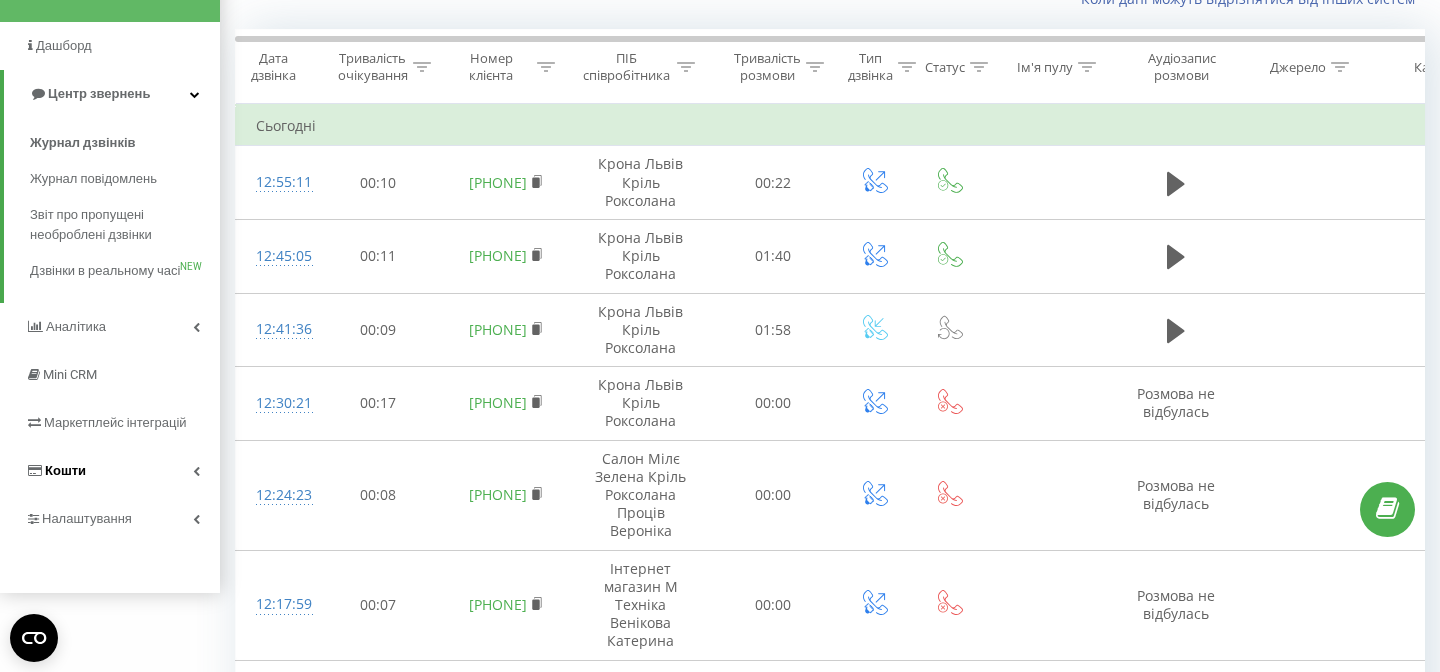 click on "Кошти" at bounding box center [65, 470] 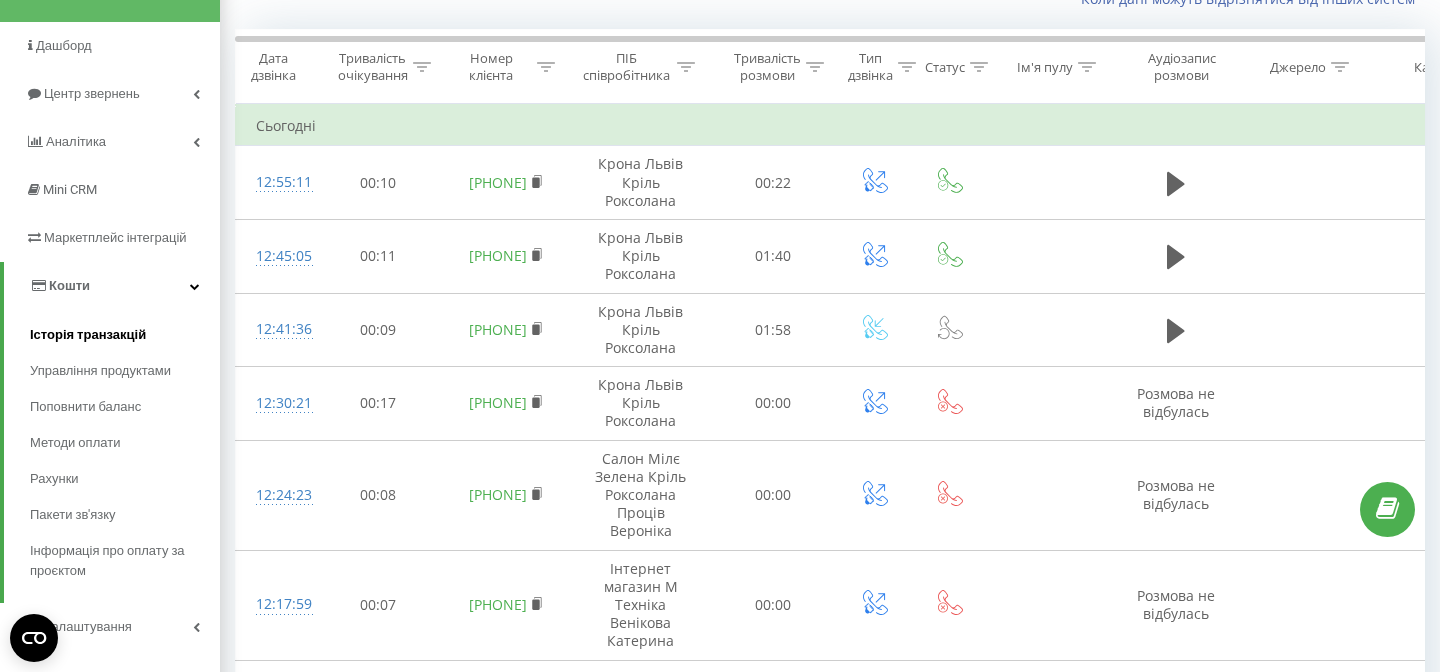 click on "Історія транзакцій" at bounding box center [88, 335] 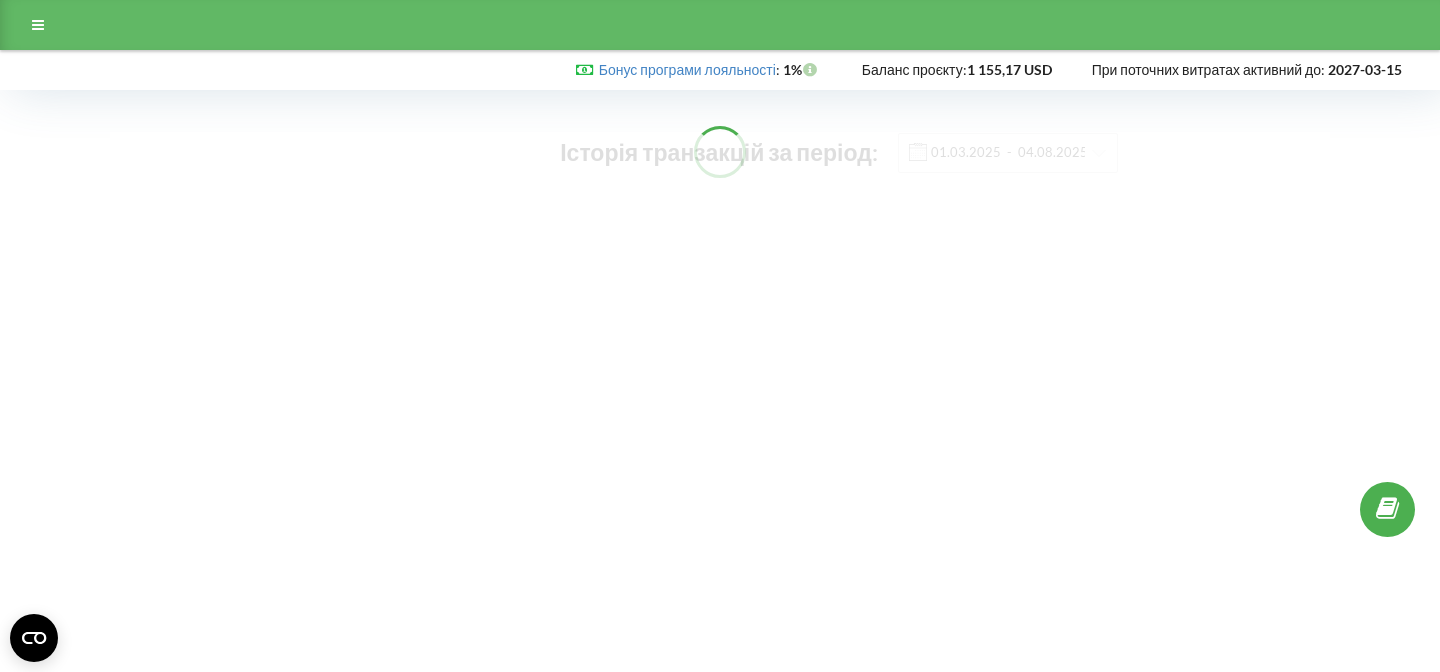 scroll, scrollTop: 0, scrollLeft: 0, axis: both 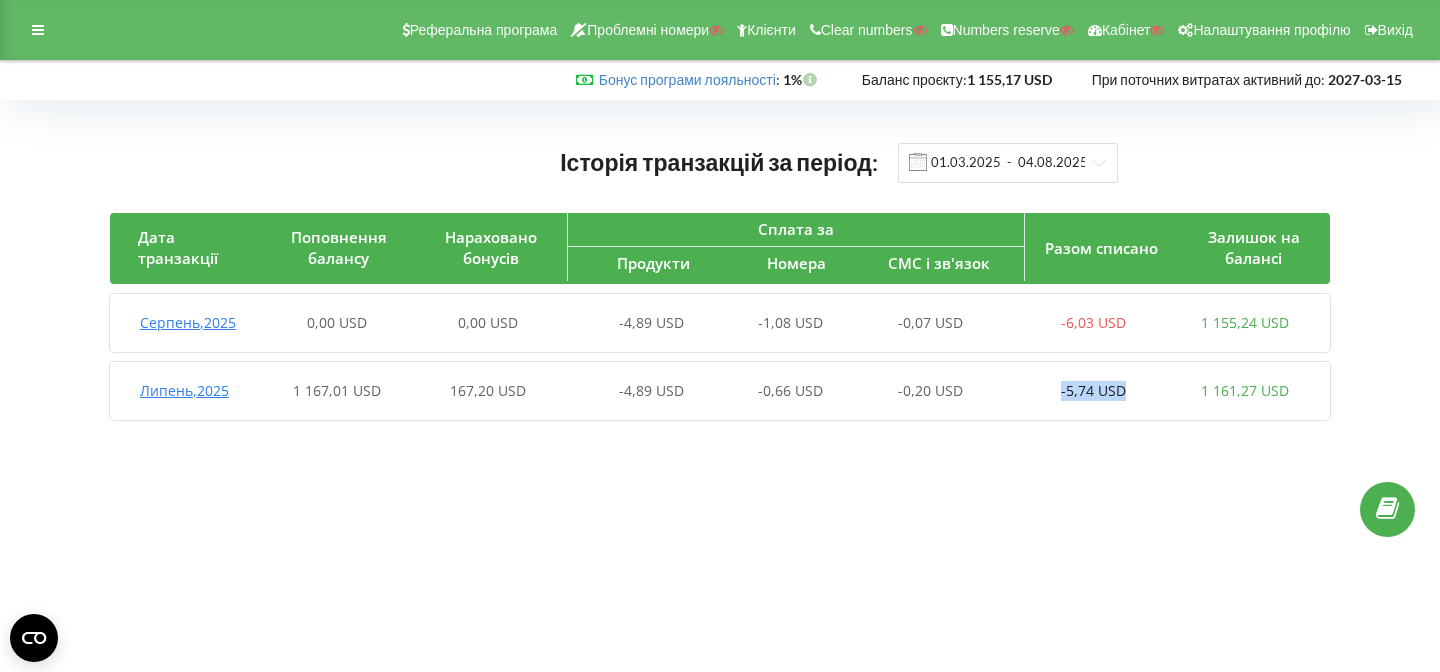 drag, startPoint x: 1059, startPoint y: 391, endPoint x: 1128, endPoint y: 402, distance: 69.87131 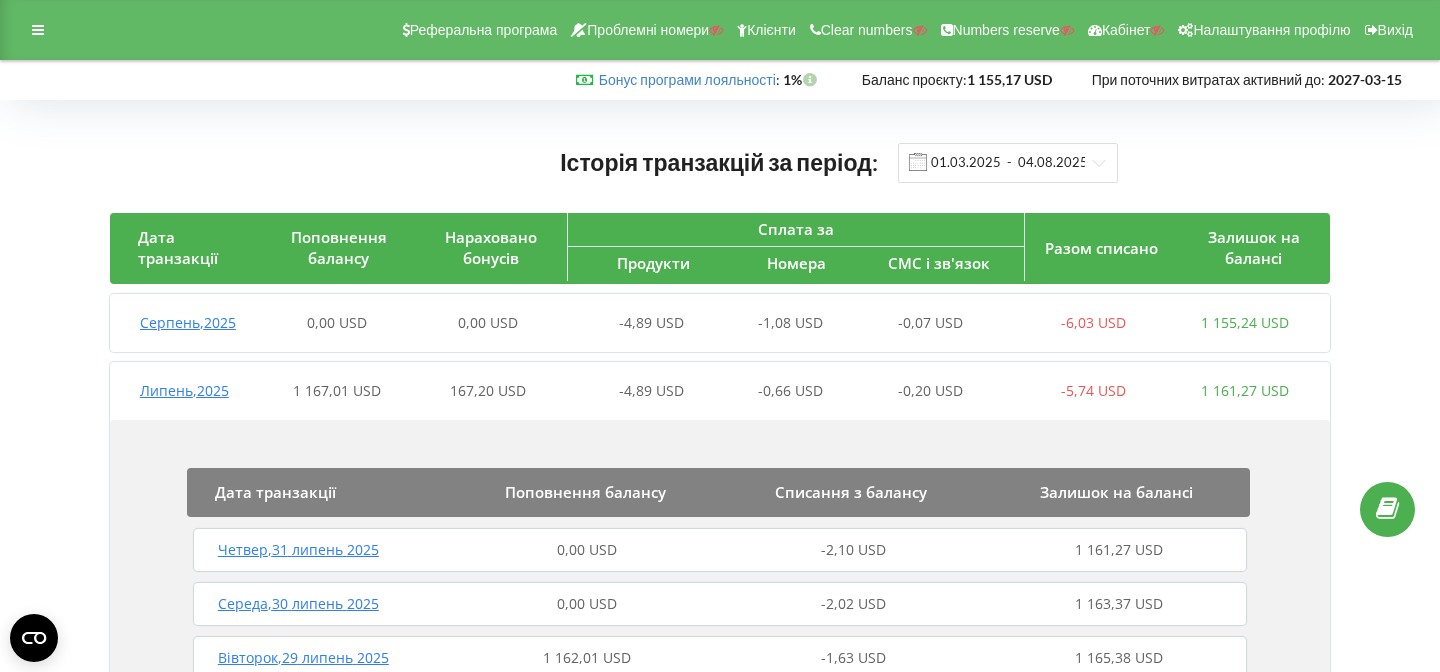 click on "Липень ,  2025" at bounding box center (184, 390) 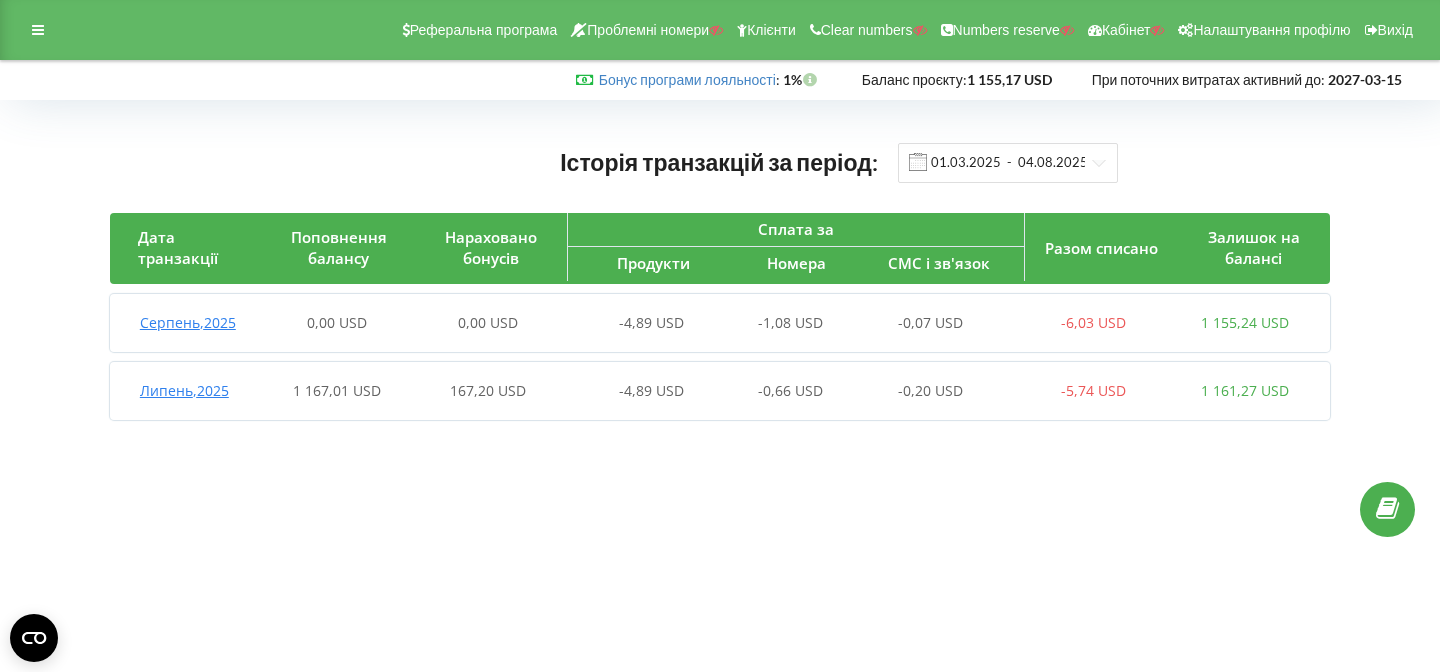 click on "Липень ,  2025" at bounding box center [184, 390] 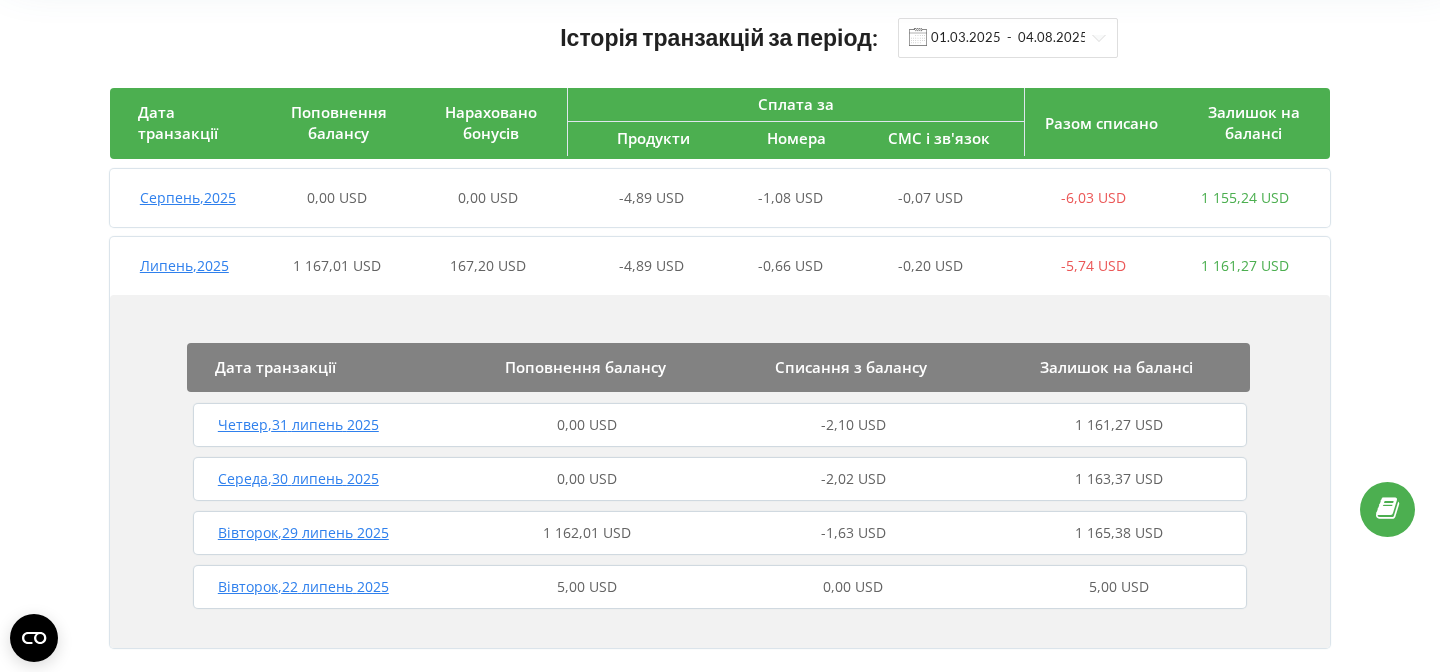 scroll, scrollTop: 153, scrollLeft: 0, axis: vertical 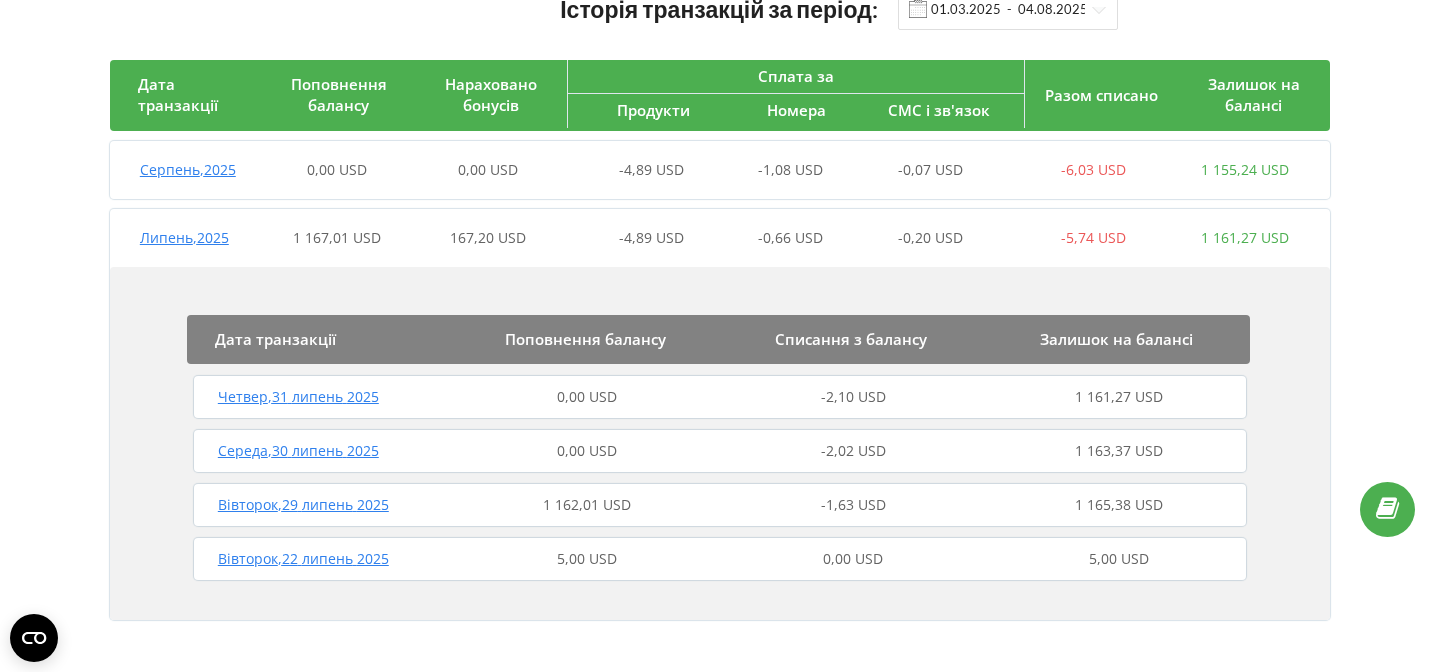 click on "Серпень ,  2025" at bounding box center [188, 169] 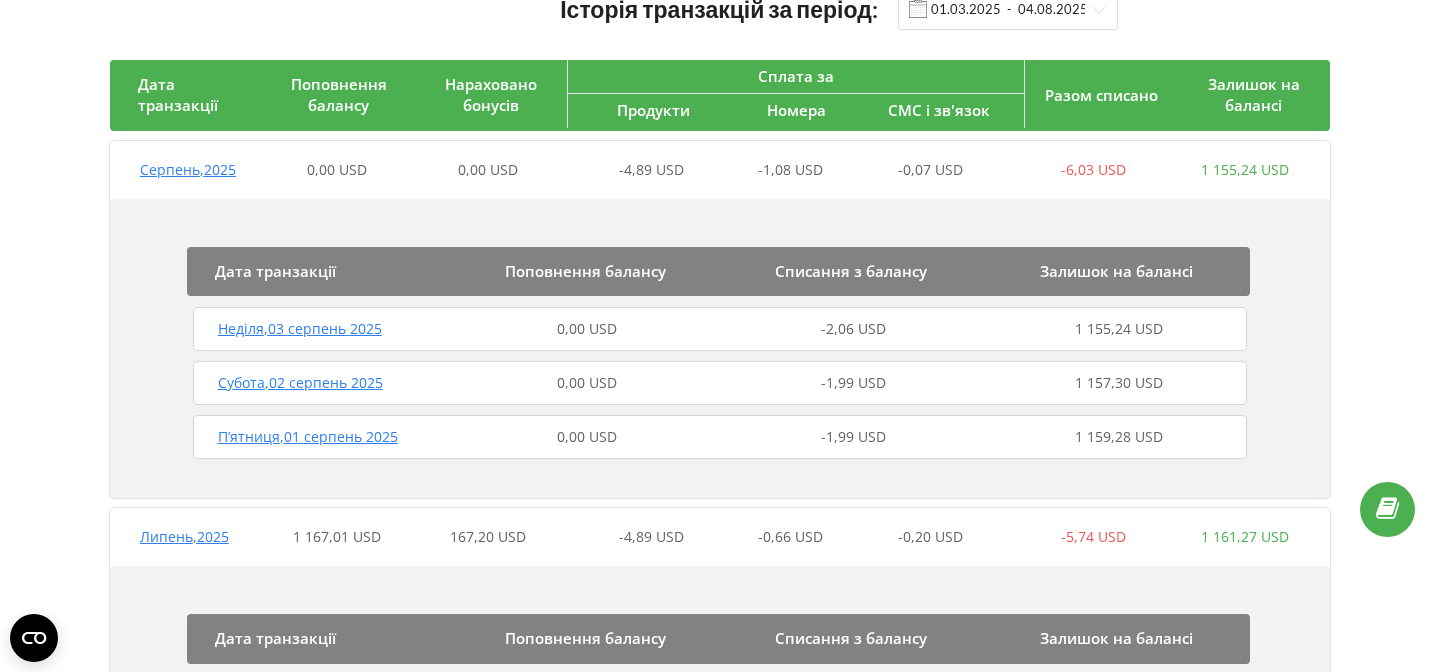 click on "П’ятниця ,  01   серпень   2025" at bounding box center [308, 436] 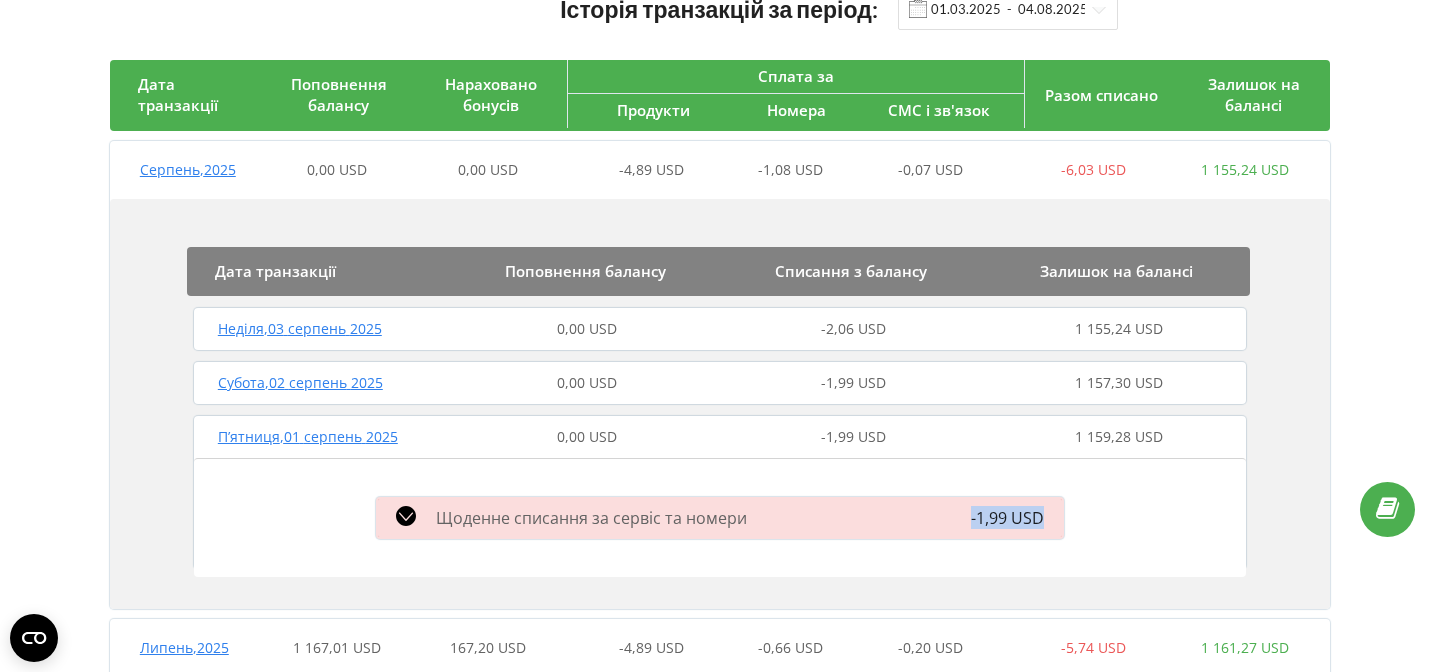 drag, startPoint x: 1090, startPoint y: 531, endPoint x: 892, endPoint y: 504, distance: 199.83243 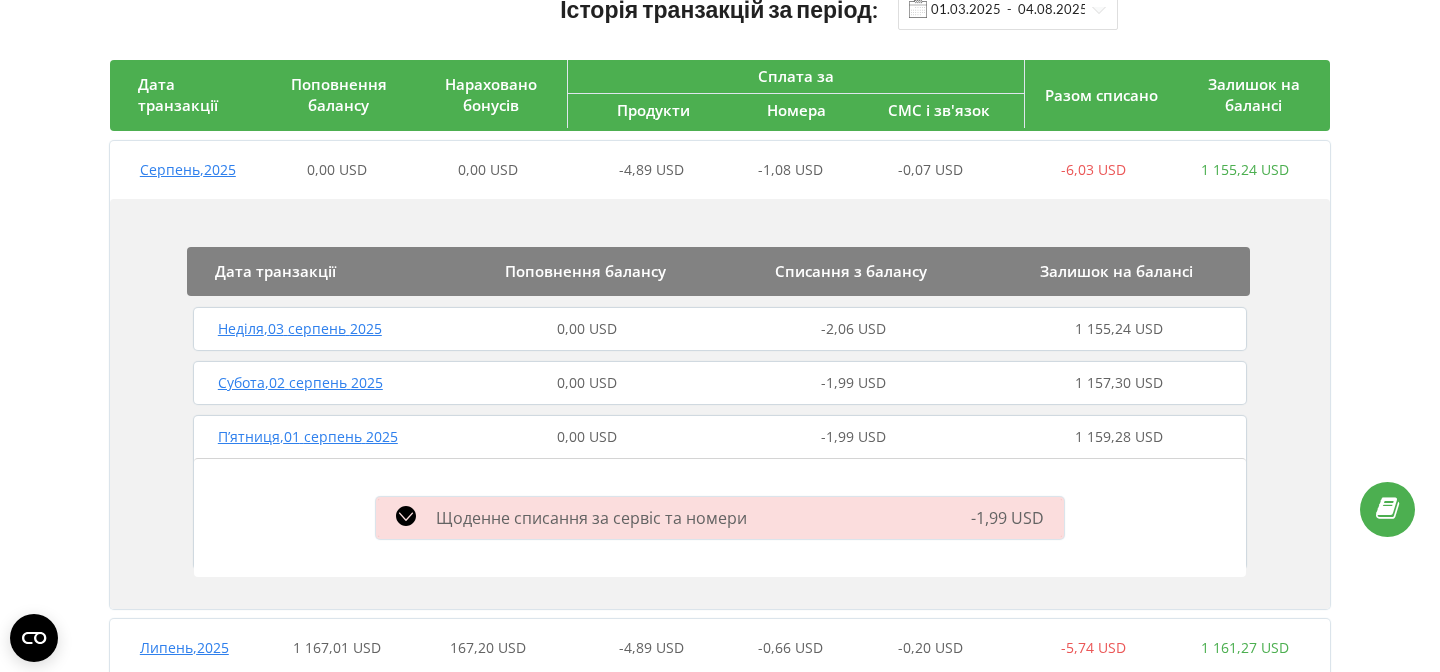 click on "Щоденне списання за сервіс та номери -1,99 USD 23:59:59 Callback   -0,24 USD Аналітика   ( необхідна кількість слотів:    5 ) -1,38 USD SIP-номери   ( підключено номерів:    6 ) -0,36 USD ПДВ 0,00 USD Сума без ПДВ -1,99 USD Сума з ПДВ -1,99 USD" at bounding box center (720, 517) 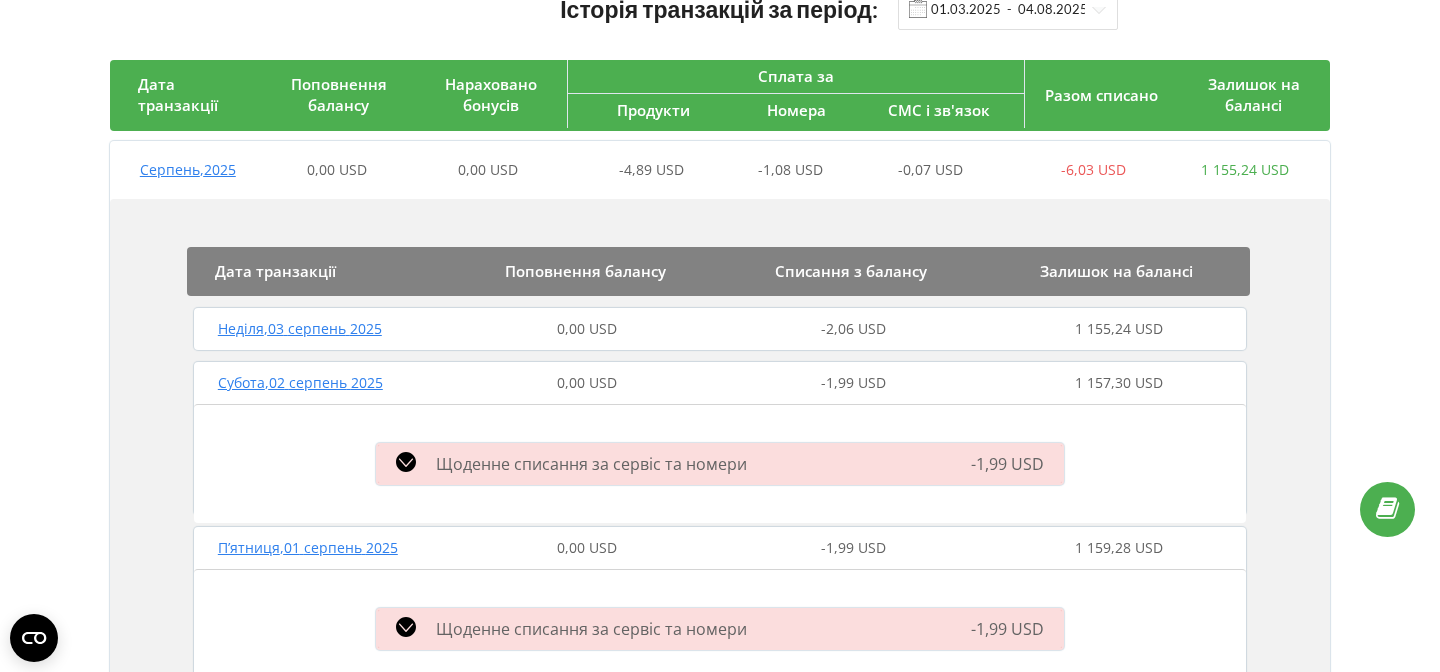 click on "[DAY] ,  03   [MONTH]   2025 0,00 USD -2,06 USD 1 155,24 USD" at bounding box center (720, 329) 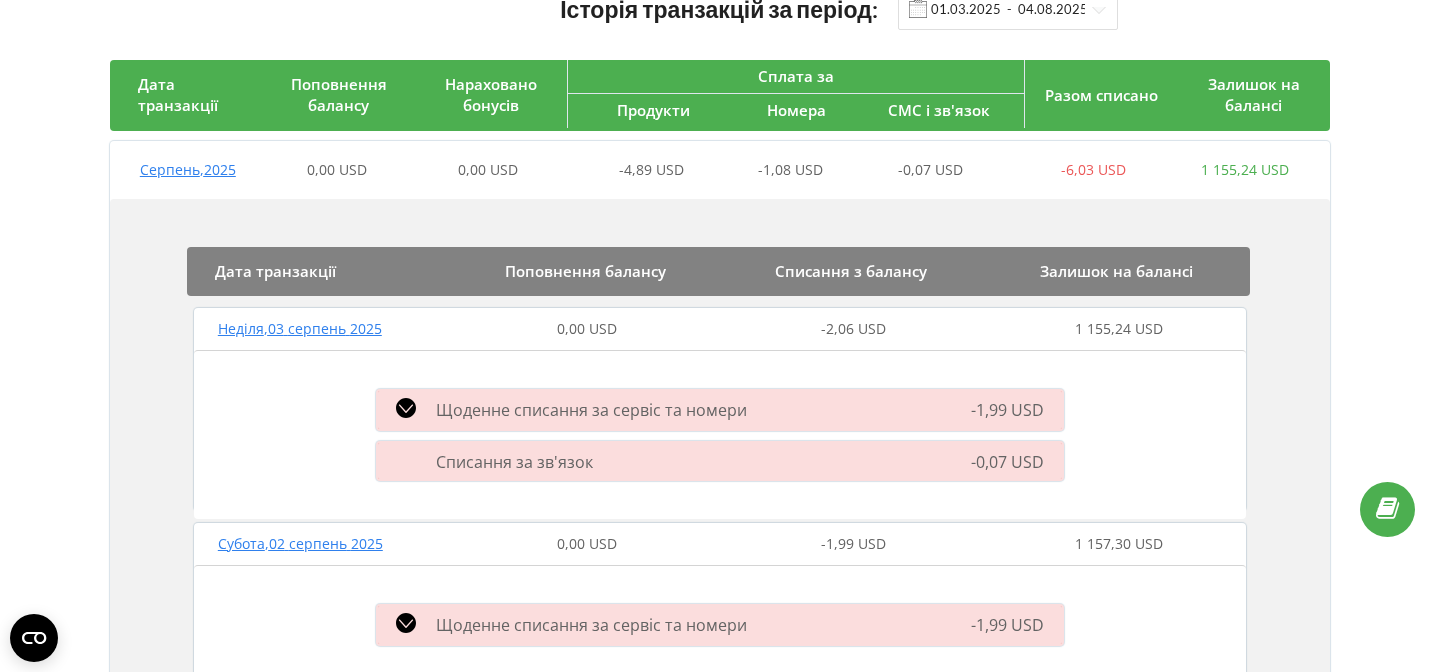 click on "[DAY] ,  03   [MONTH]   2025" at bounding box center (300, 328) 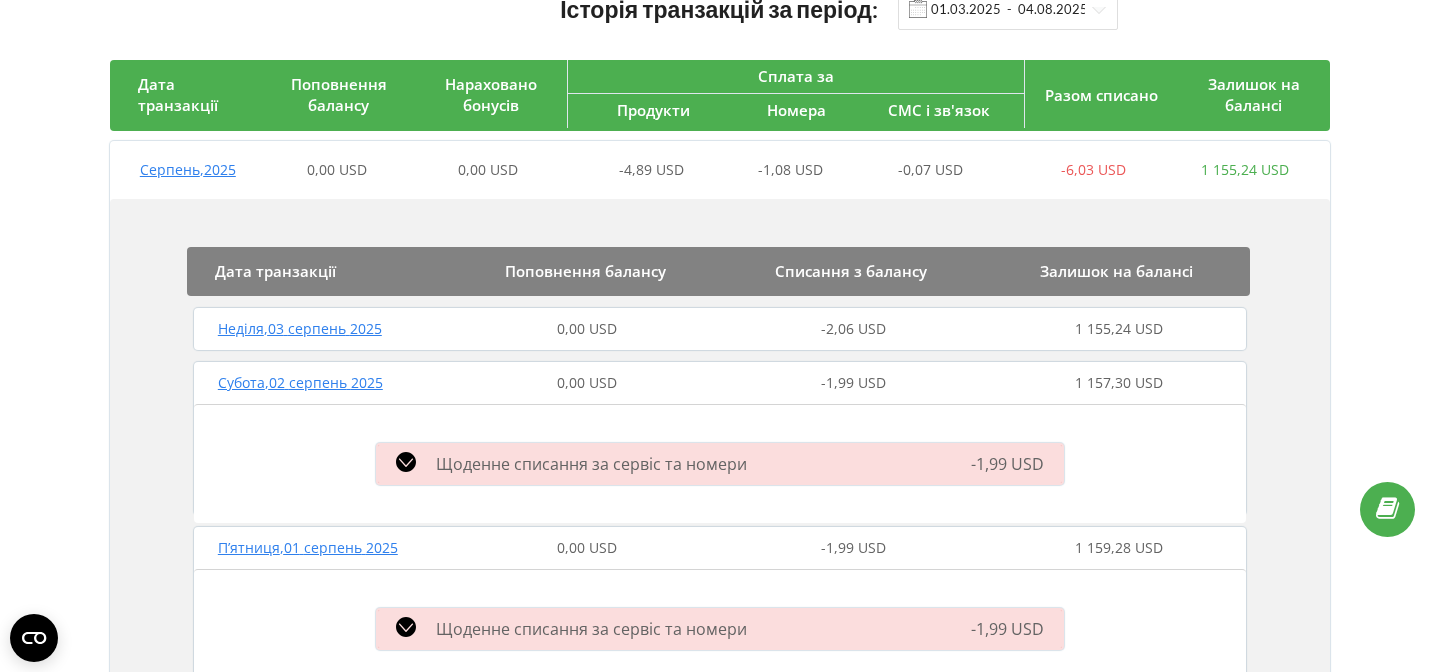 click on "[DAY] ,  02   [MONTH]   2025" at bounding box center [300, 382] 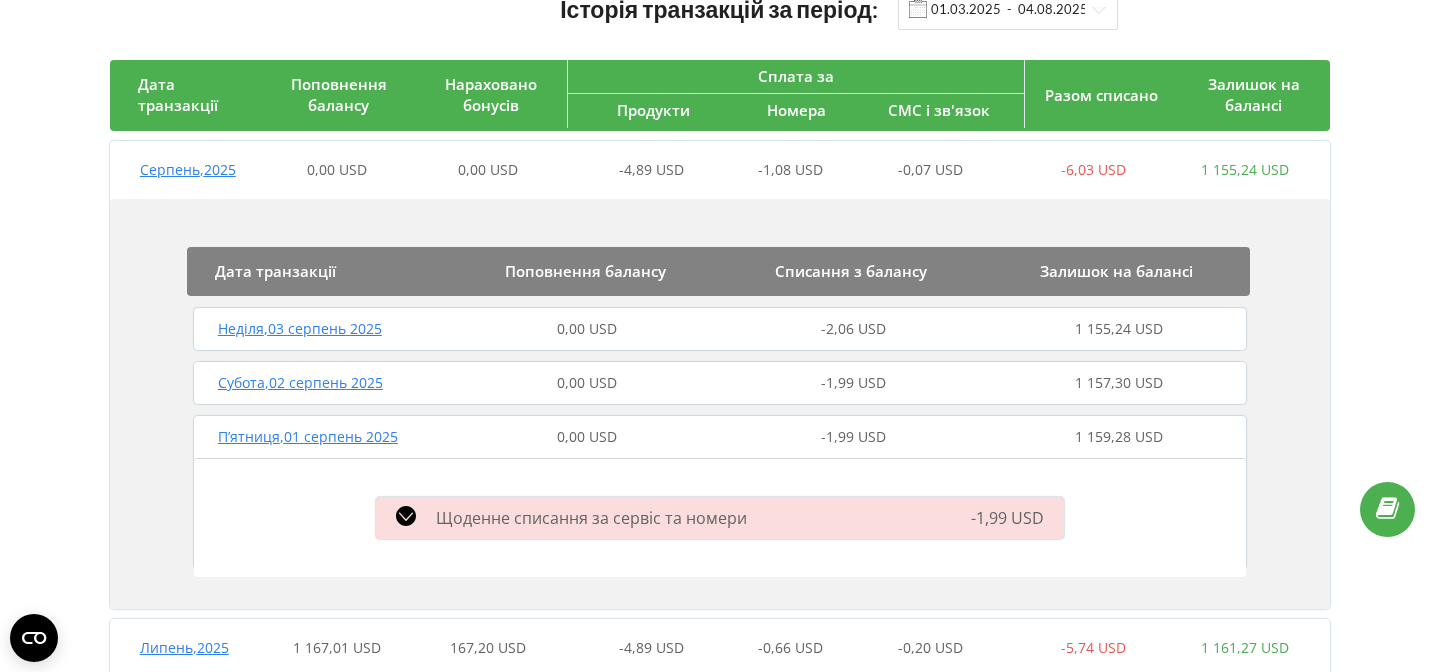click on "П’ятниця ,  01   серпень   2025" at bounding box center [308, 436] 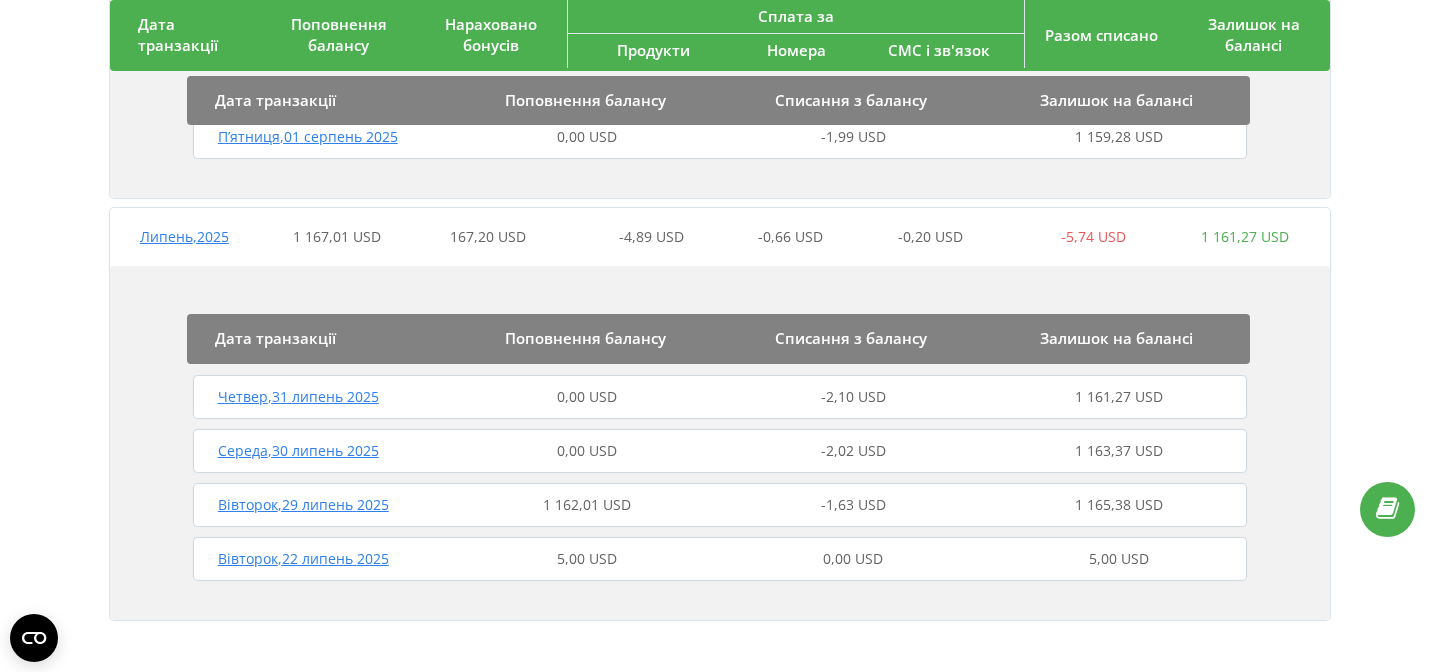 scroll, scrollTop: 0, scrollLeft: 0, axis: both 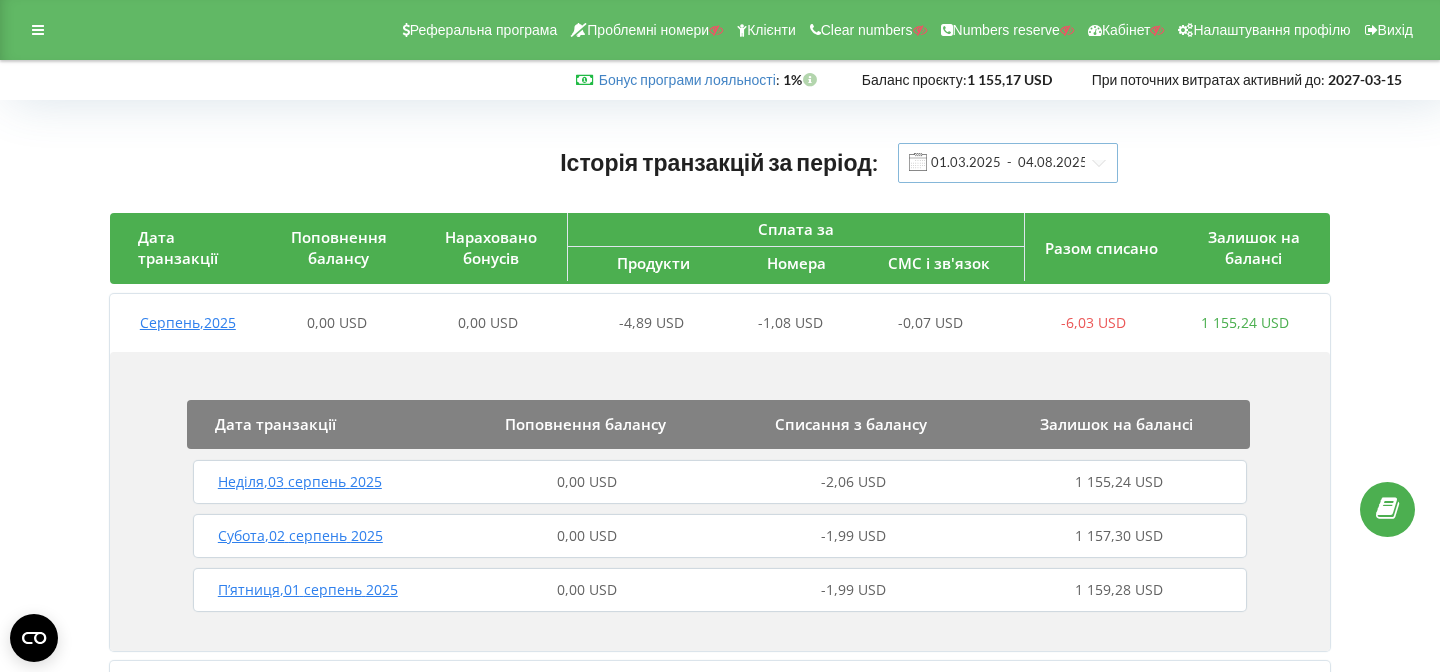 click on "01.03.2025  -  04.08.2025" at bounding box center [1008, 163] 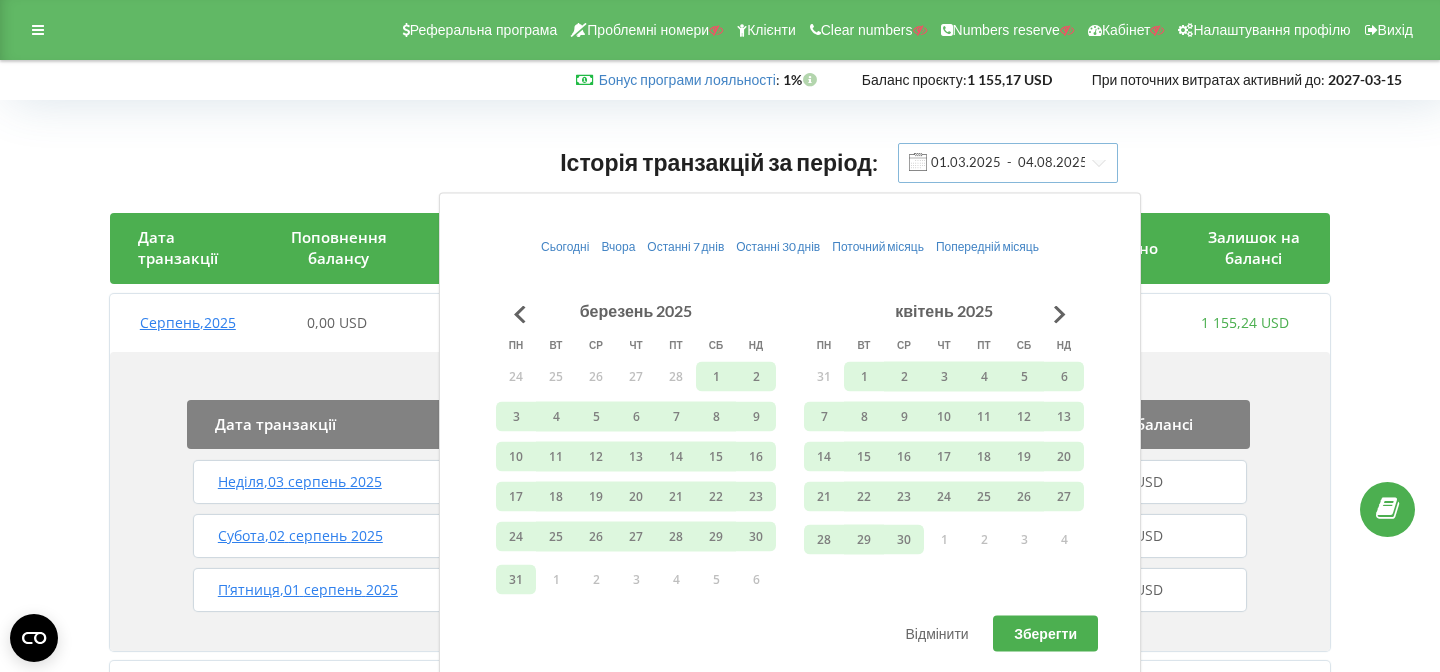 click on "01.03.2025  -  04.08.2025" at bounding box center (1008, 163) 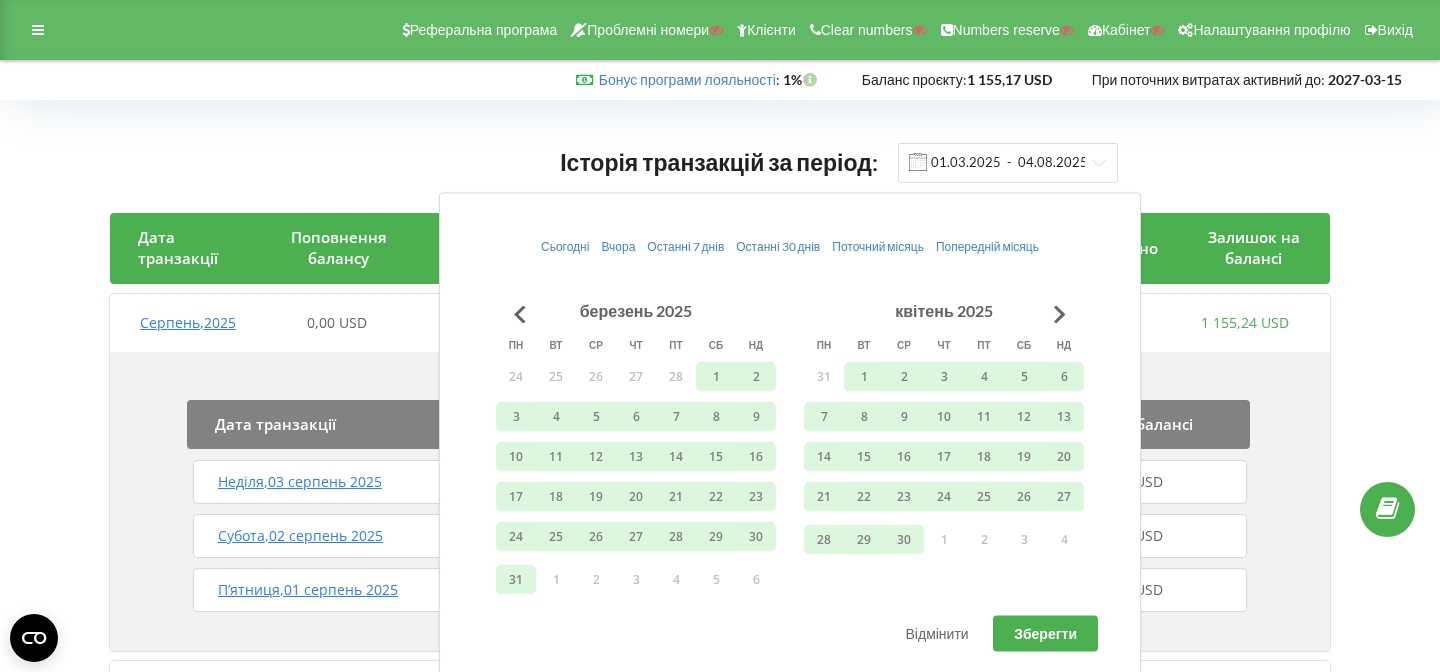click on "Історія транзакцій за період:  01.03.2025  -  04.08.2025" at bounding box center [720, 162] 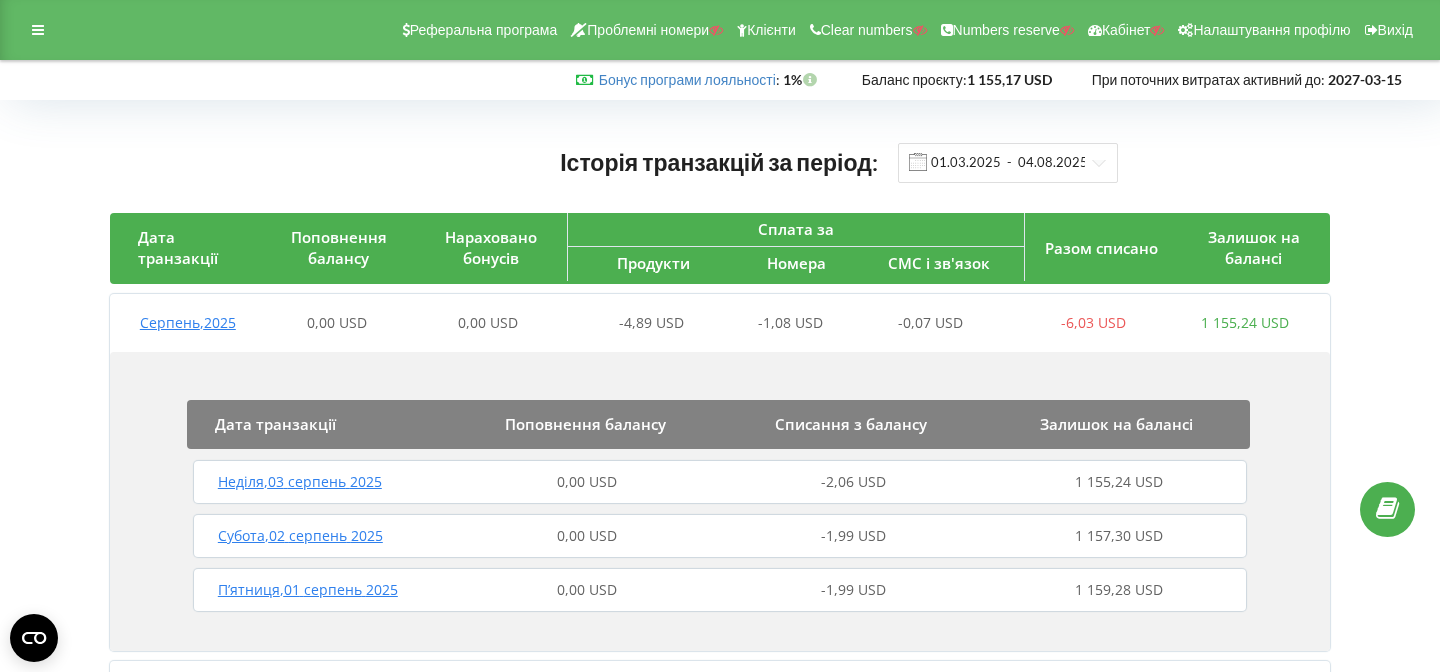 click on "Серпень ,  2025" at bounding box center [188, 322] 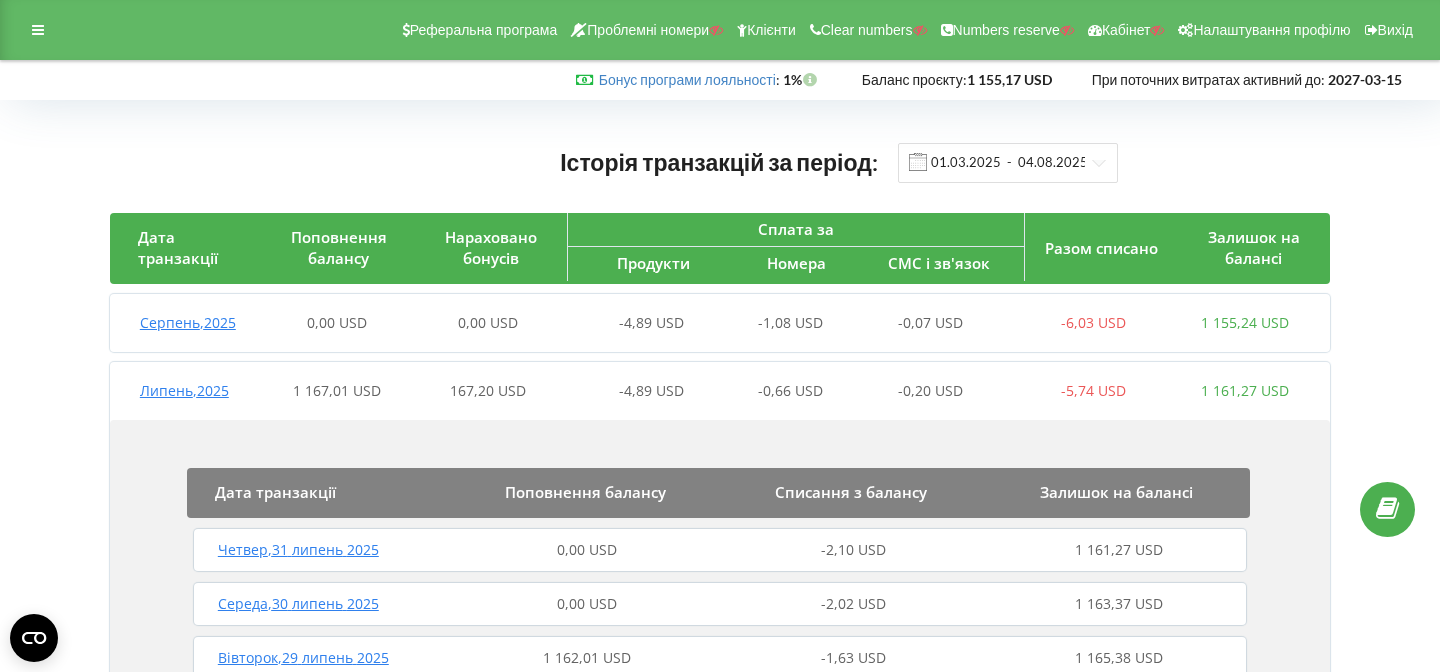 click on "[MONTH] ,  2025 1 167,01 USD 167,20 USD -4,89 USD -0,66 USD -0,20 USD -5,74 USD 1 161,27 USD" at bounding box center [715, 391] 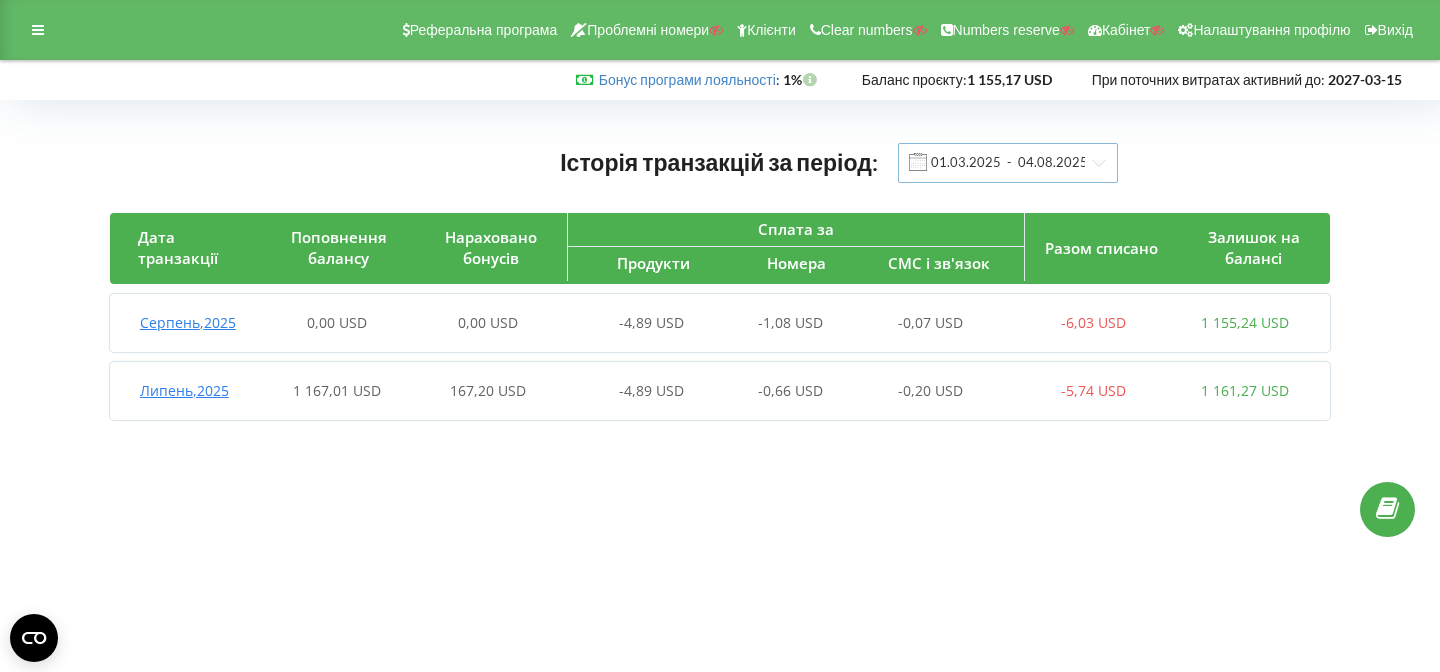 click on "01.03.2025  -  04.08.2025" at bounding box center [1008, 163] 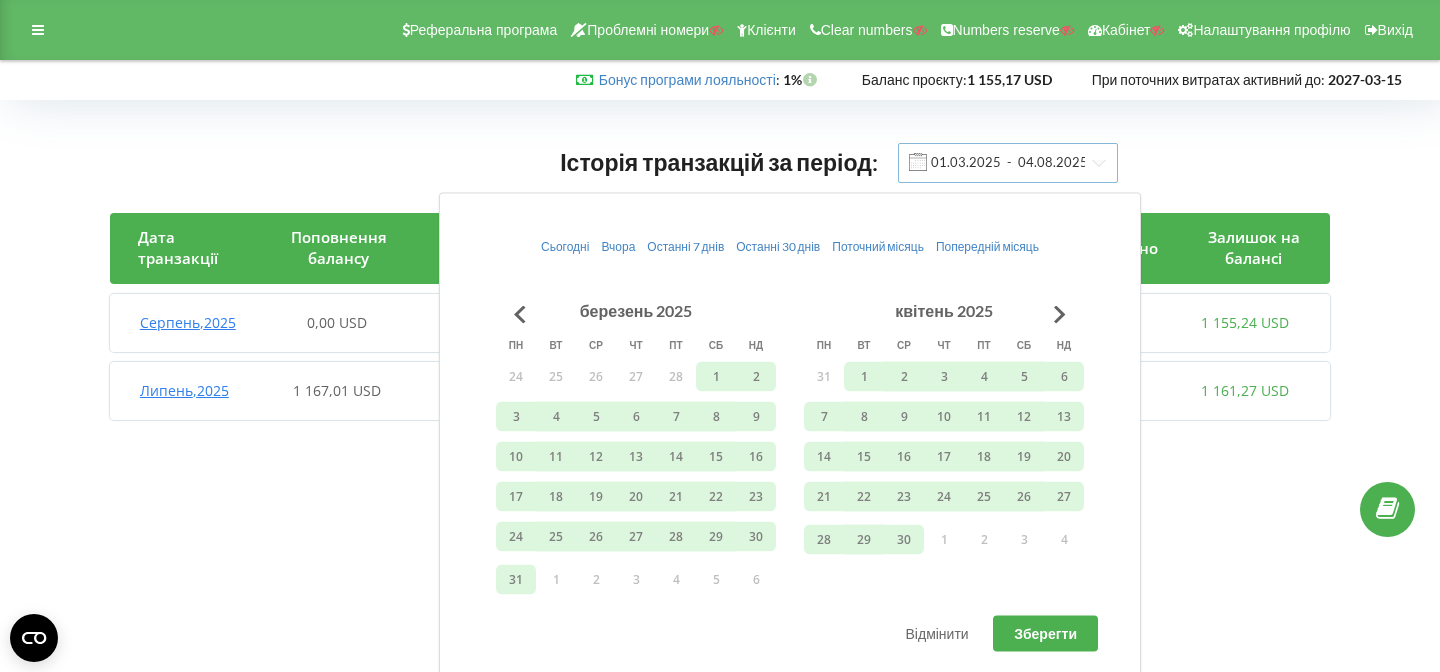 click on "01.03.2025  -  04.08.2025" at bounding box center [1008, 163] 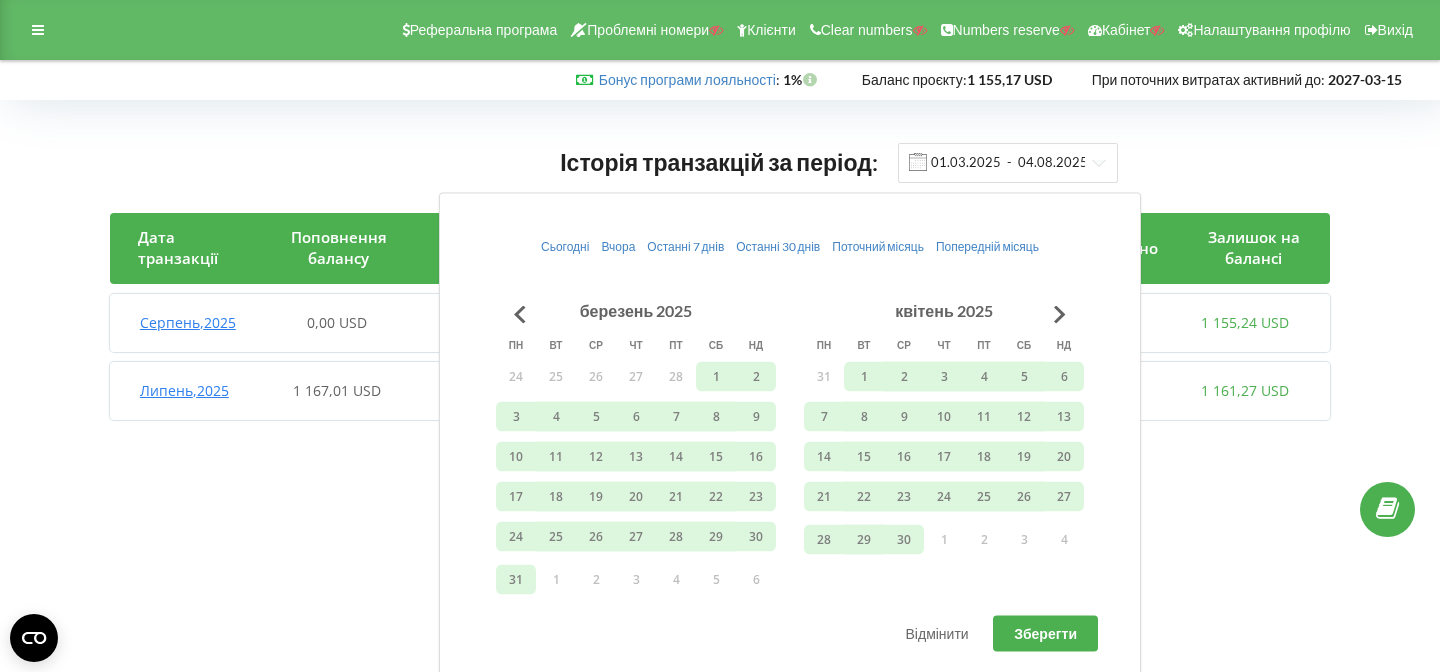 click on "Історія транзакцій за період:  01.03.2025  -  04.08.2025 Дата транзакції Поповнення балансу Нараховано бонусів Сплата за Продукти Номера СМС і зв'язок Разом списано Залишок на балансі   [MONTH] ,  2025 0,00 USD 0,00 USD -4,89 USD -1,08 USD -0,07 USD -6,03 USD 1 155,24 USD Дата транзакції Поповнення балансу Списання з балансу Залишок на балансі [DAY] ,  03   [MONTH]   2025 0,00 USD -2,06 USD 1 155,24 USD [DAY] ,  02   [MONTH]   2025 0,00 USD -1,99 USD 1 157,30 USD [DAY] ,  01   [MONTH]   2025 0,00 USD -1,99 USD 1 159,28 USD   [MONTH] ,  2025 1 167,01 USD 167,20 USD -4,89 USD -0,66 USD -0,20 USD -5,74 USD 1 161,27 USD Дата транзакції Поповнення балансу Списання з балансу Залишок на балансі" at bounding box center (720, 286) 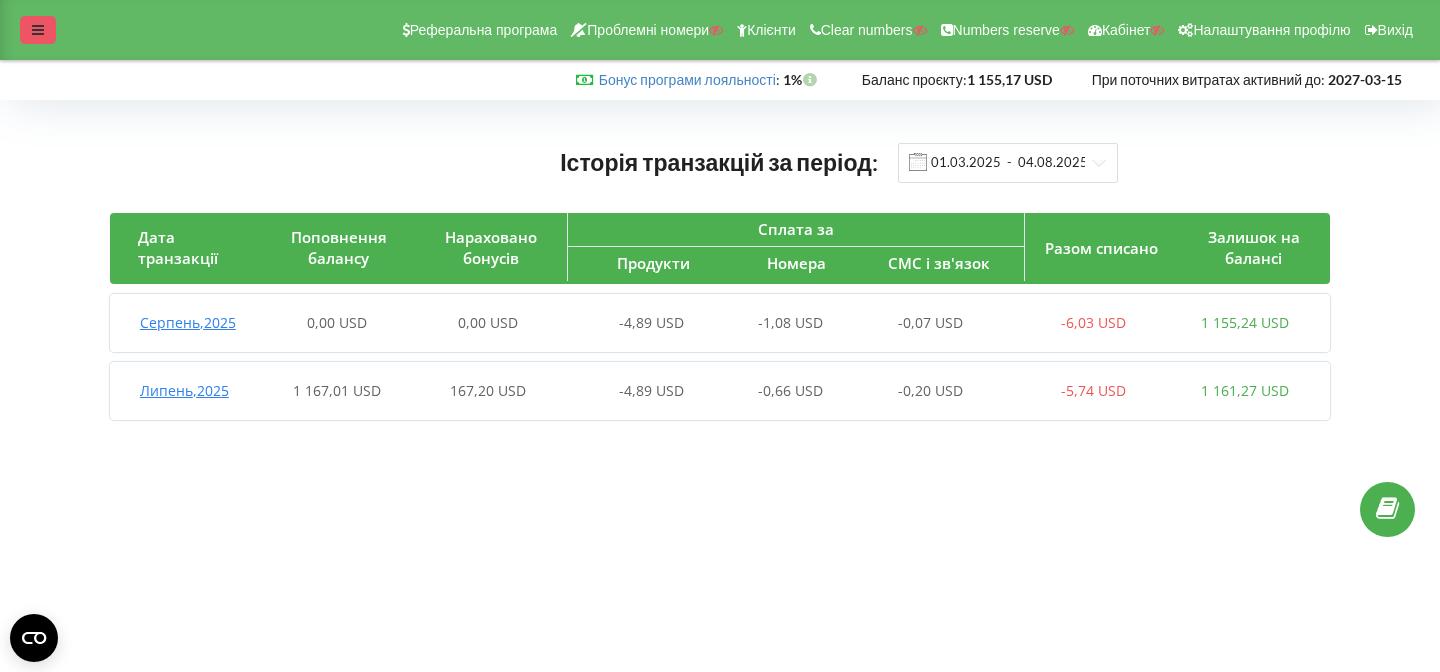 click at bounding box center (38, 30) 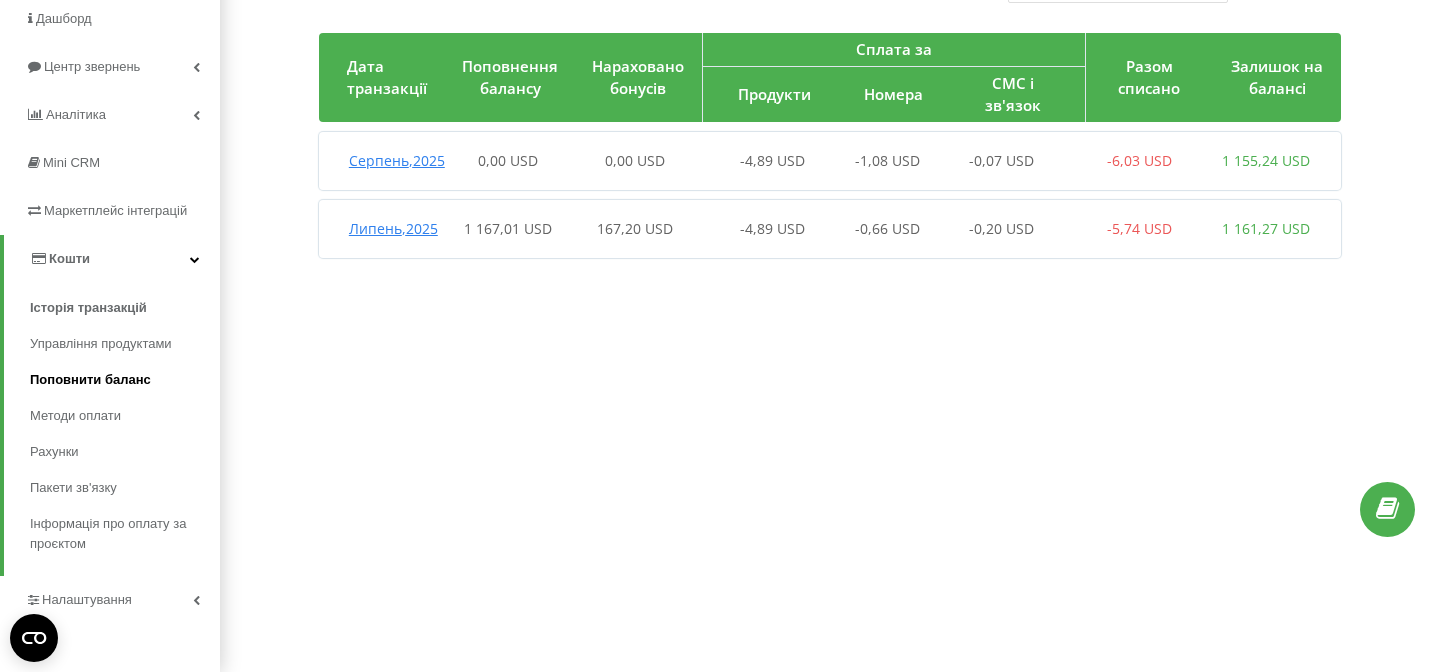 scroll, scrollTop: 182, scrollLeft: 0, axis: vertical 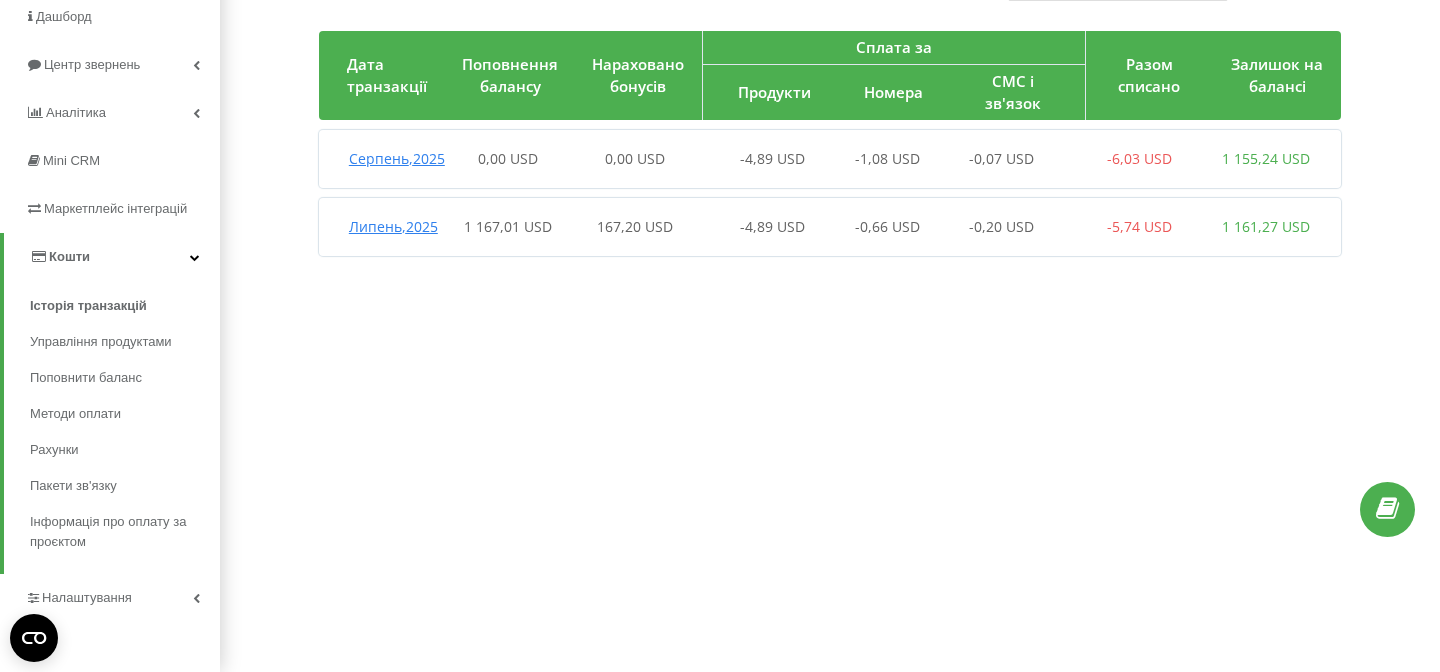 click on "Реферальна програма Проблемні номери Клієнти Clear numbers Numbers reserve Кабінет Налаштування профілю Вихід
Бонус програми лояльності :
Бонус :" at bounding box center (720, 154) 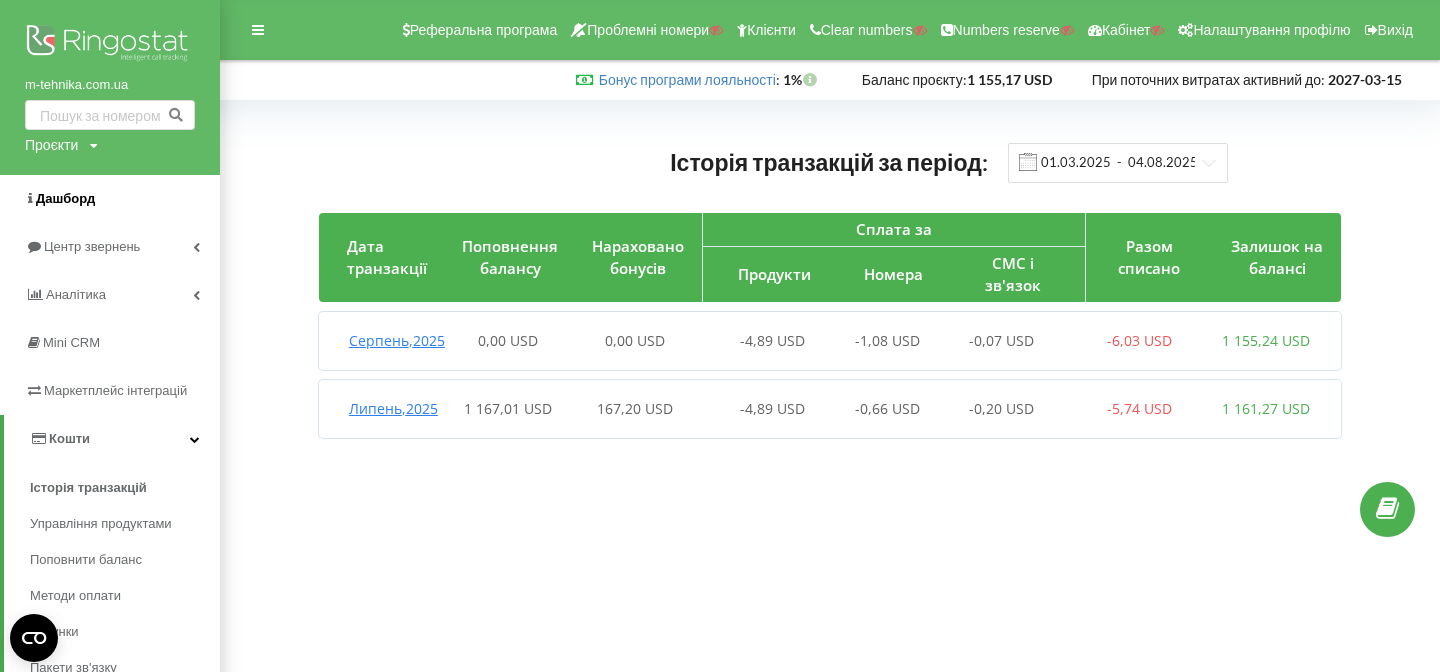 click on "Дашборд" at bounding box center [110, 199] 